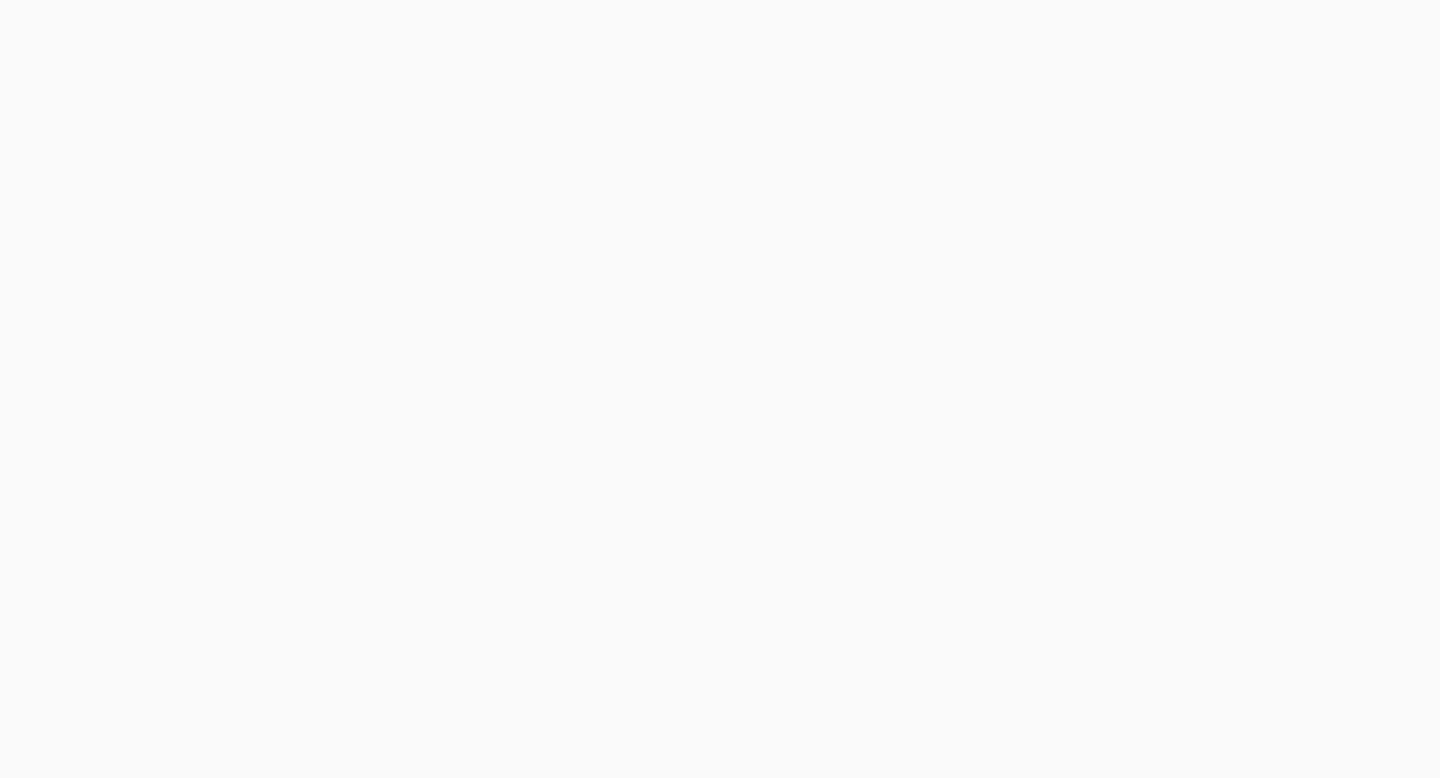 scroll, scrollTop: 0, scrollLeft: 0, axis: both 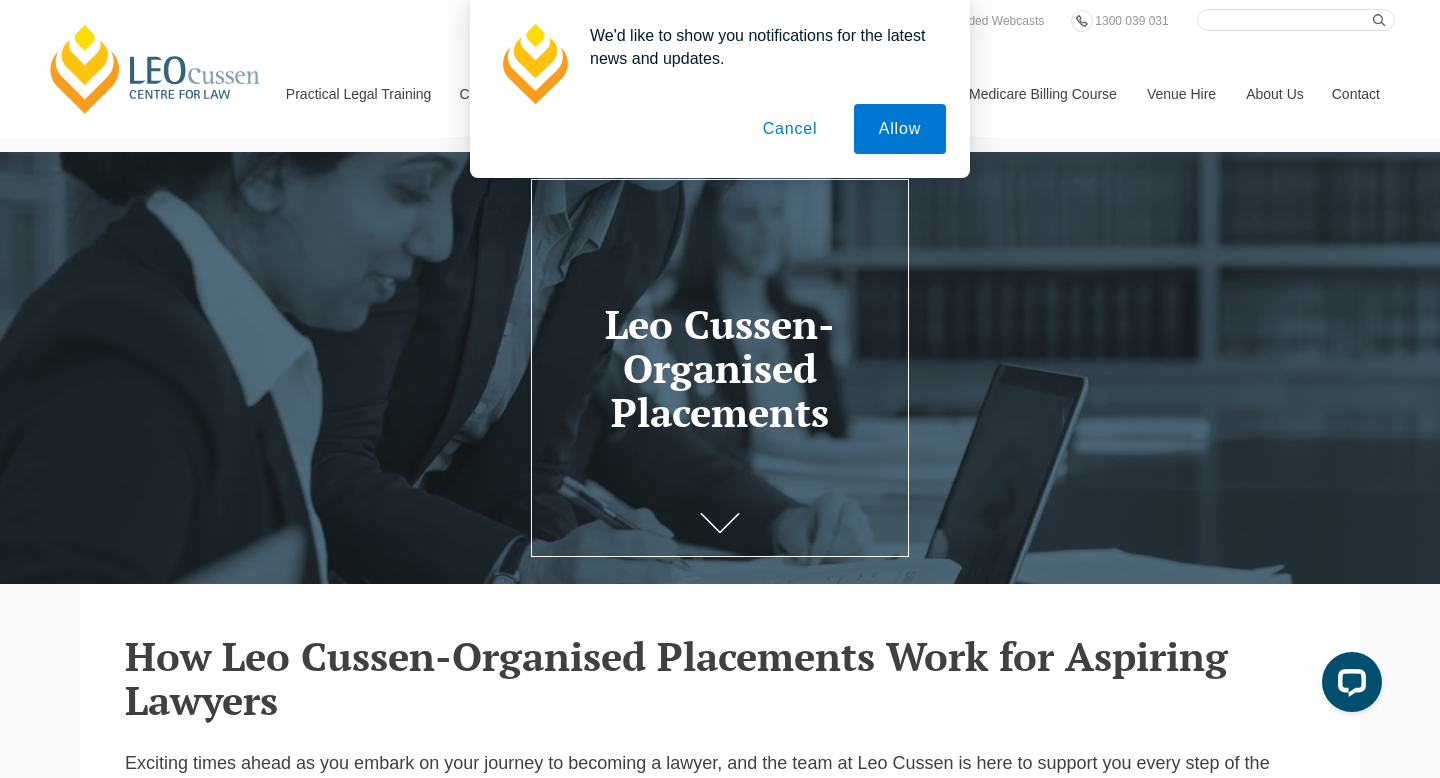 click on "Cancel" at bounding box center [790, 129] 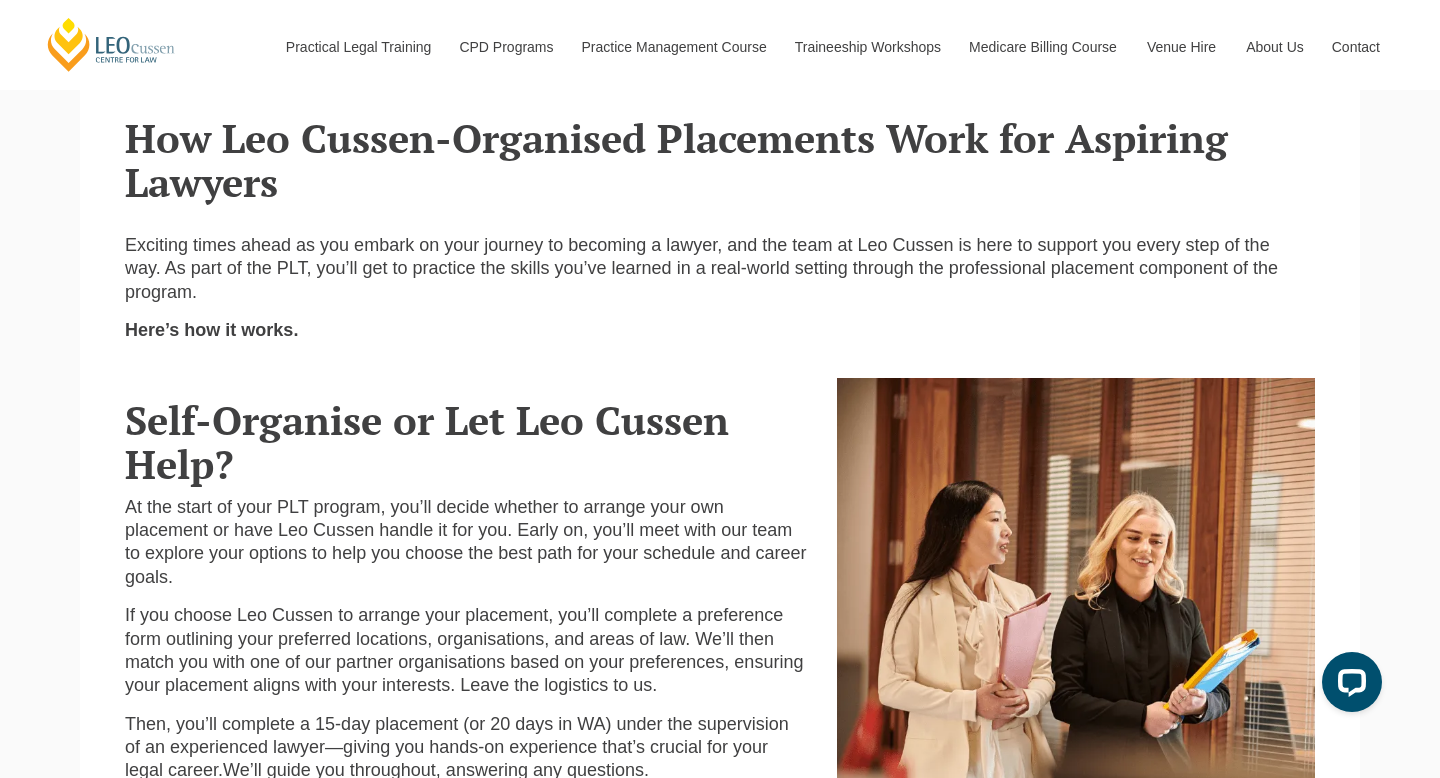 scroll, scrollTop: 519, scrollLeft: 0, axis: vertical 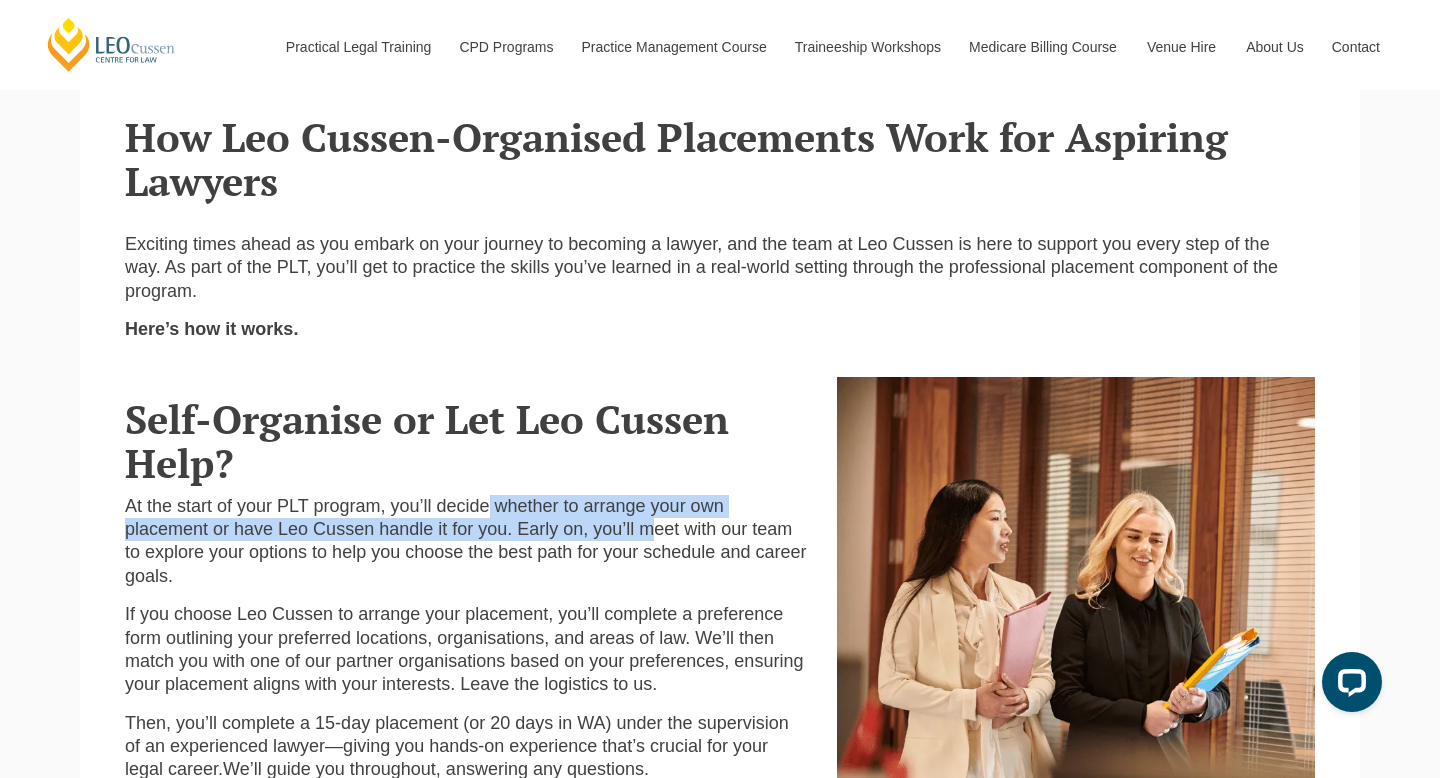 drag, startPoint x: 466, startPoint y: 487, endPoint x: 520, endPoint y: 514, distance: 60.373837 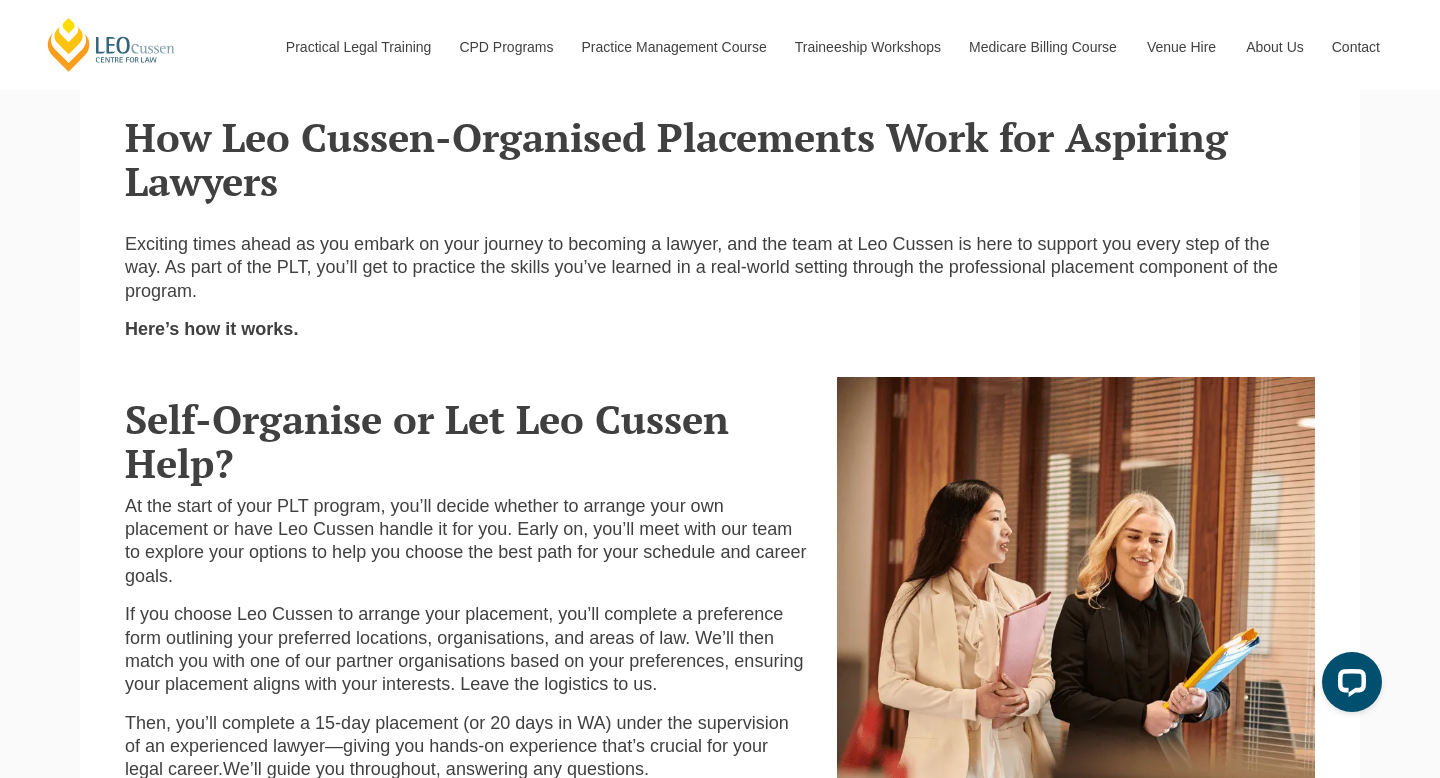 click on "If you choose Leo Cussen to arrange your placement, you’ll complete a preference form outlining your preferred locations, organisations, and areas of law. We’ll then match you with one of our partner organisations based on your preferences, ensuring your placement aligns with your interests. Leave the logistics to us." at bounding box center (466, 650) 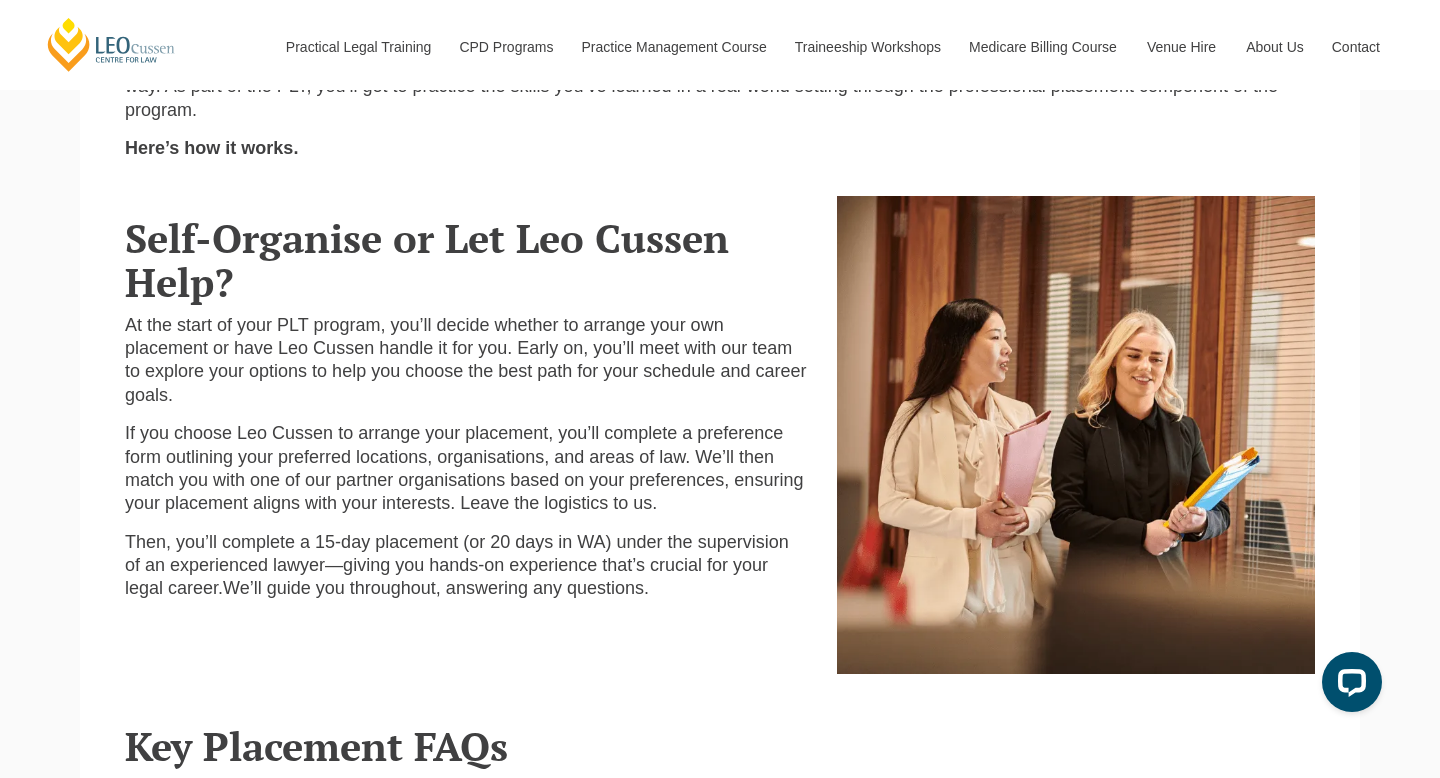 scroll, scrollTop: 706, scrollLeft: 0, axis: vertical 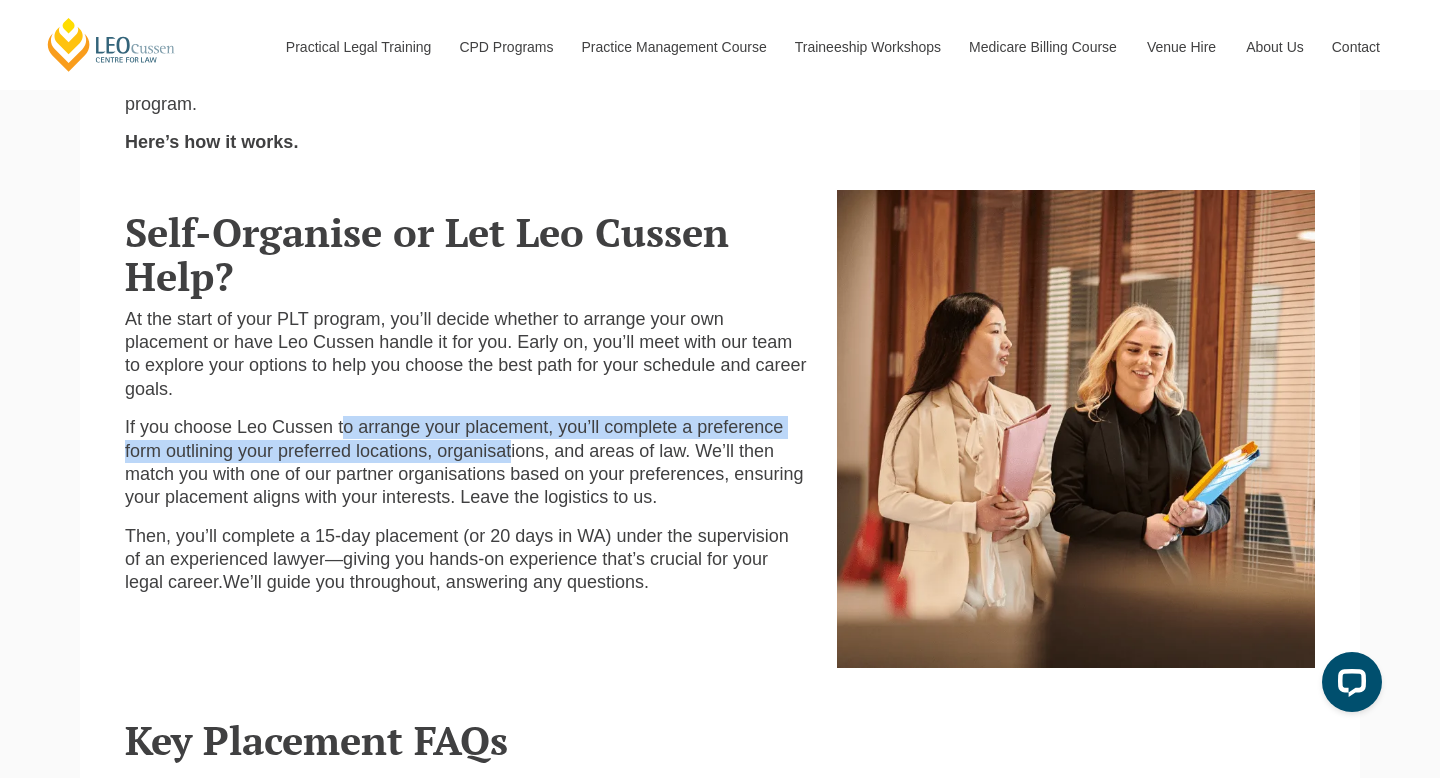 drag, startPoint x: 328, startPoint y: 387, endPoint x: 443, endPoint y: 398, distance: 115.52489 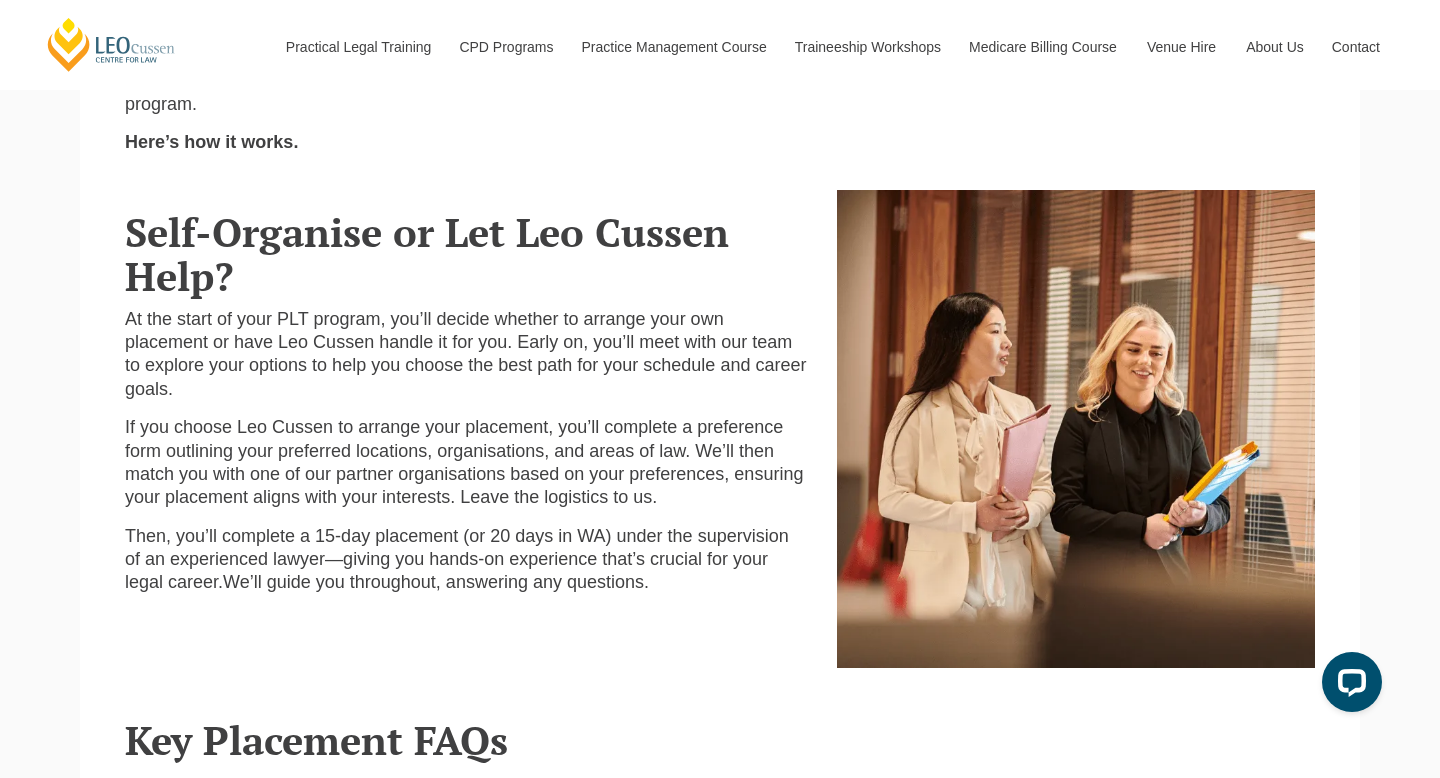 click on "If you choose Leo Cussen to arrange your placement, you’ll complete a preference form outlining your preferred locations, organisations, and areas of law. We’ll then match you with one of our partner organisations based on your preferences, ensuring your placement aligns with your interests. Leave the logistics to us." at bounding box center (466, 463) 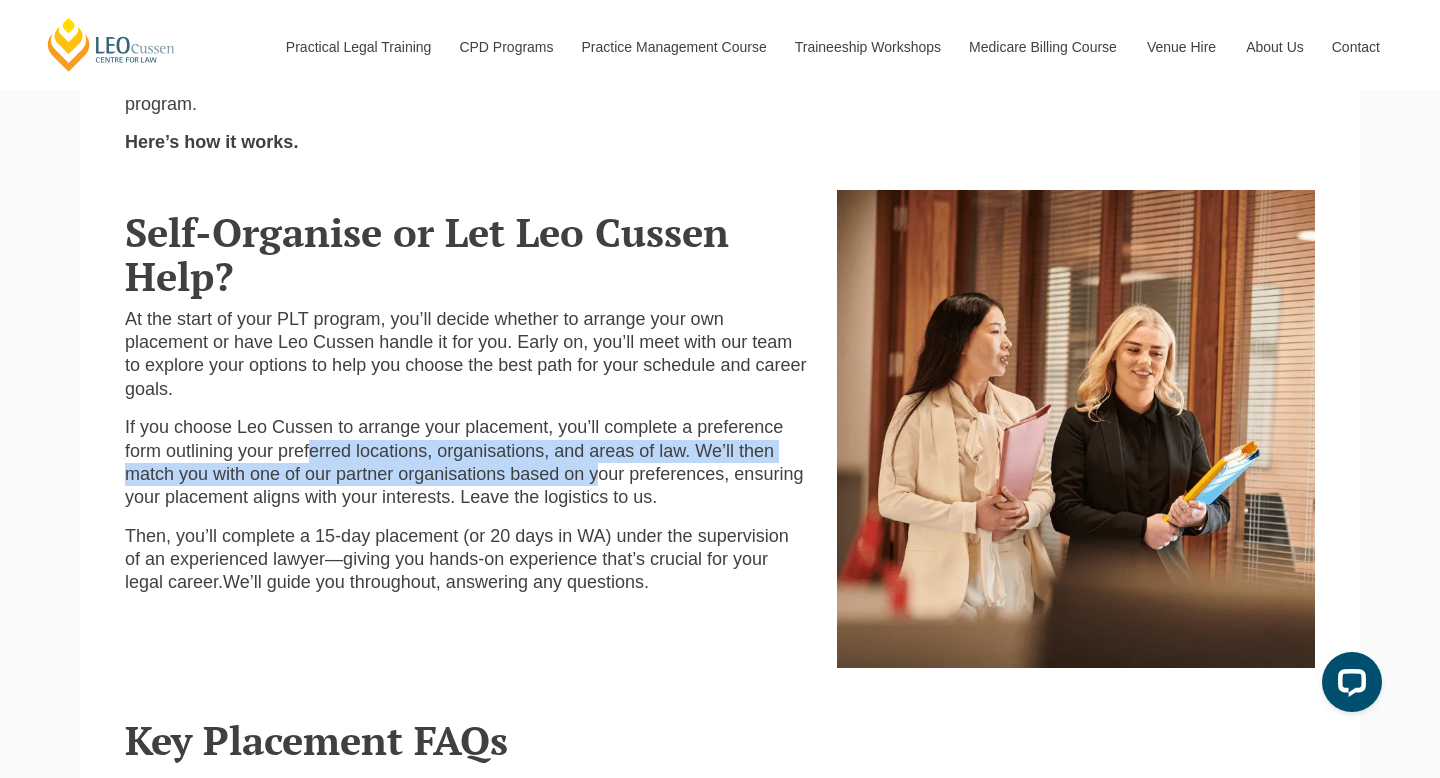 drag, startPoint x: 255, startPoint y: 408, endPoint x: 485, endPoint y: 426, distance: 230.70328 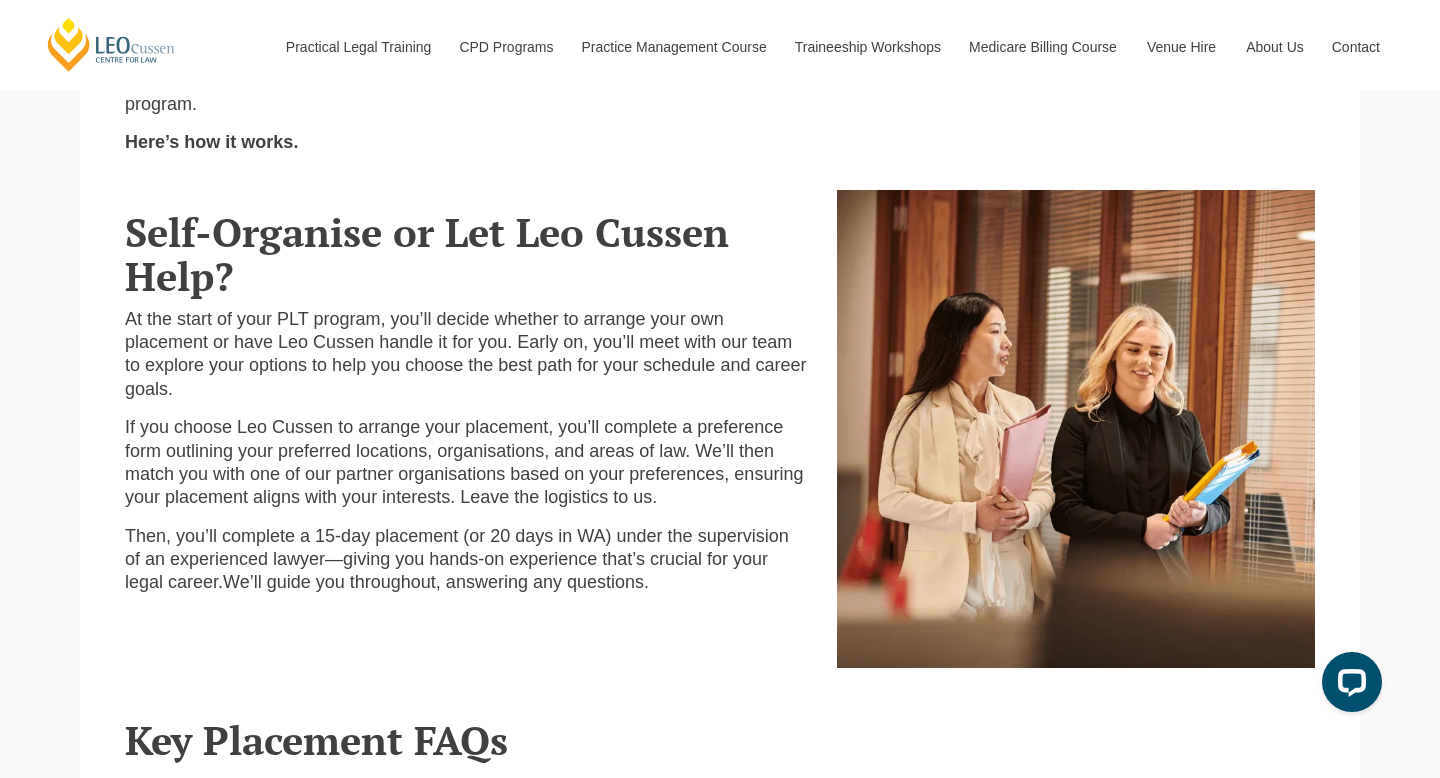 click on "If you choose Leo Cussen to arrange your placement, you’ll complete a preference form outlining your preferred locations, organisations, and areas of law. We’ll then match you with one of our partner organisations based on your preferences, ensuring your placement aligns with your interests. Leave the logistics to us." at bounding box center (466, 463) 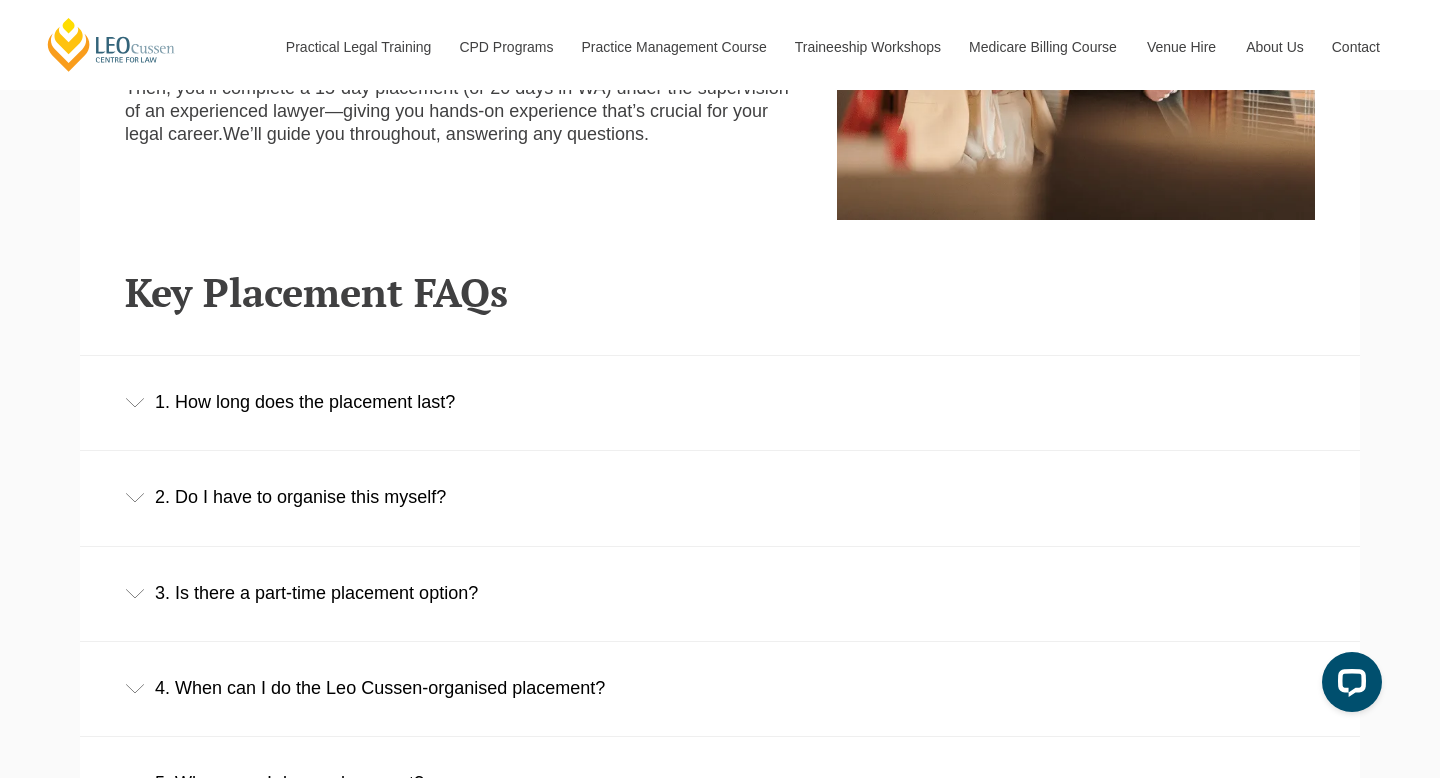 scroll, scrollTop: 1158, scrollLeft: 0, axis: vertical 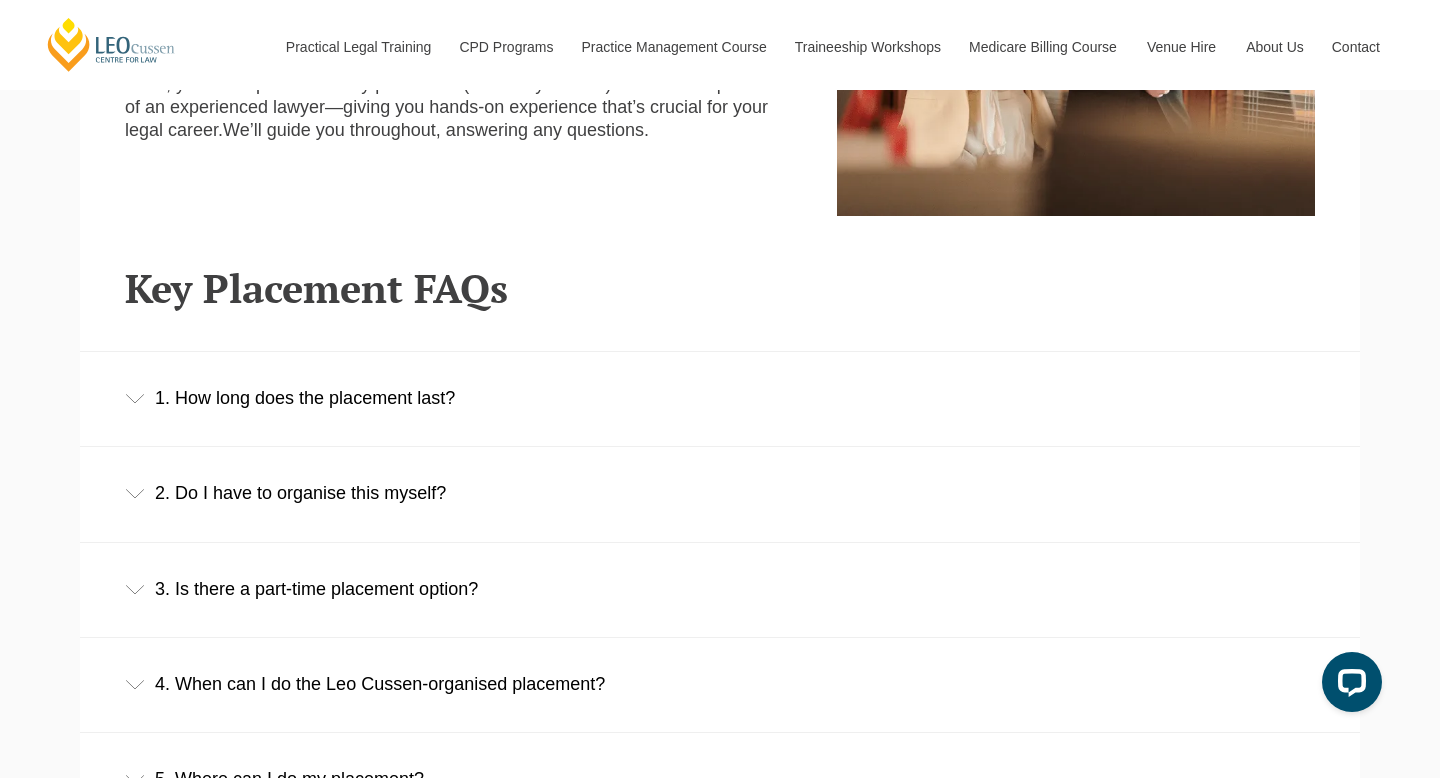 click on "2. Do I have to organise this myself?" at bounding box center [720, 493] 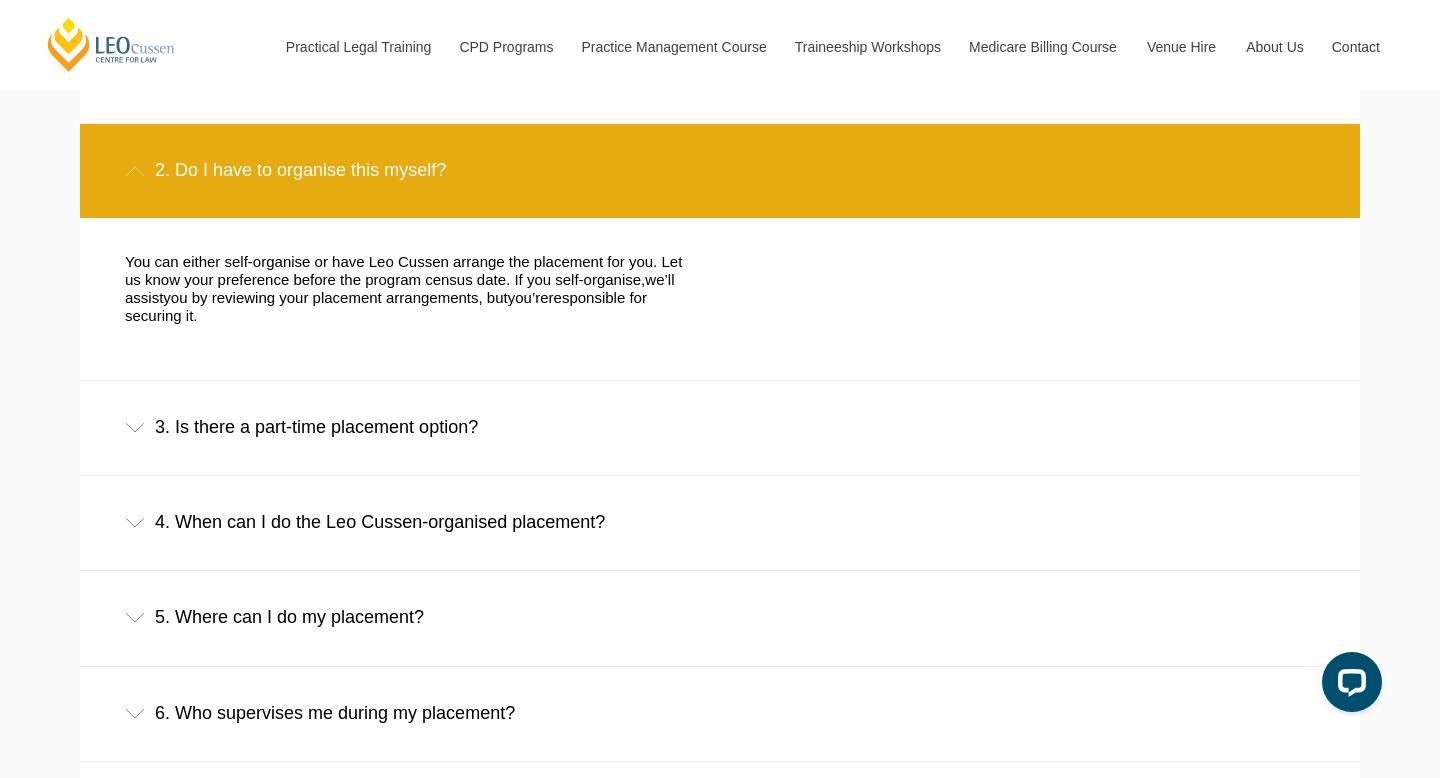 scroll, scrollTop: 1495, scrollLeft: 0, axis: vertical 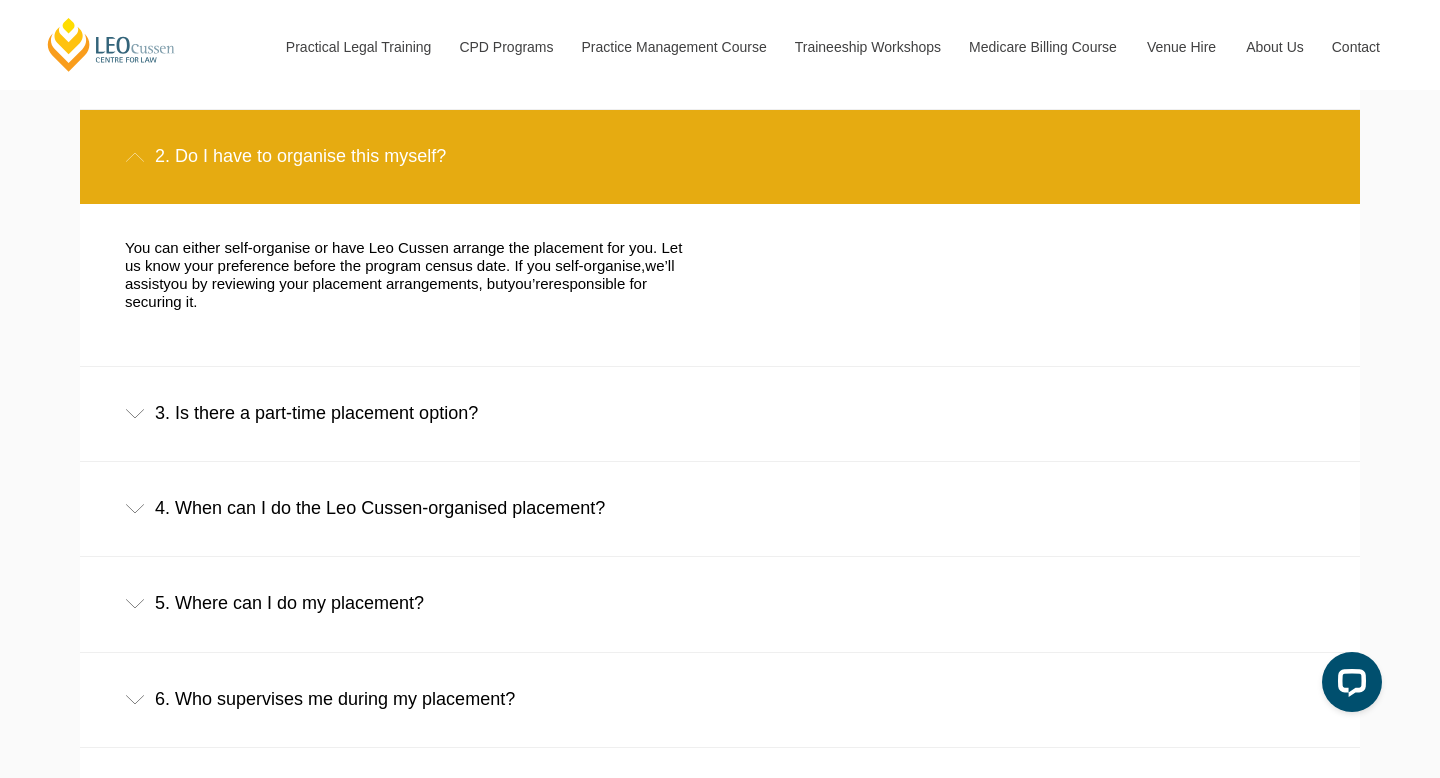 click on "5. Where can I do my placement?" at bounding box center [720, 603] 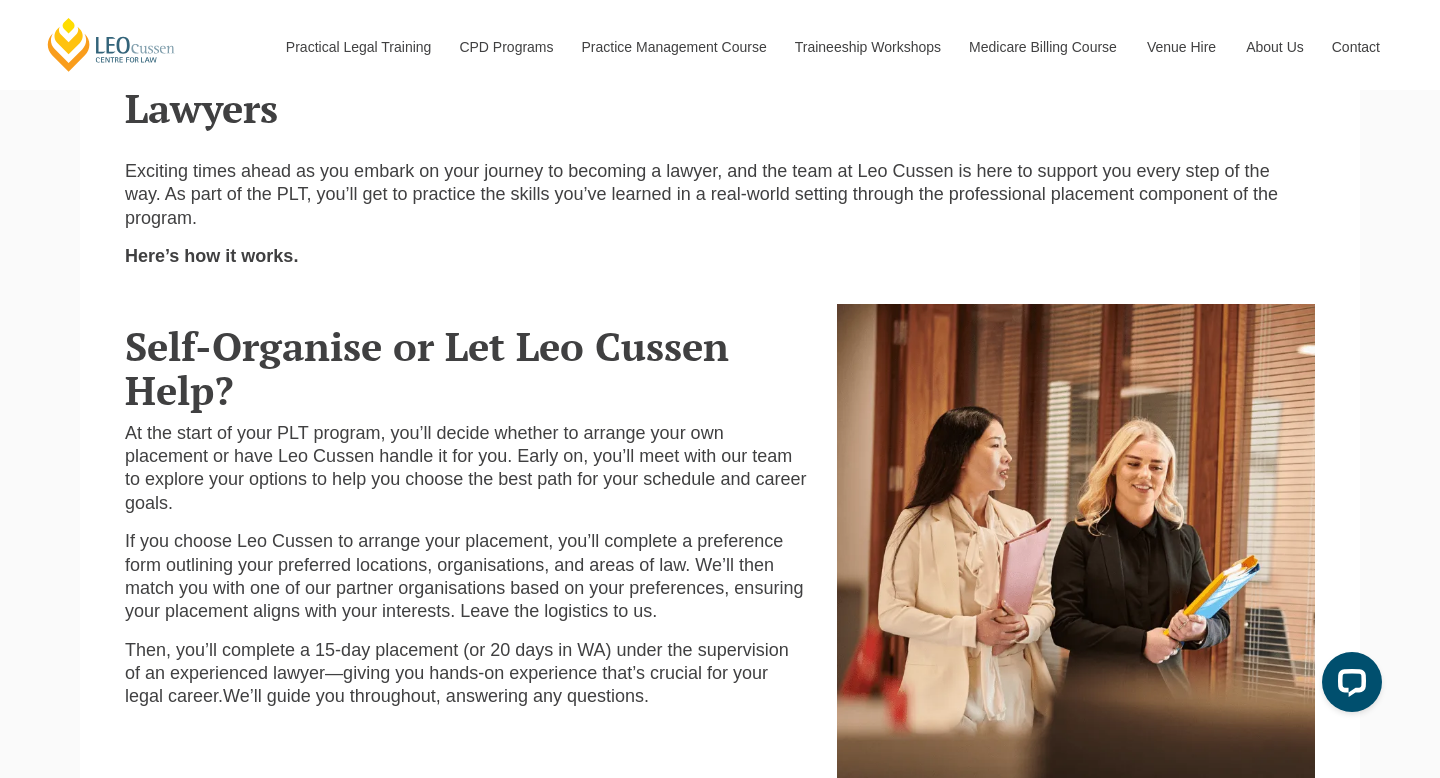 scroll, scrollTop: 0, scrollLeft: 0, axis: both 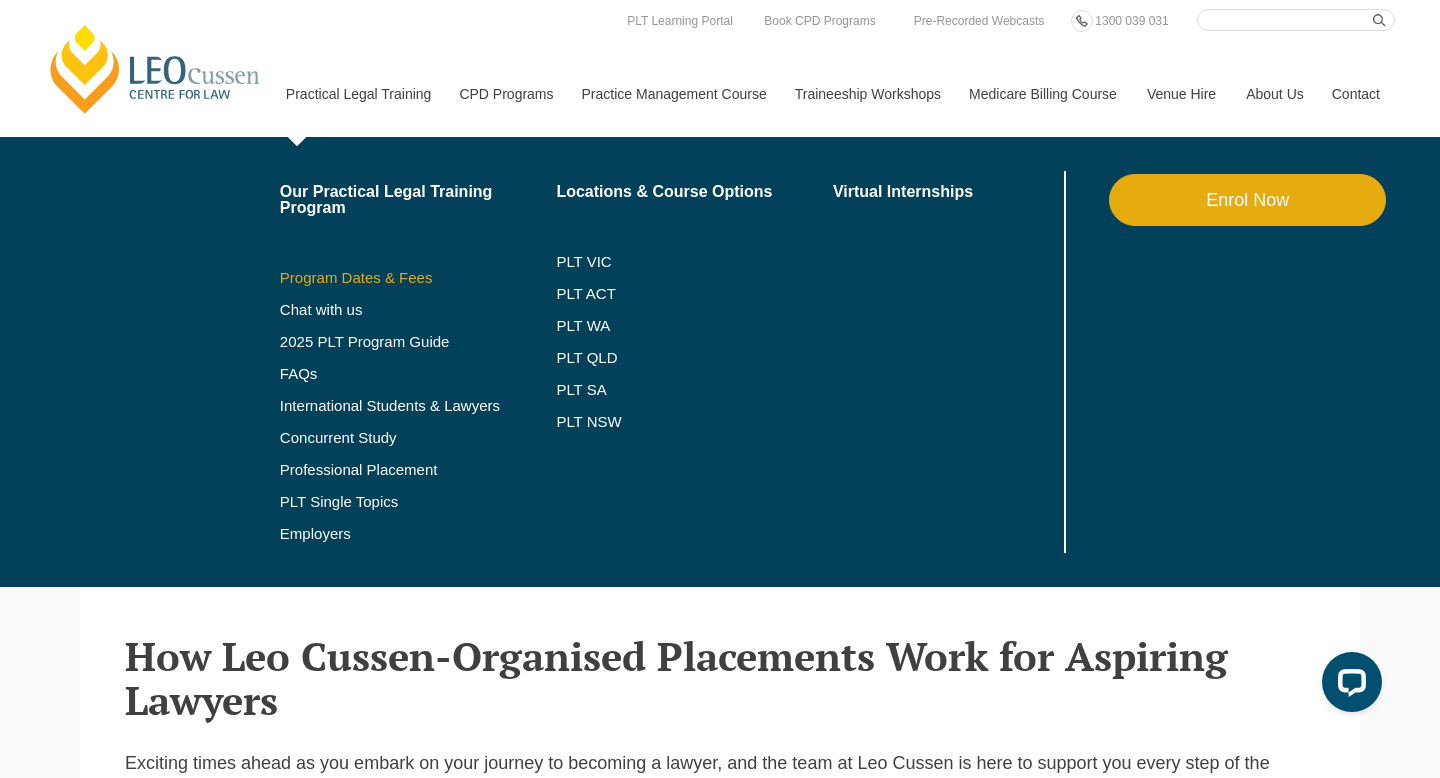 click on "Program Dates & Fees" at bounding box center (418, 278) 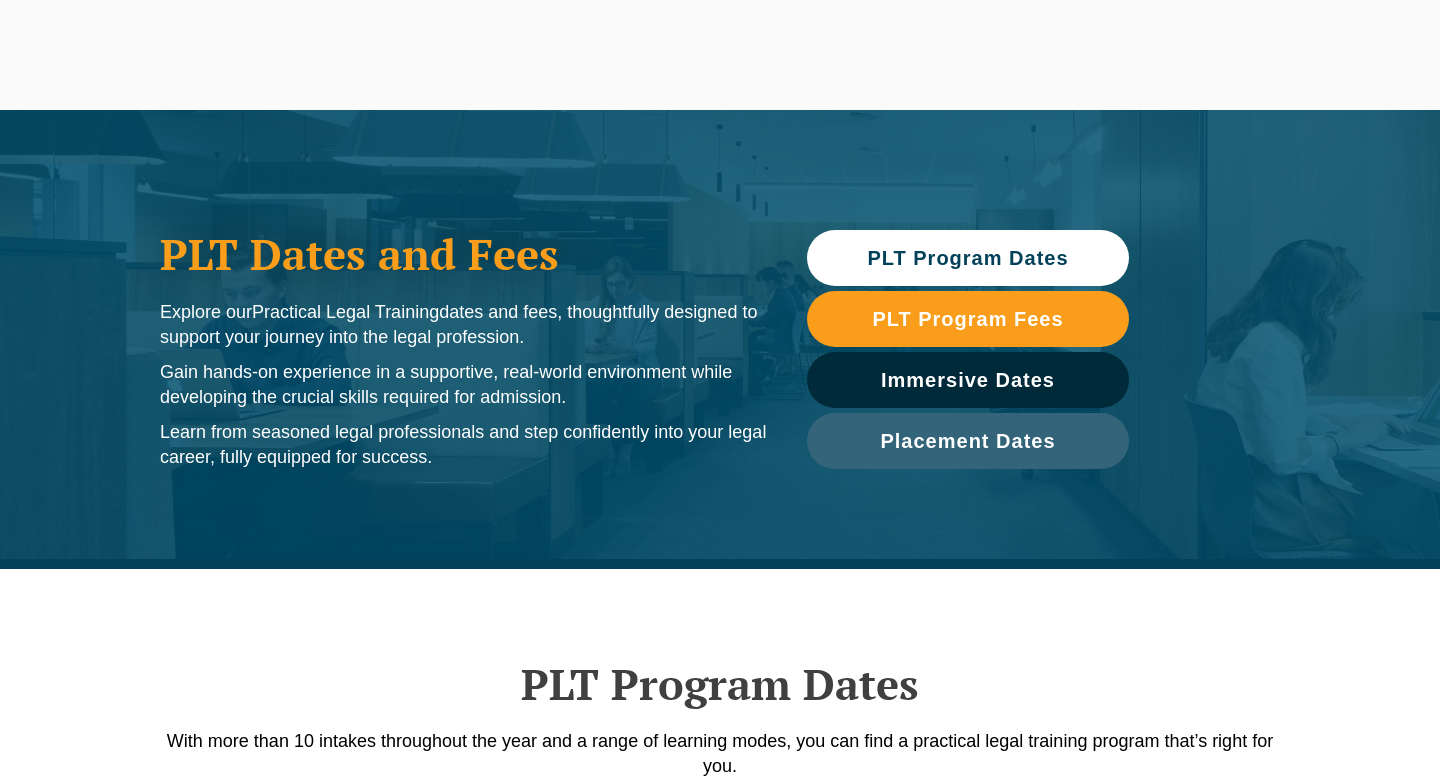 scroll, scrollTop: 506, scrollLeft: 0, axis: vertical 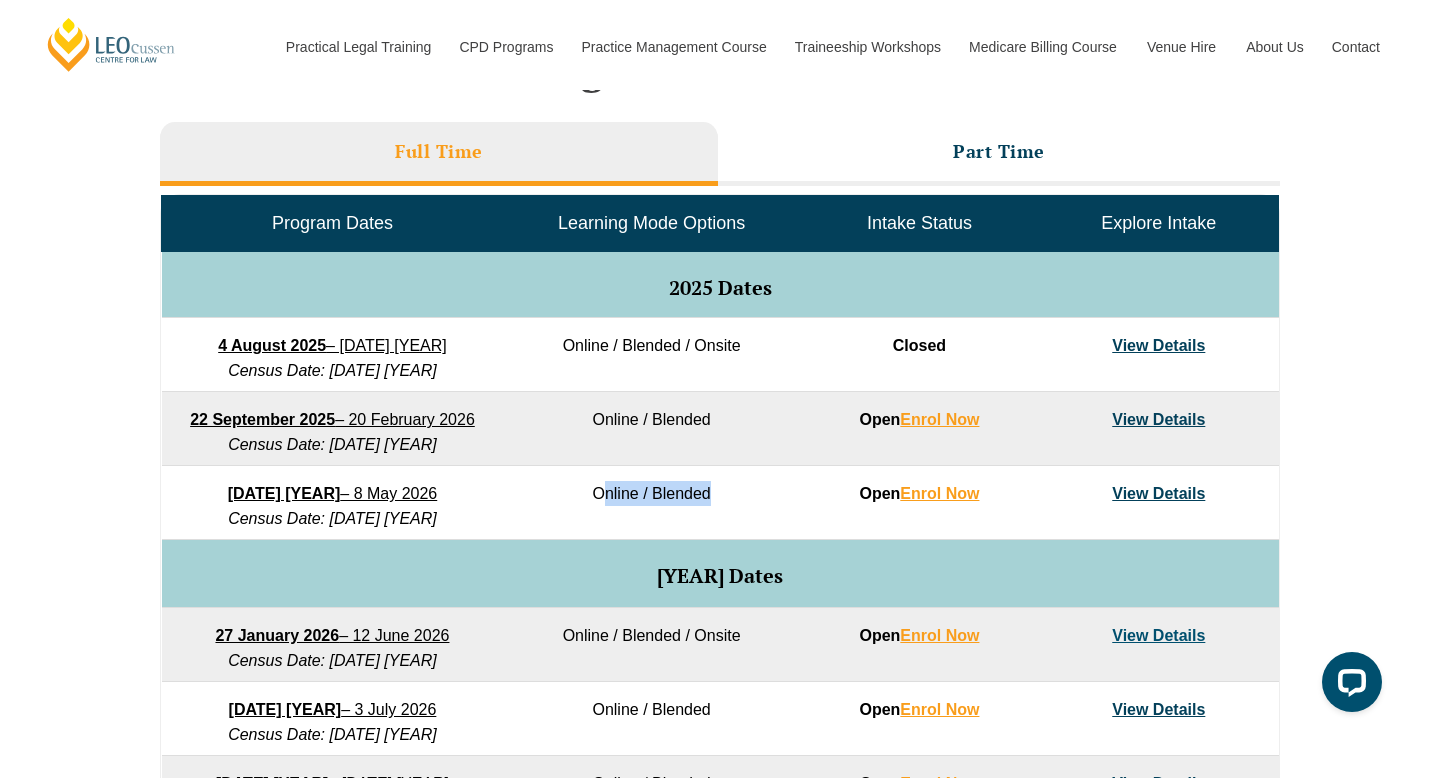 drag, startPoint x: 735, startPoint y: 501, endPoint x: 606, endPoint y: 493, distance: 129.24782 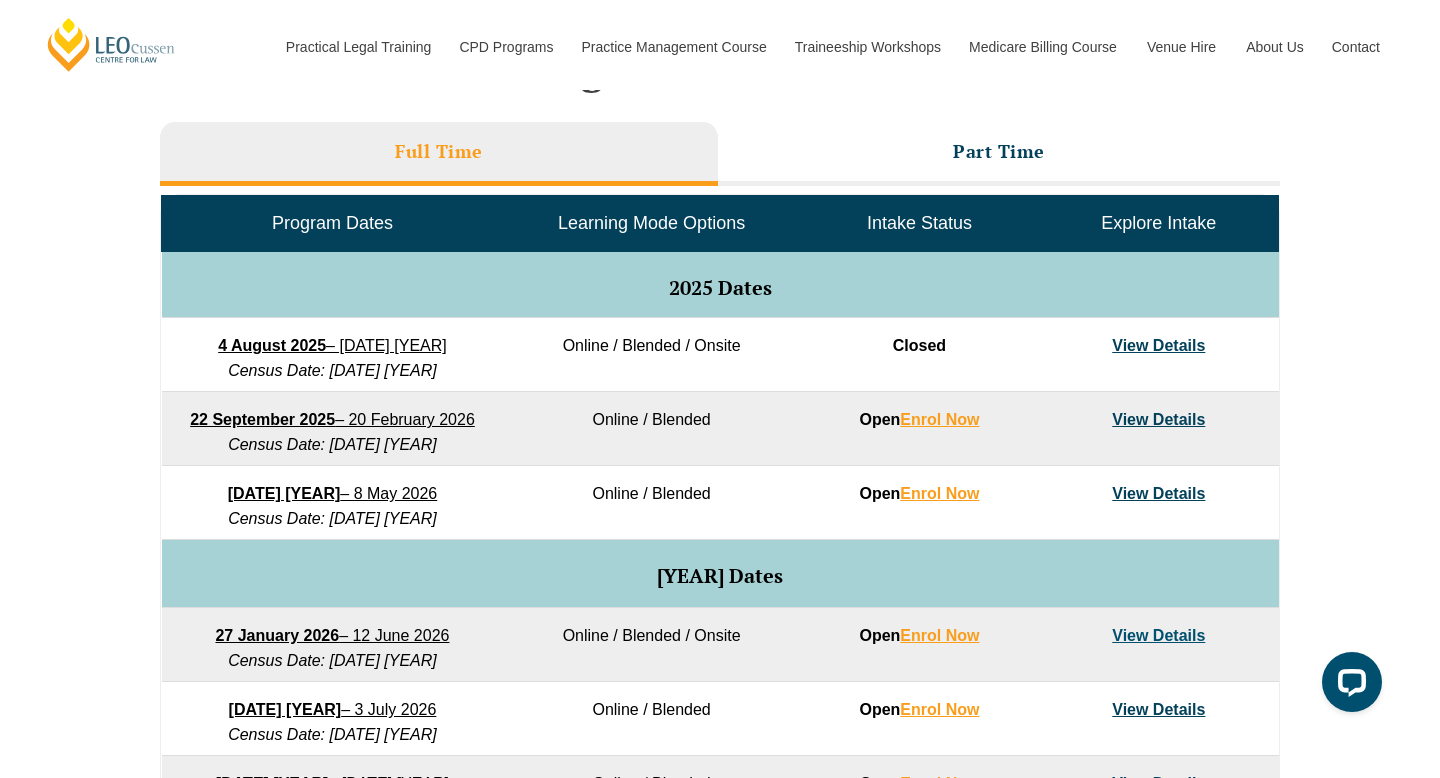 click on "Online / Blended" at bounding box center (651, 503) 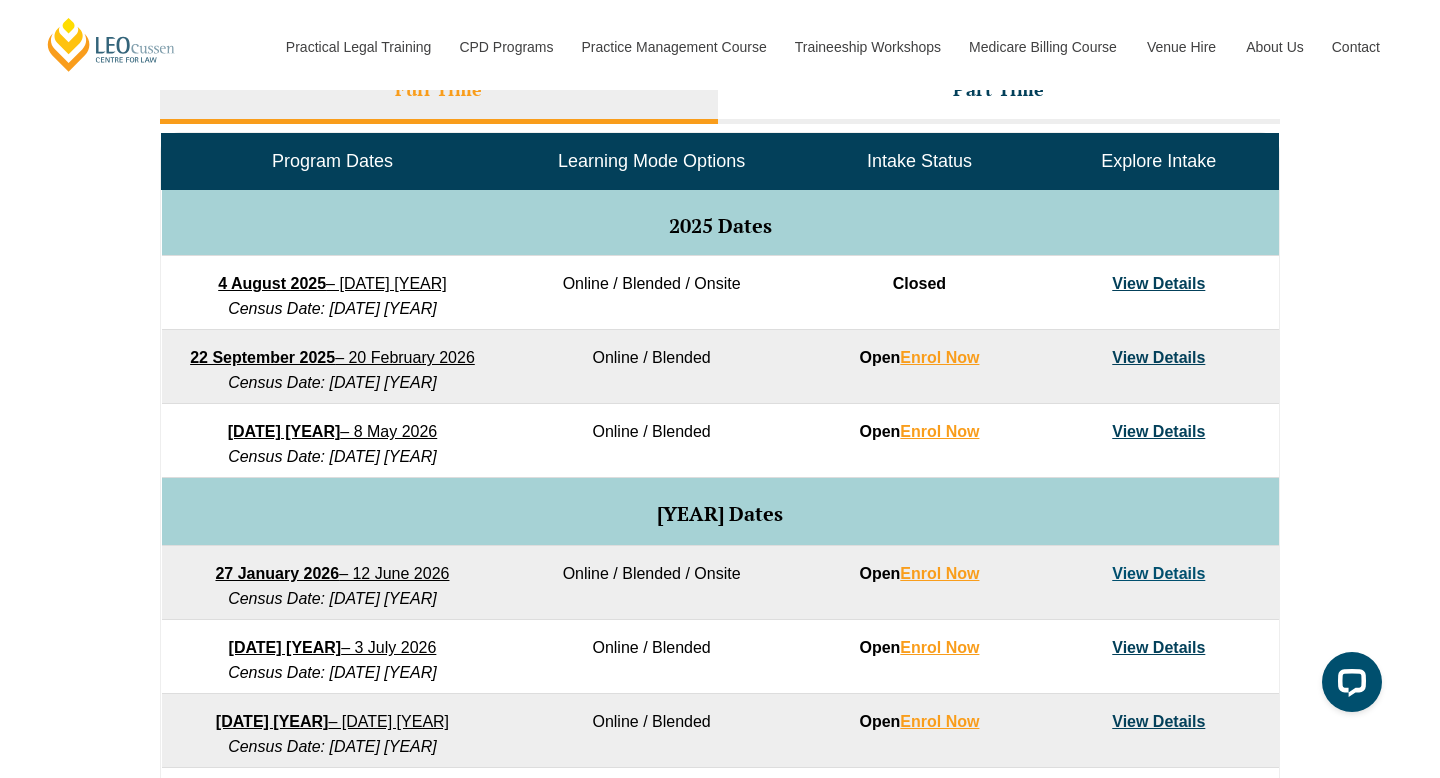scroll, scrollTop: 946, scrollLeft: 0, axis: vertical 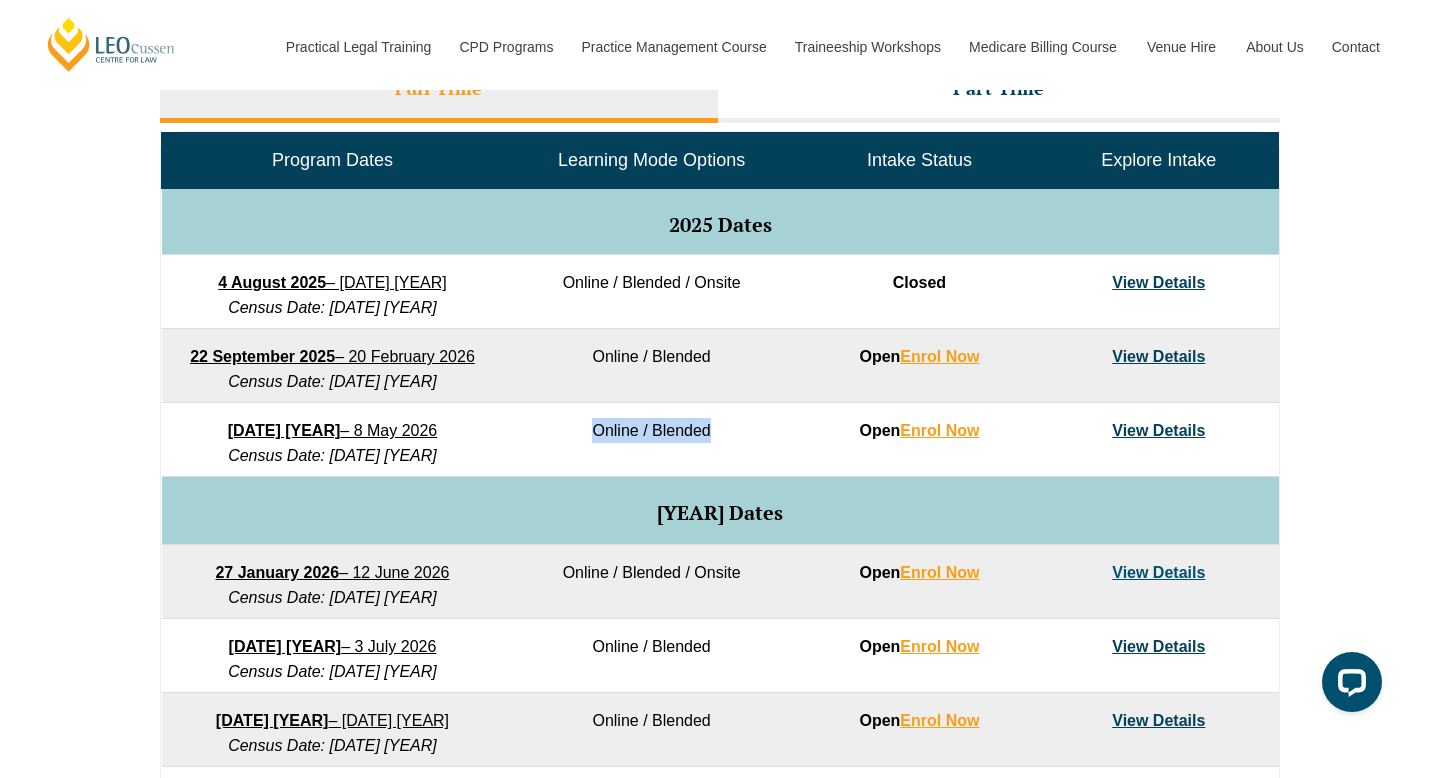 drag, startPoint x: 592, startPoint y: 429, endPoint x: 760, endPoint y: 438, distance: 168.2409 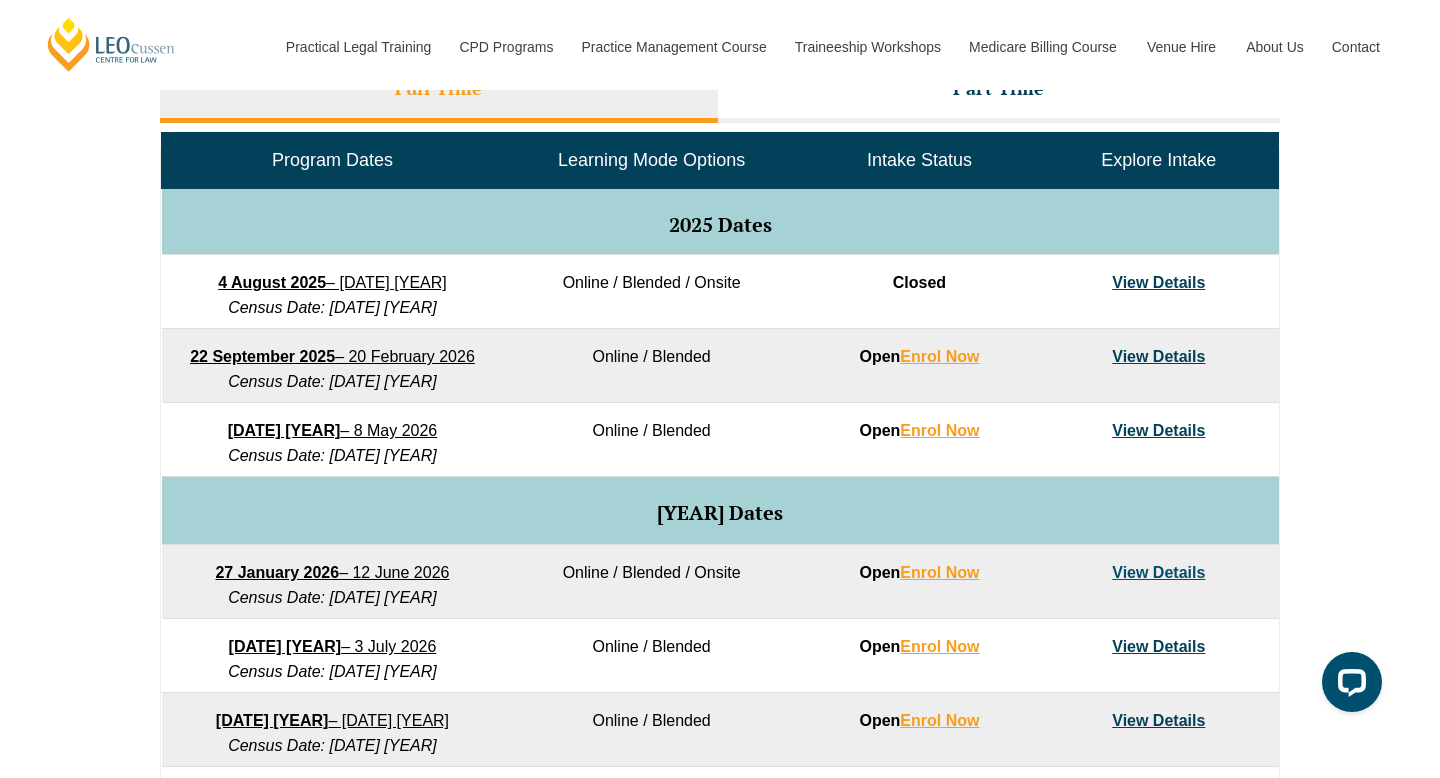 click on "Online / Blended" at bounding box center (651, 440) 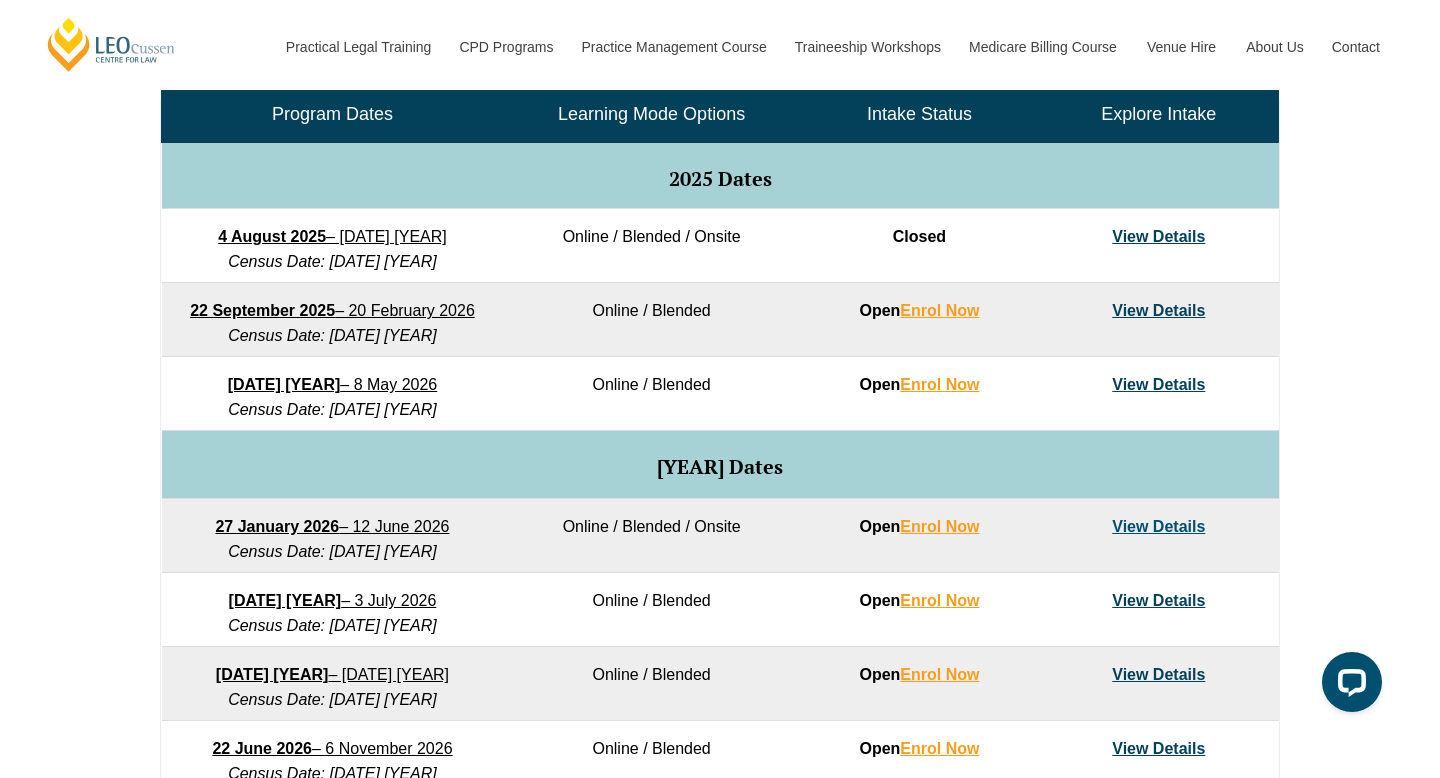 scroll, scrollTop: 994, scrollLeft: 0, axis: vertical 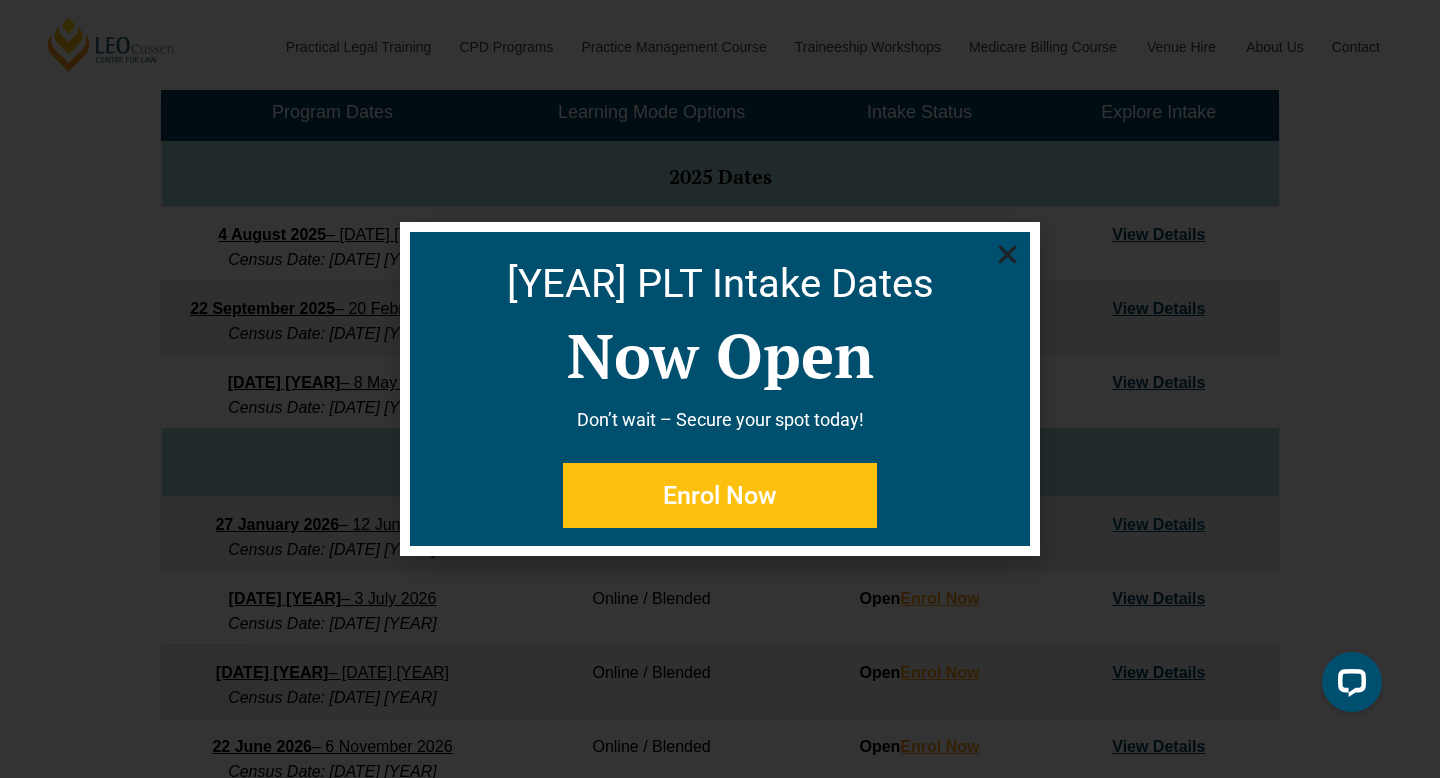 click 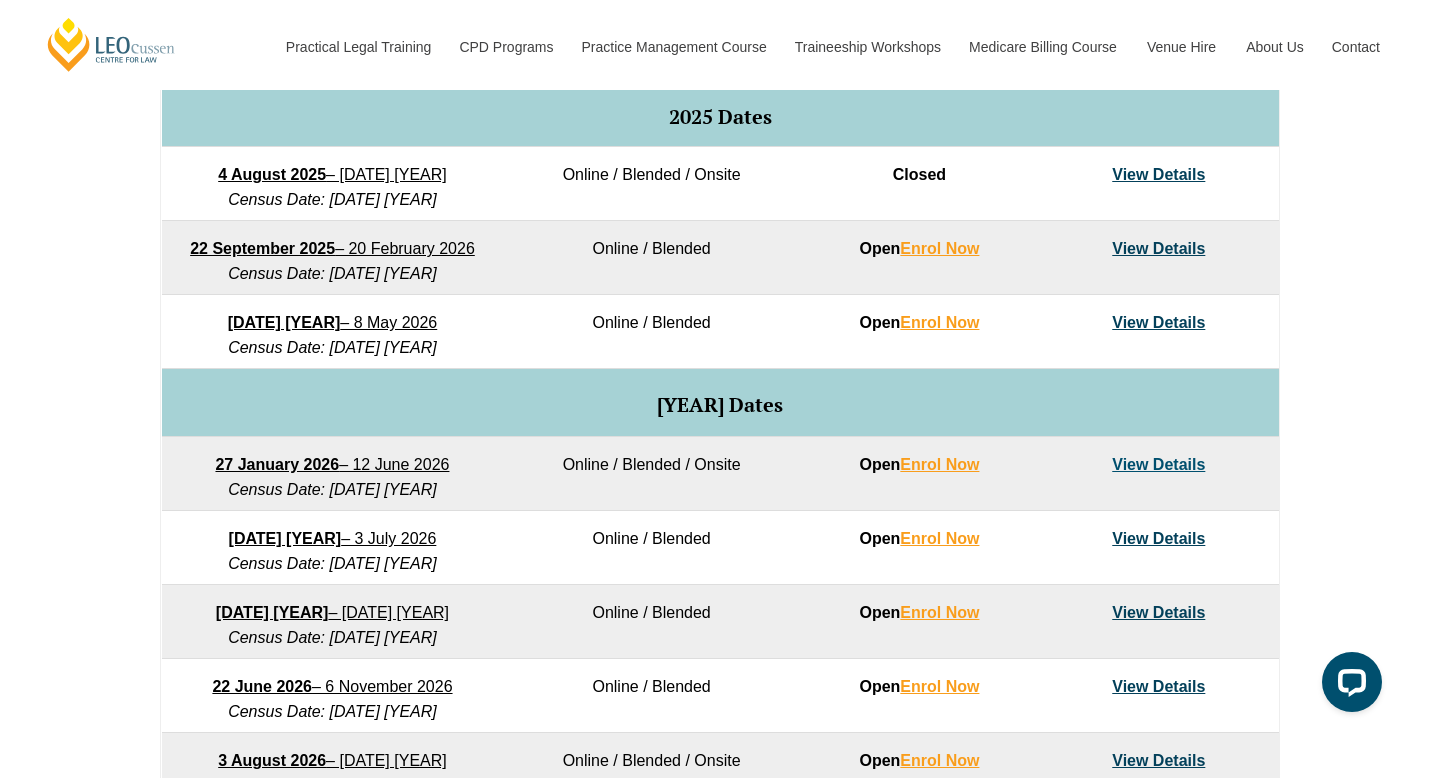 scroll, scrollTop: 1051, scrollLeft: 0, axis: vertical 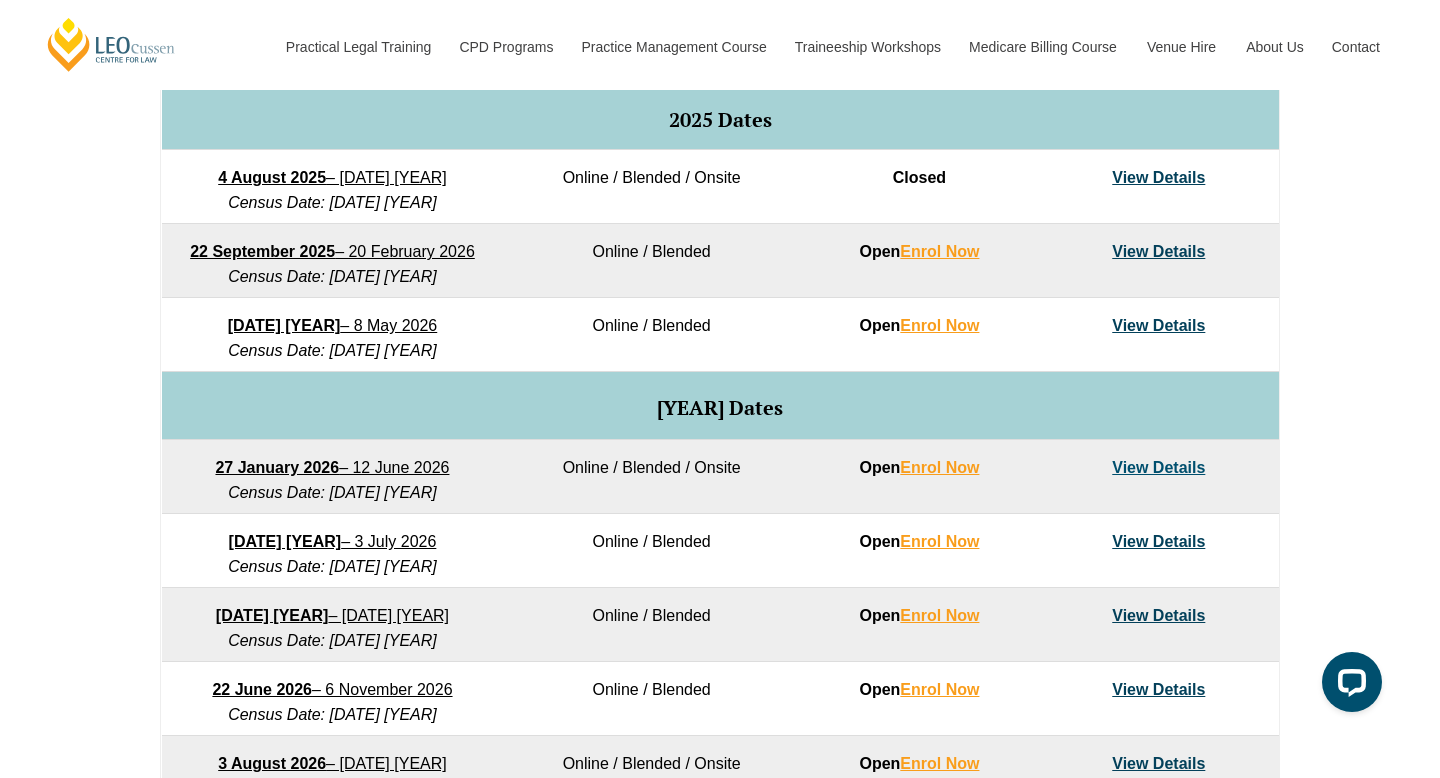 click on "View Details" at bounding box center [1158, 325] 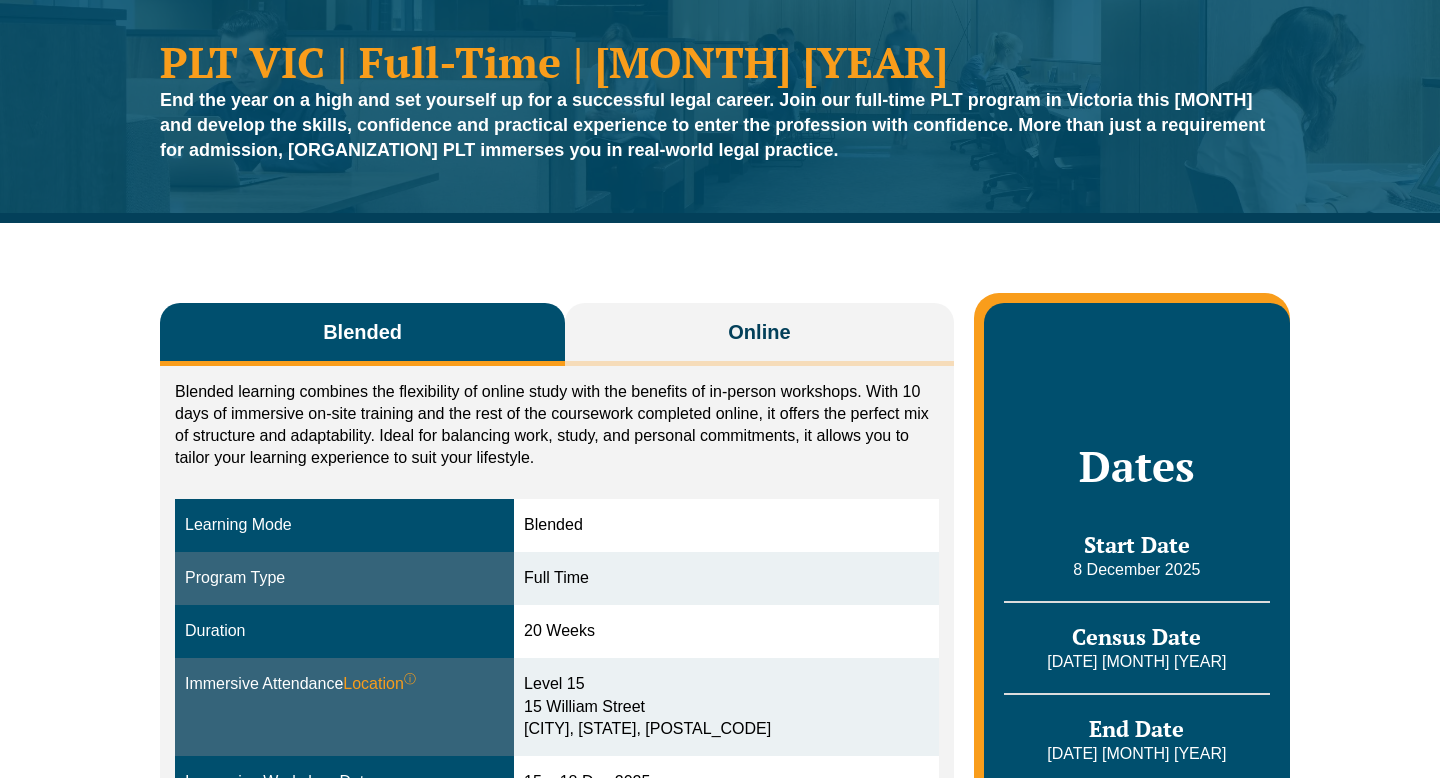 scroll, scrollTop: 273, scrollLeft: 0, axis: vertical 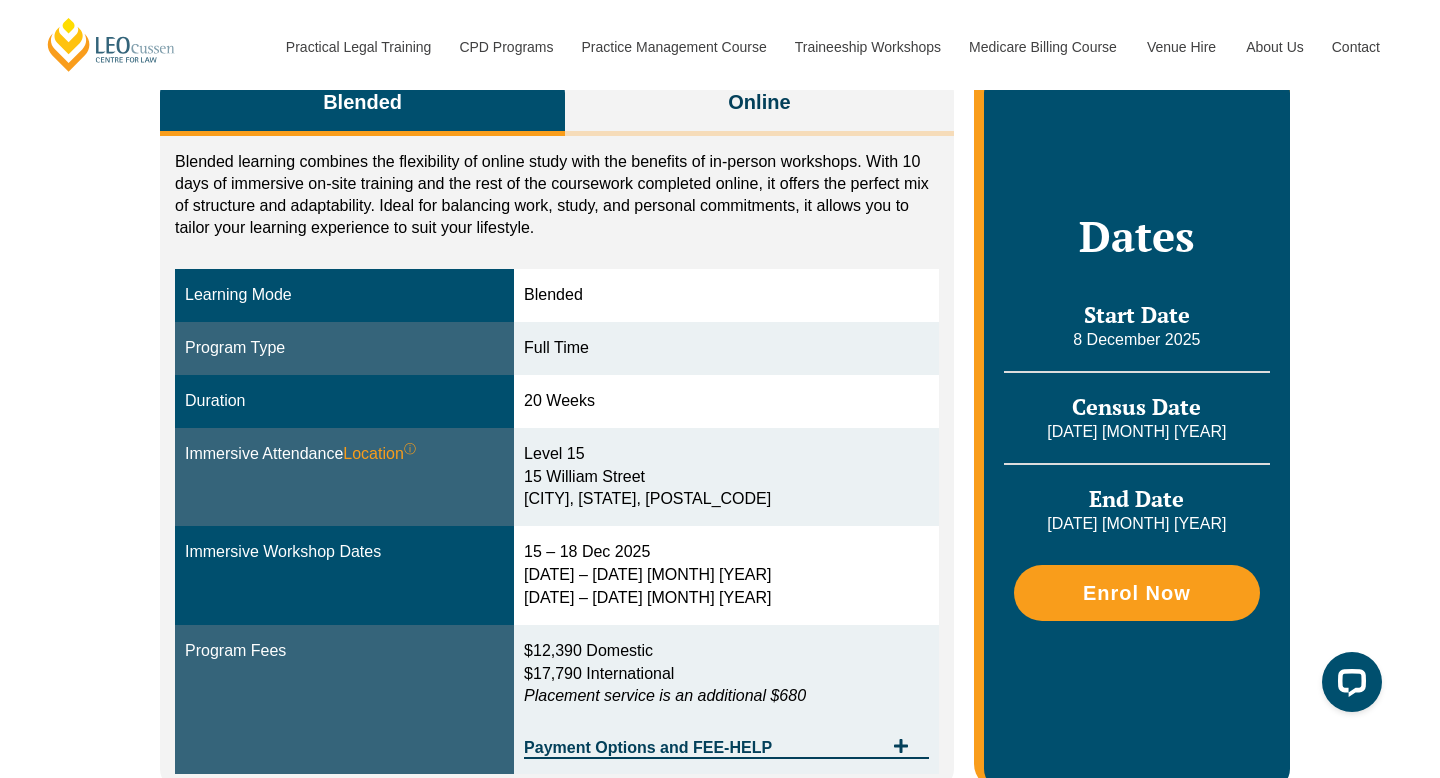 drag, startPoint x: 535, startPoint y: 575, endPoint x: 652, endPoint y: 577, distance: 117.01709 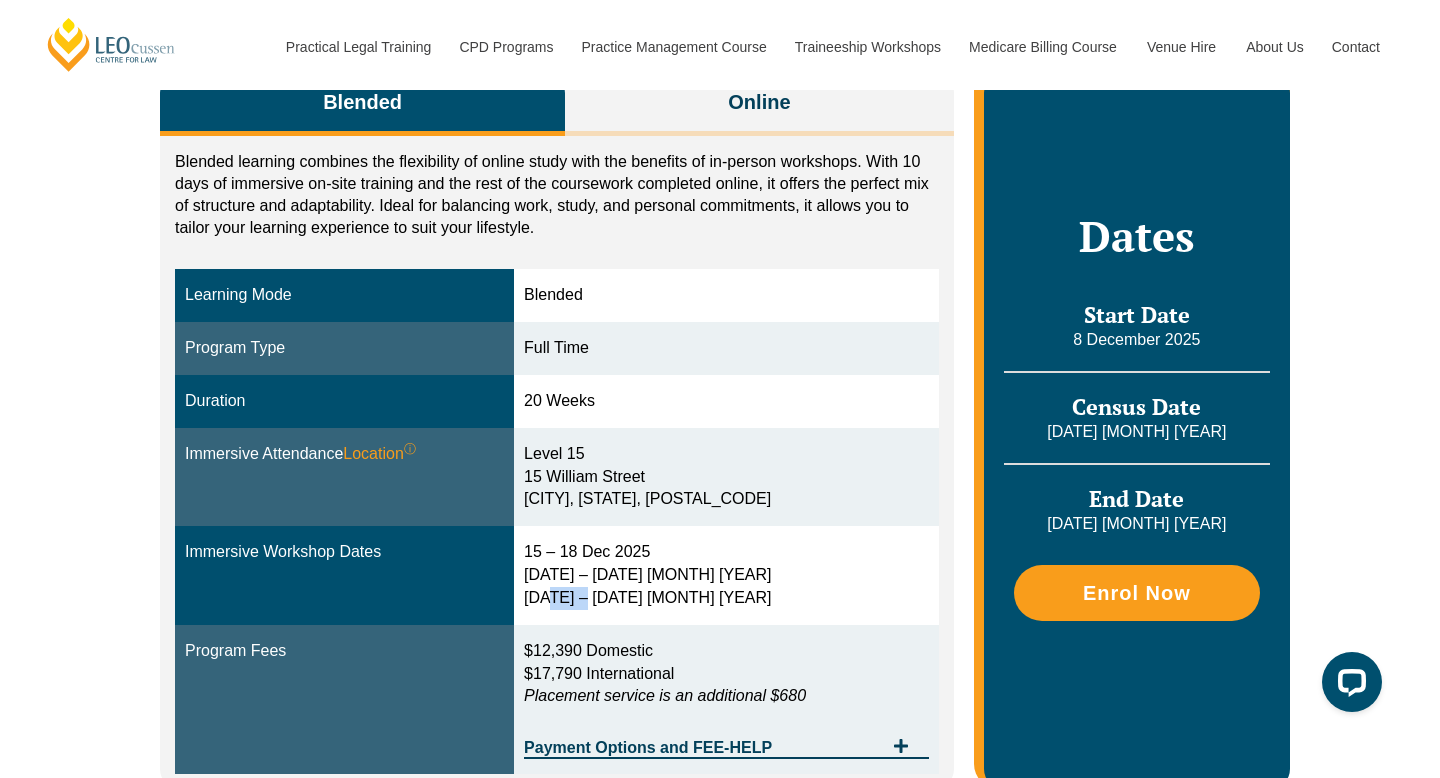 drag, startPoint x: 585, startPoint y: 602, endPoint x: 548, endPoint y: 602, distance: 37 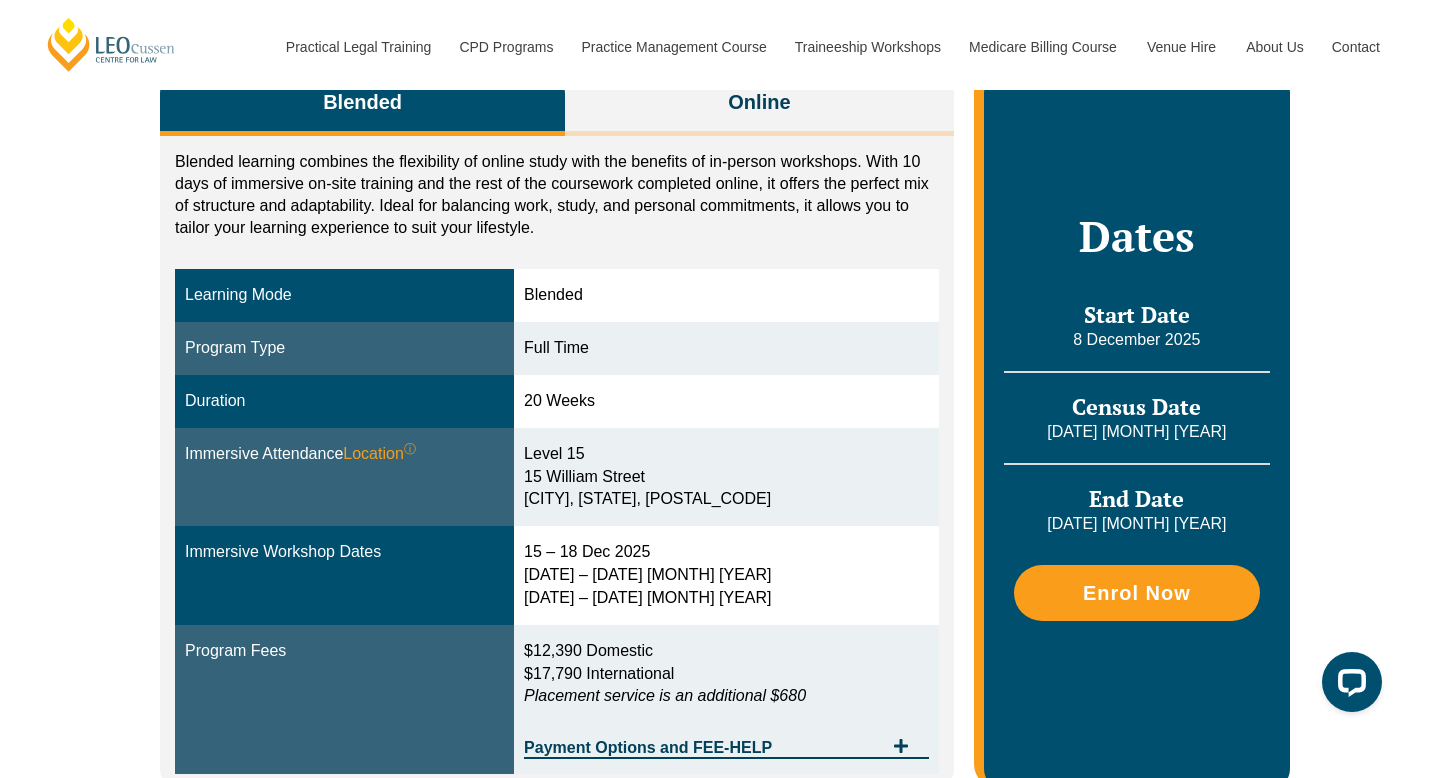click on "15 – 18 Dec 2025  10 – 12 March 2026  28 – 30 April 2026" at bounding box center [726, 575] 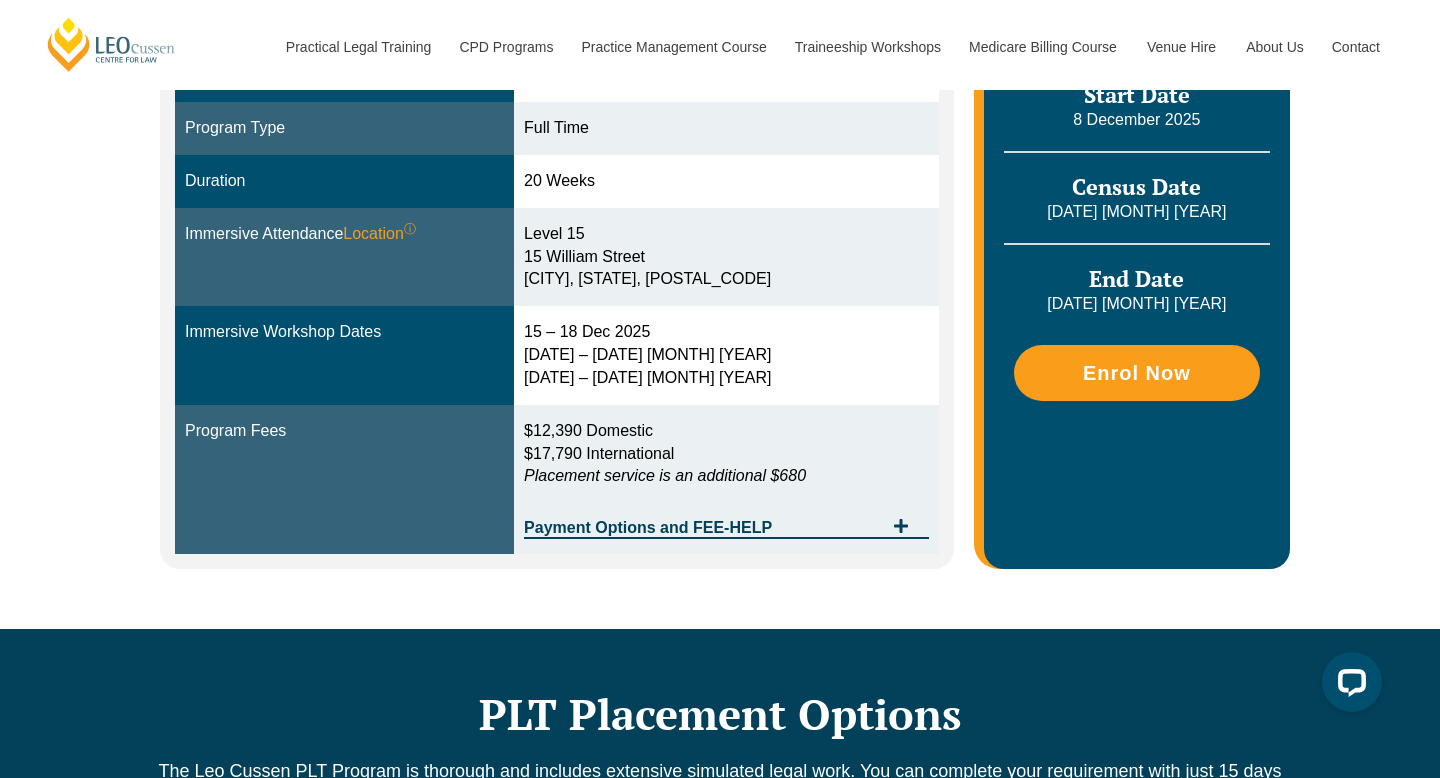 scroll, scrollTop: 599, scrollLeft: 0, axis: vertical 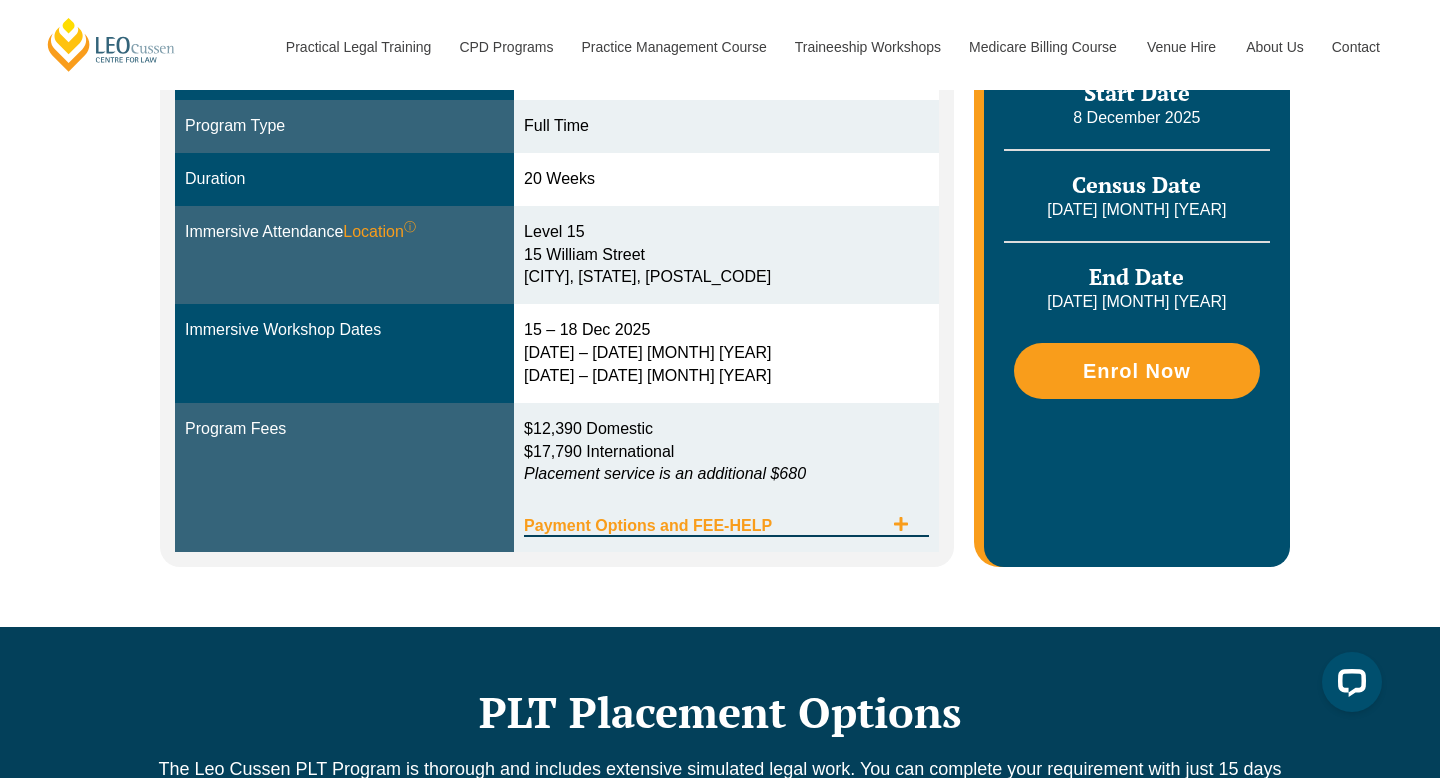 click 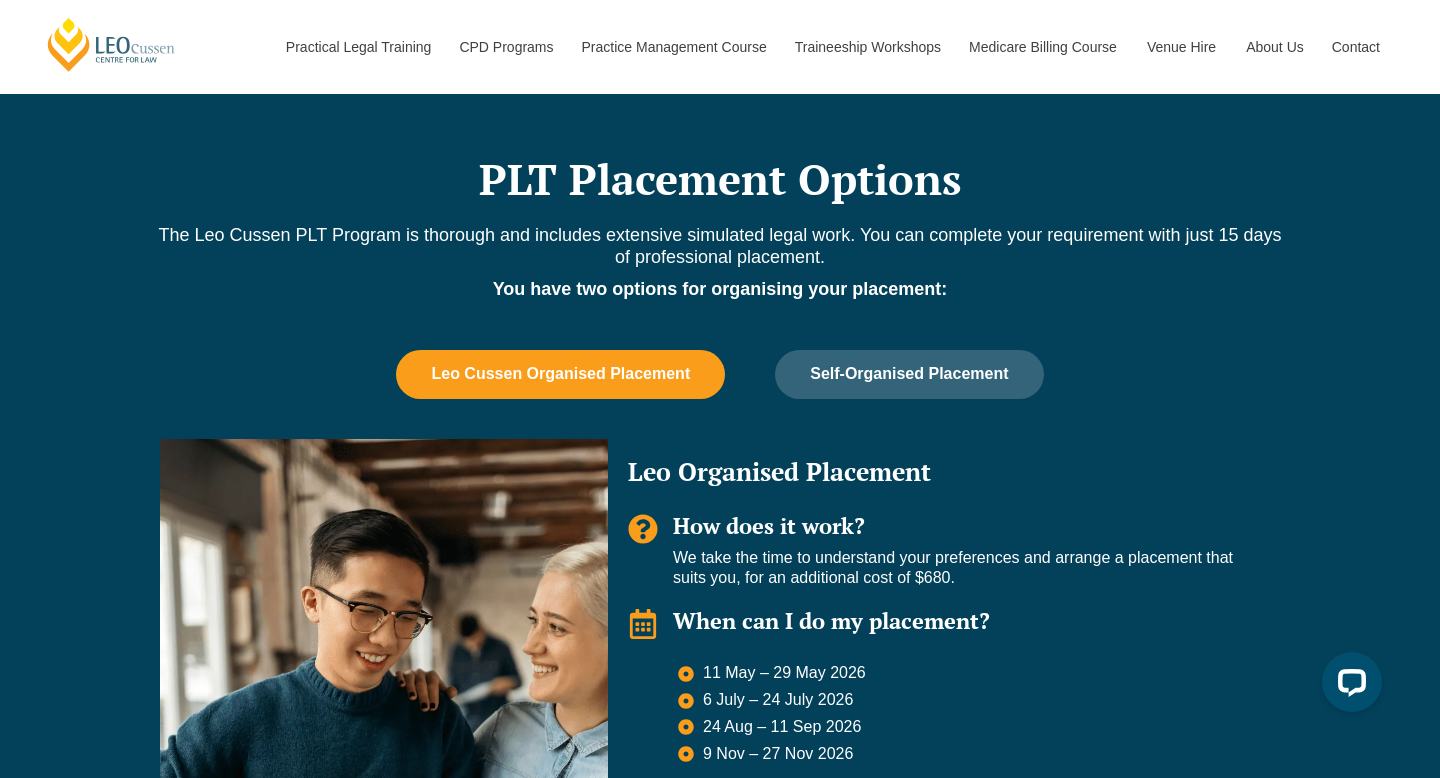scroll, scrollTop: 1670, scrollLeft: 0, axis: vertical 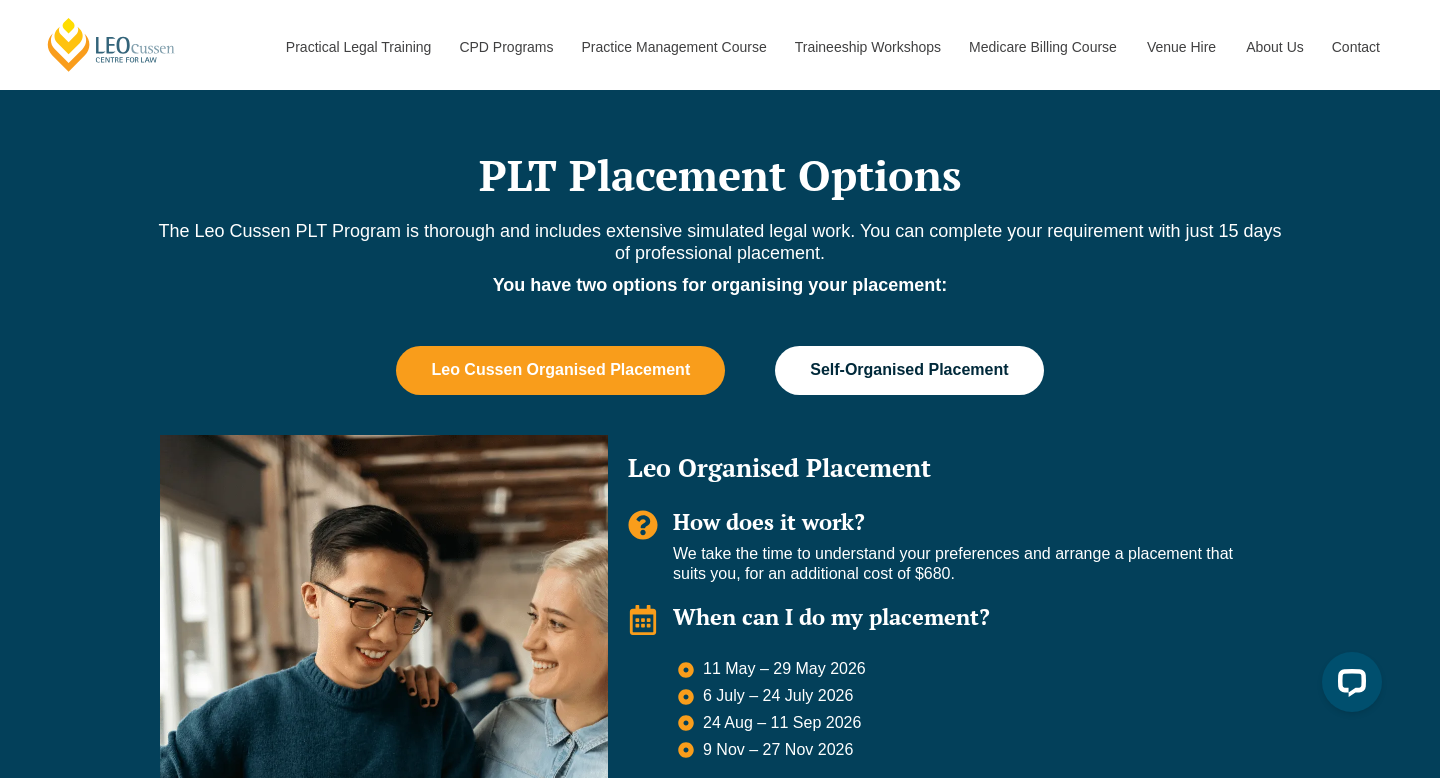 click on "Self-Organised Placement" at bounding box center (909, 370) 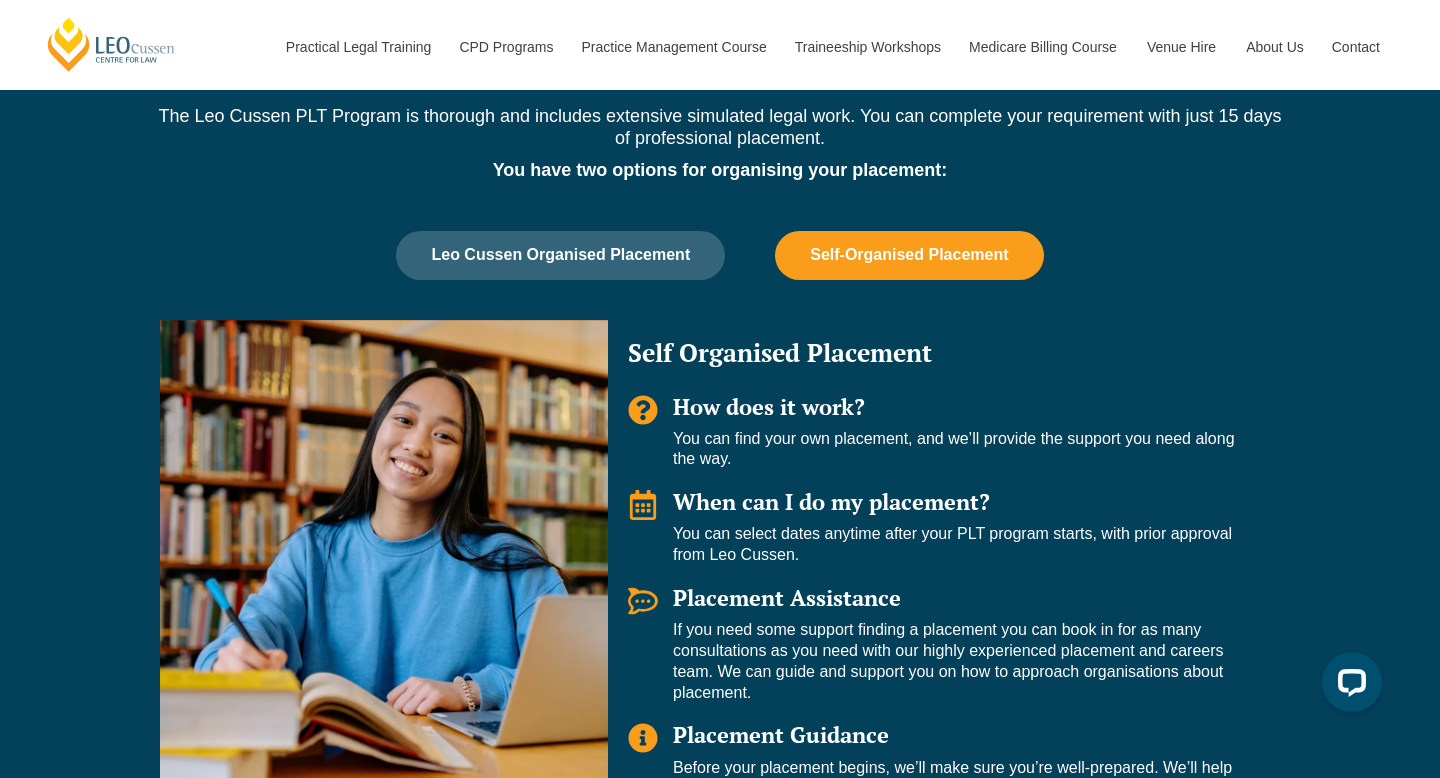 scroll, scrollTop: 1792, scrollLeft: 0, axis: vertical 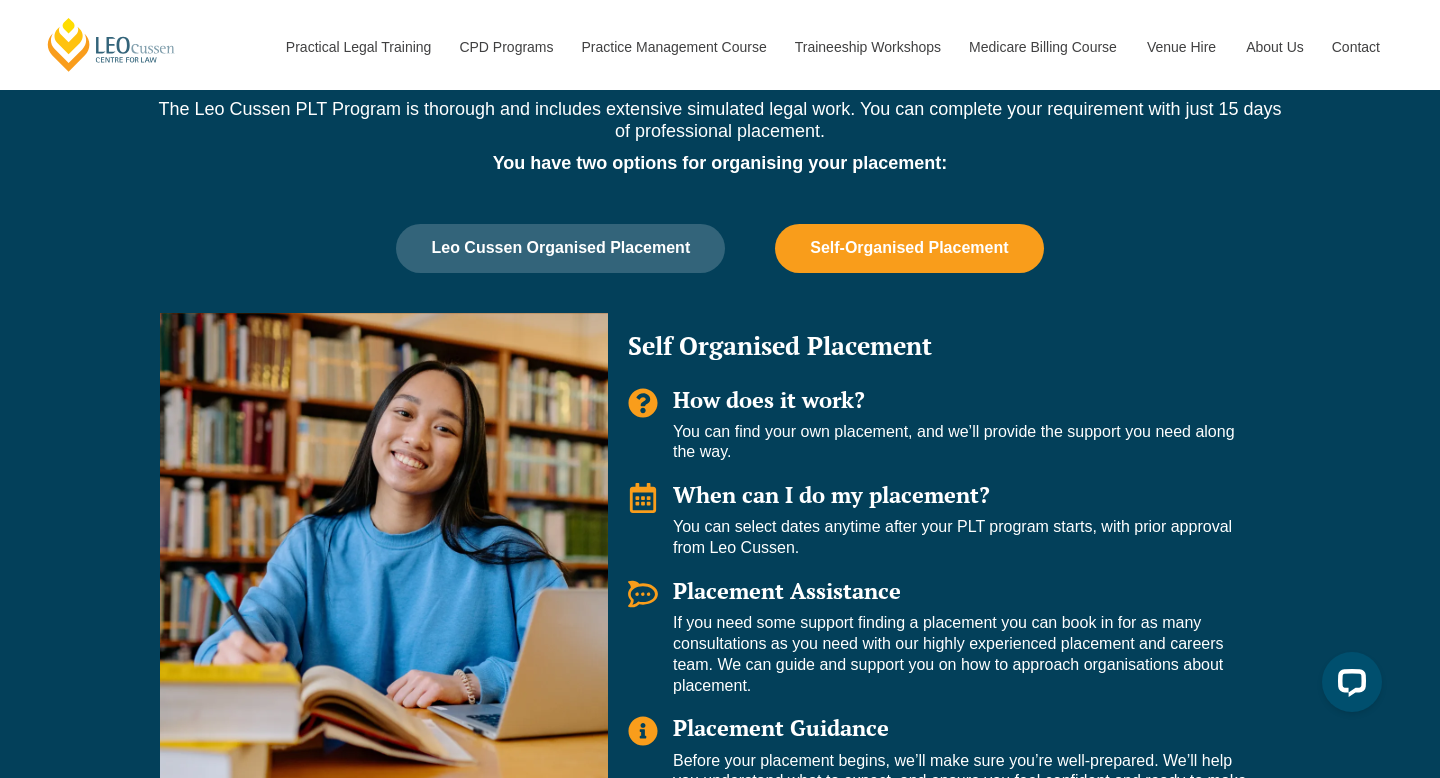 drag, startPoint x: 694, startPoint y: 439, endPoint x: 781, endPoint y: 454, distance: 88.28363 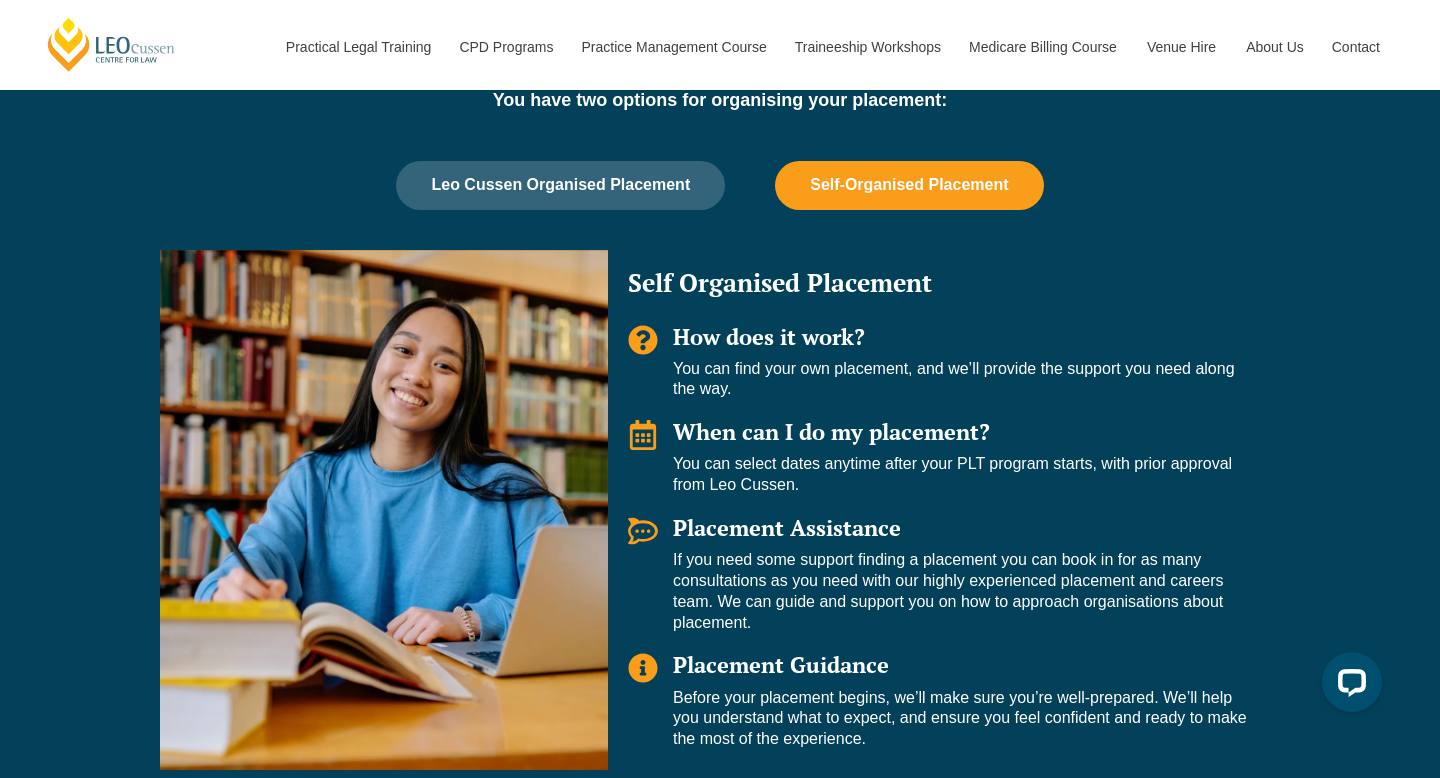 scroll, scrollTop: 1859, scrollLeft: 0, axis: vertical 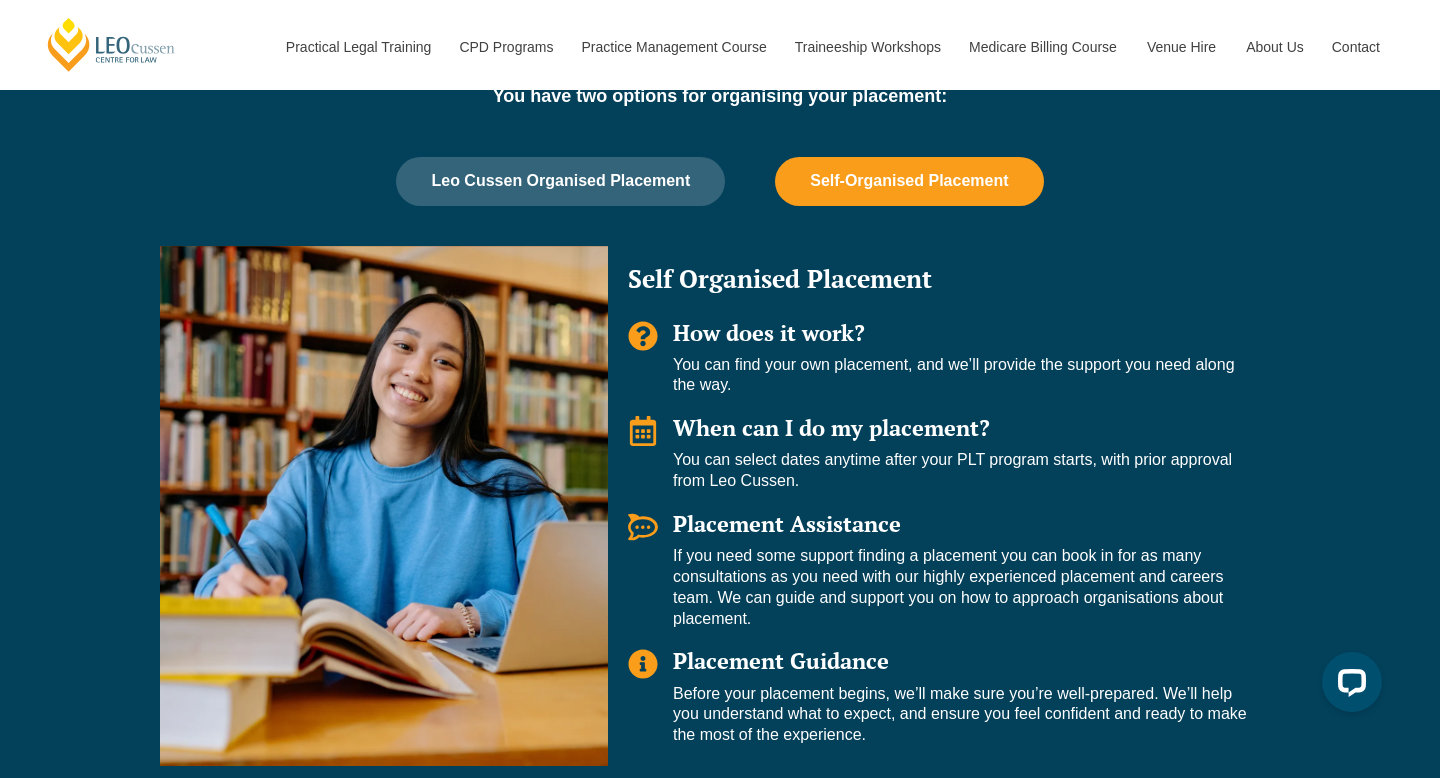 drag, startPoint x: 804, startPoint y: 488, endPoint x: 679, endPoint y: 466, distance: 126.921234 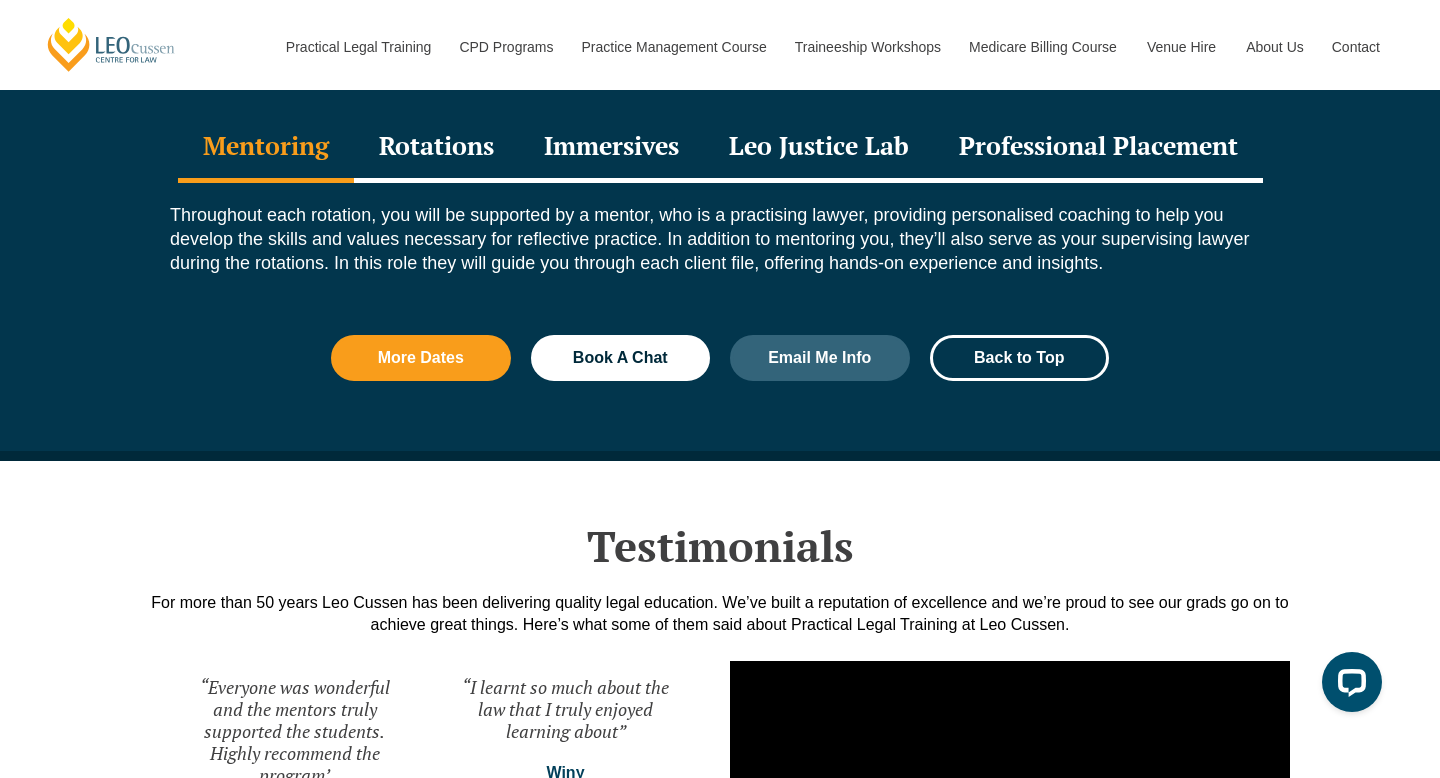 scroll, scrollTop: 2796, scrollLeft: 0, axis: vertical 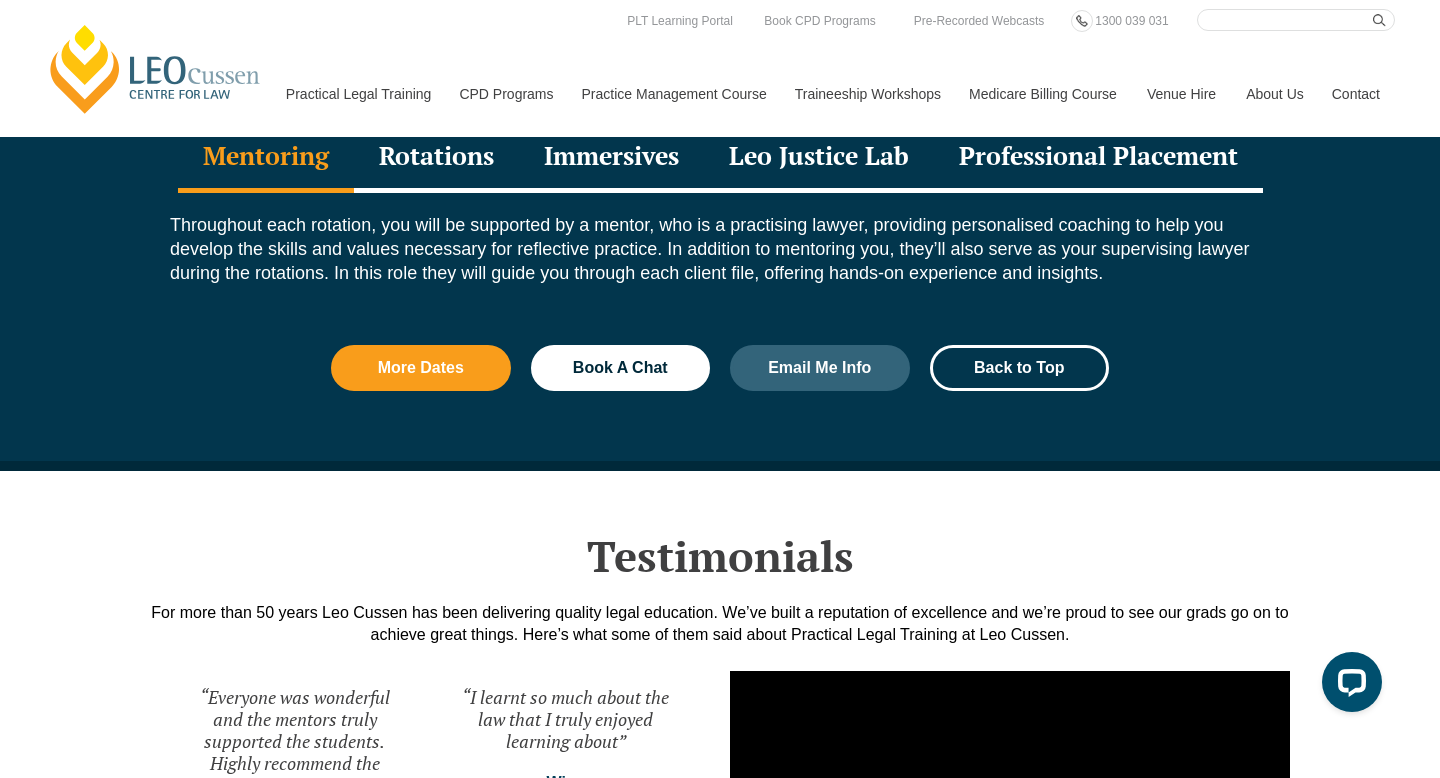 click on "Professional Placement" at bounding box center (1098, 158) 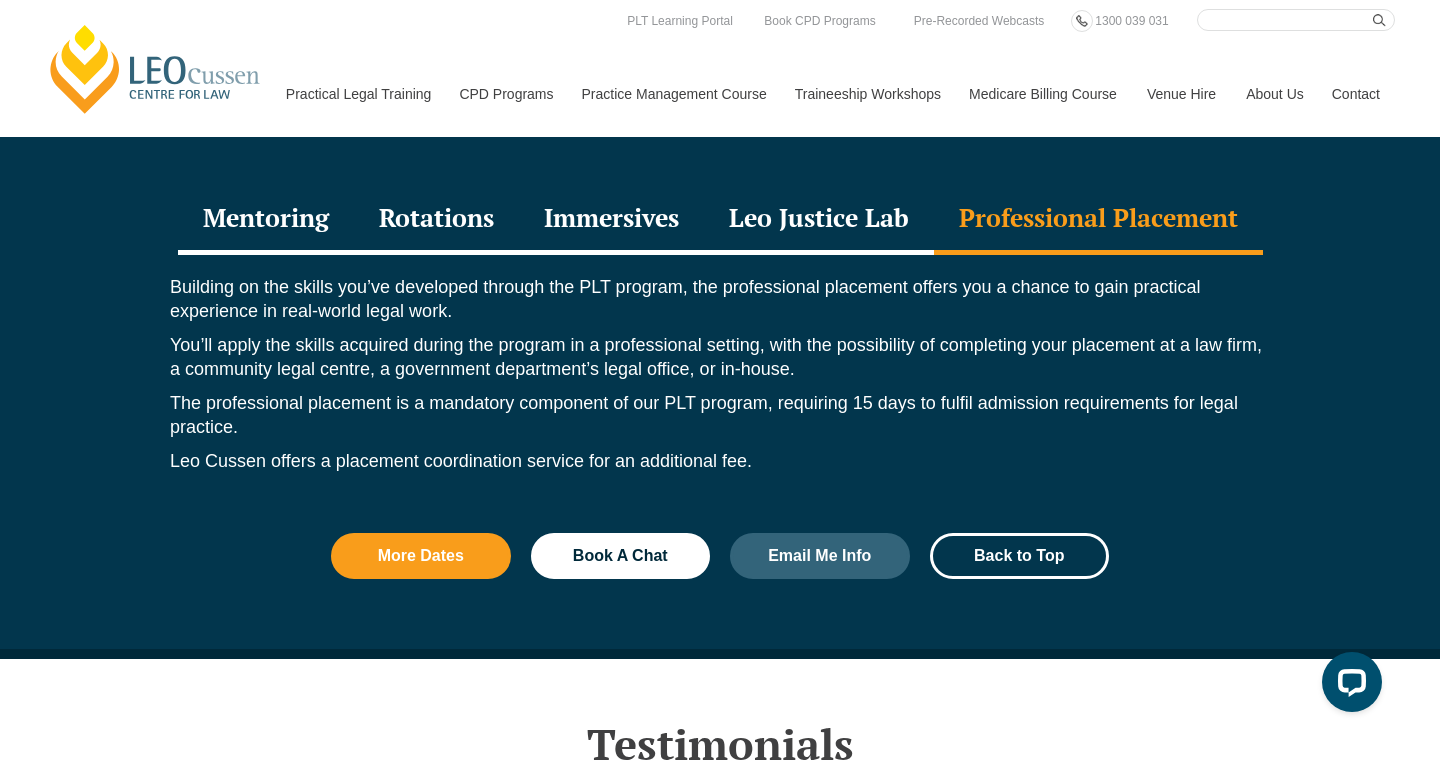 scroll, scrollTop: 2730, scrollLeft: 0, axis: vertical 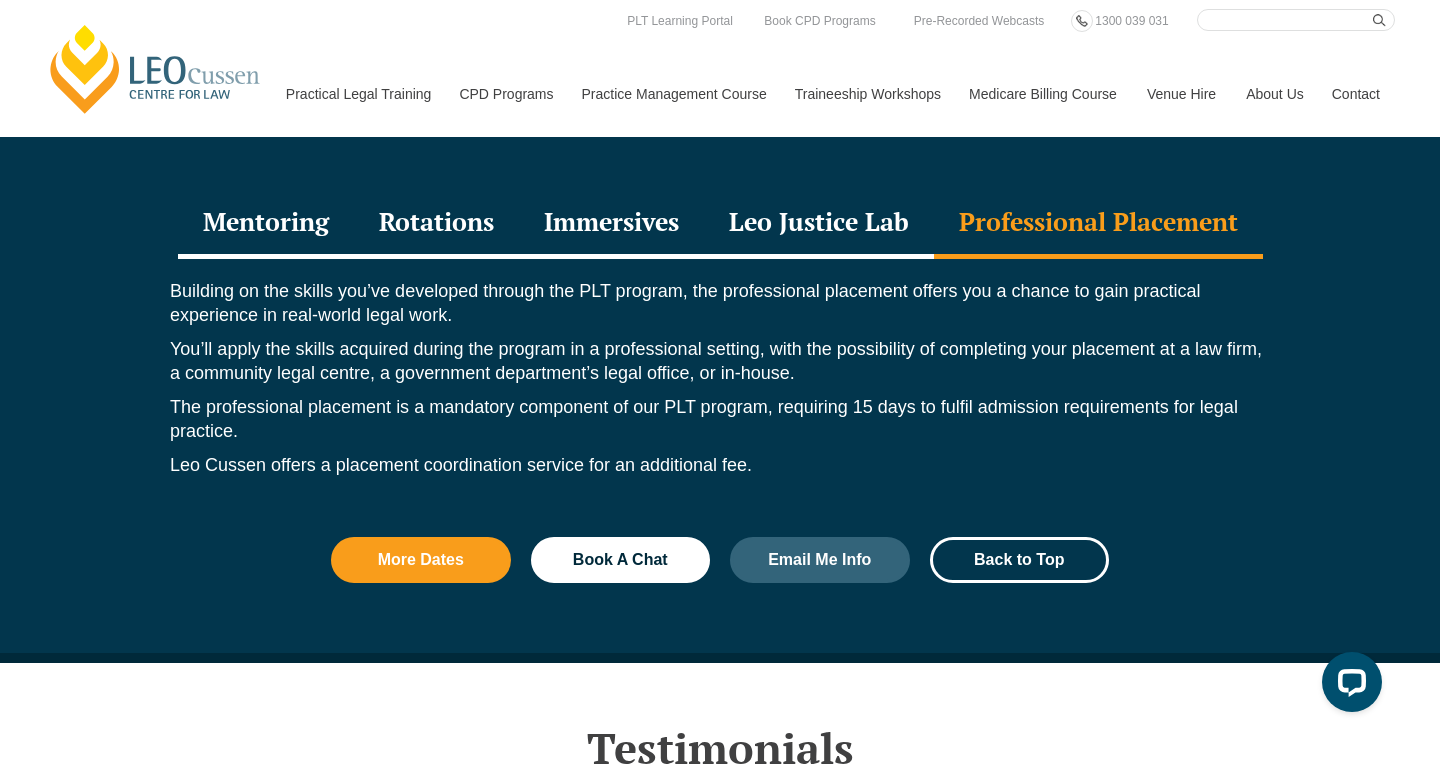 click on "Building on the skills you’ve developed through the PLT program, the professional placement offers you a chance to gain practical experience in real-world legal work. You’ll apply the skills acquired during the program in a professional setting, with the possibility of completing your placement at a law firm, a community legal centre, a government department’s legal office, or in-house. The professional placement is a mandatory component of our PLT program, requiring 15 days to fulfil admission requirements for legal practice. Leo Cussen offers a placement coordination service for an additional fee." at bounding box center (720, 383) 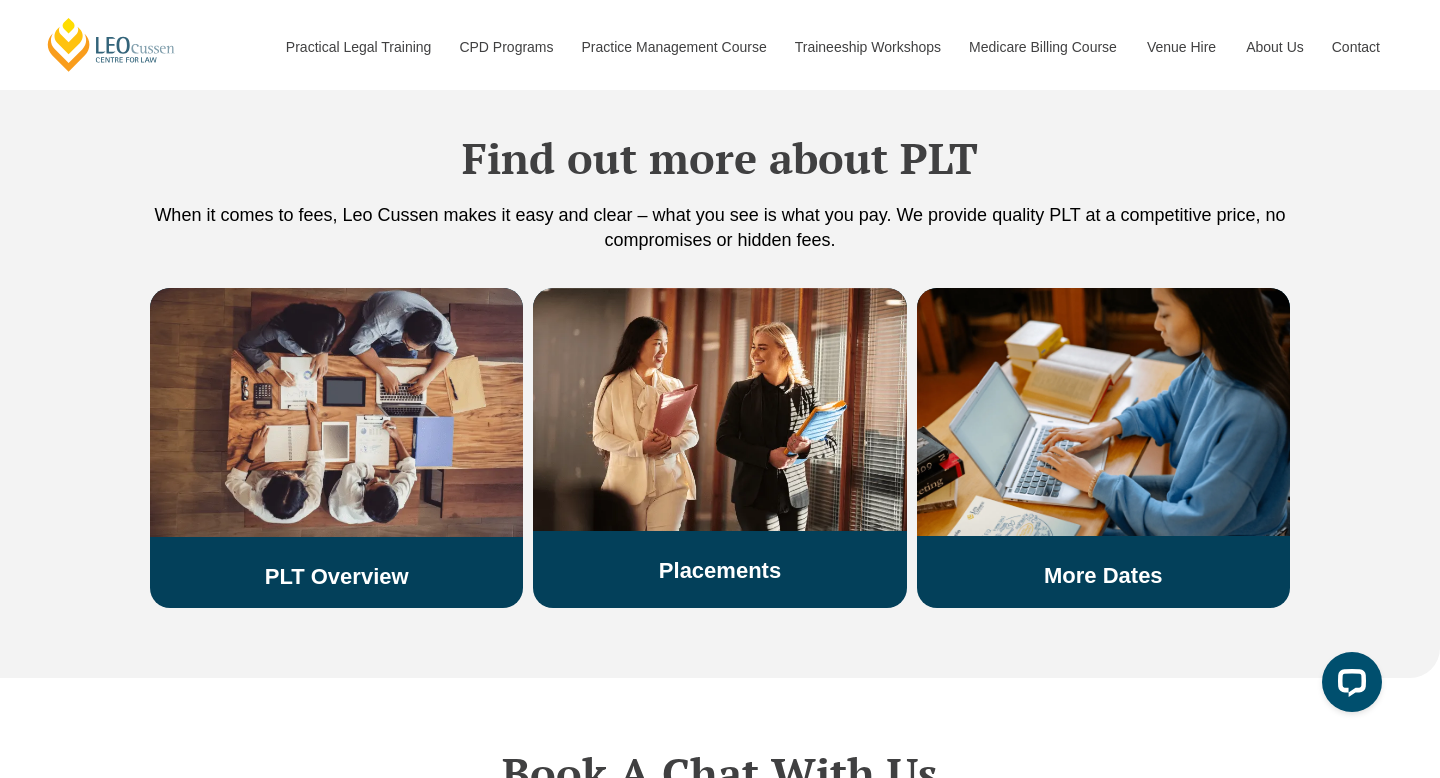 scroll, scrollTop: 3836, scrollLeft: 0, axis: vertical 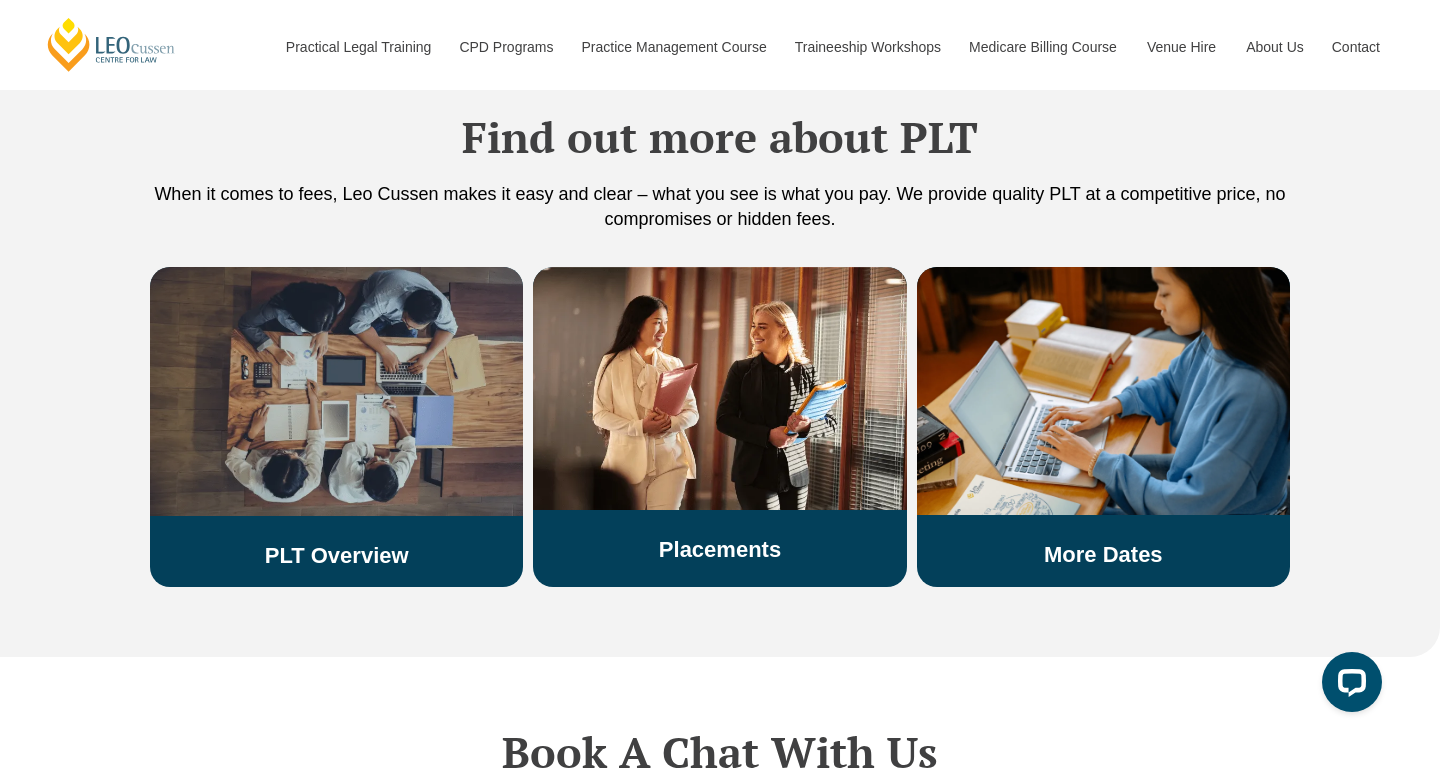 click on "PLT Overview" at bounding box center (337, 555) 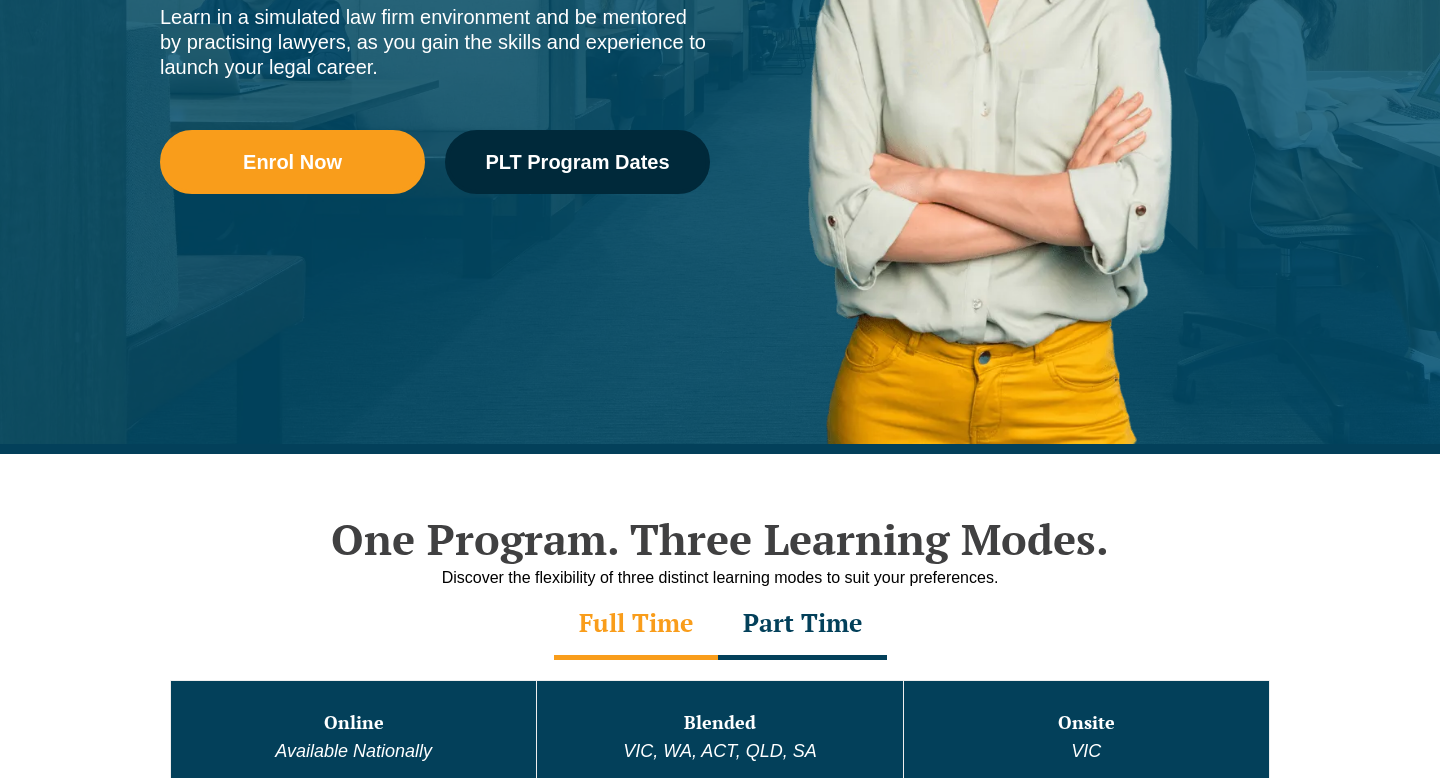scroll, scrollTop: 0, scrollLeft: 0, axis: both 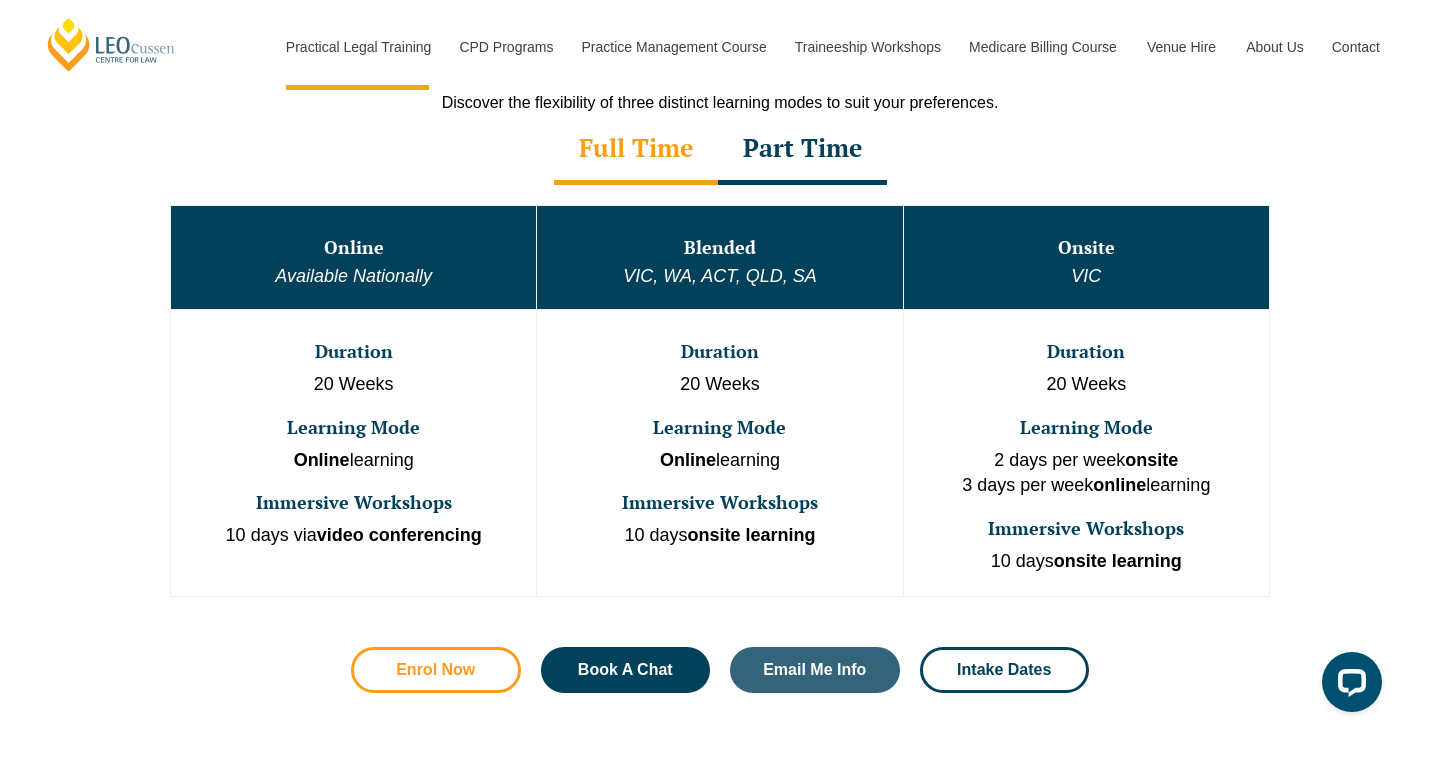 click on "Enrol Now" at bounding box center [436, 670] 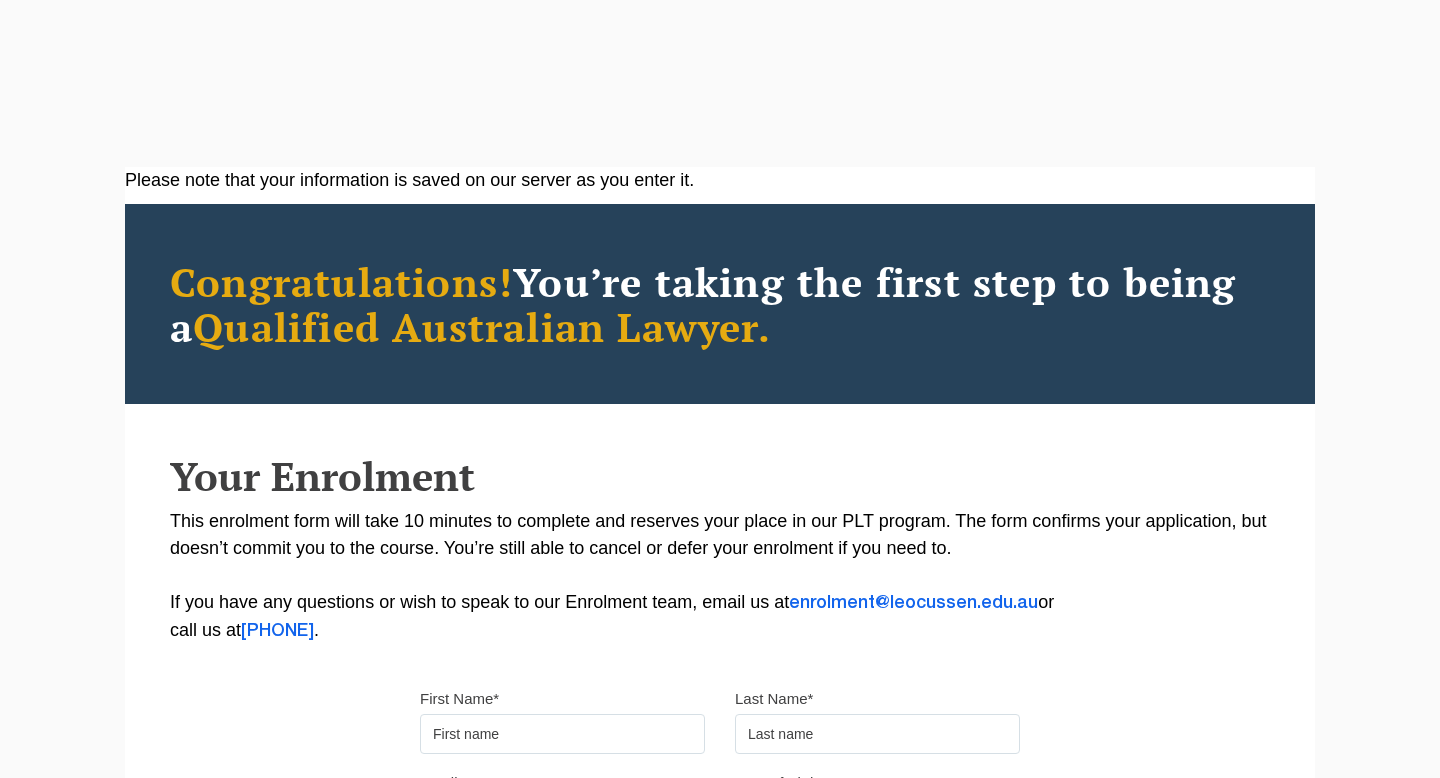 scroll, scrollTop: 41, scrollLeft: 0, axis: vertical 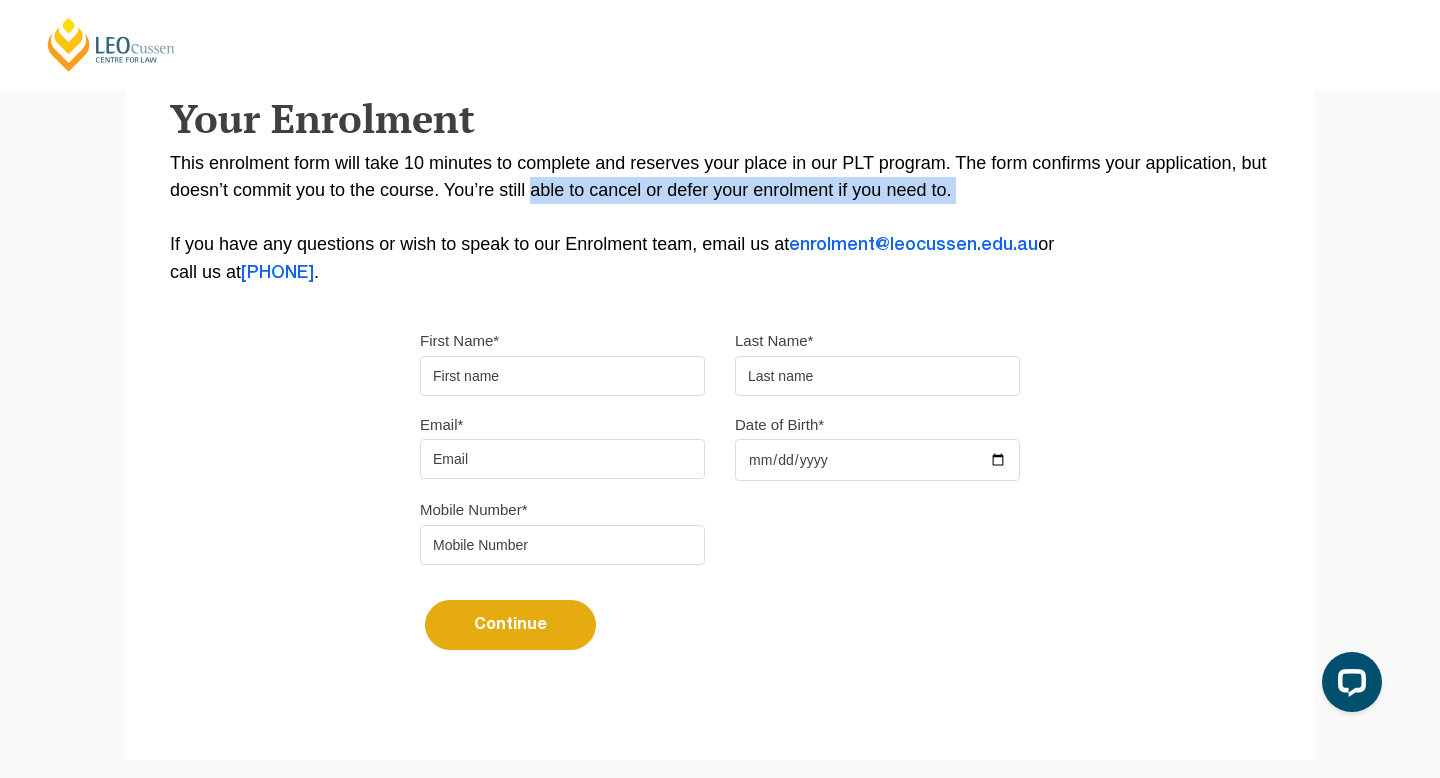 drag, startPoint x: 453, startPoint y: 202, endPoint x: 570, endPoint y: 226, distance: 119.43617 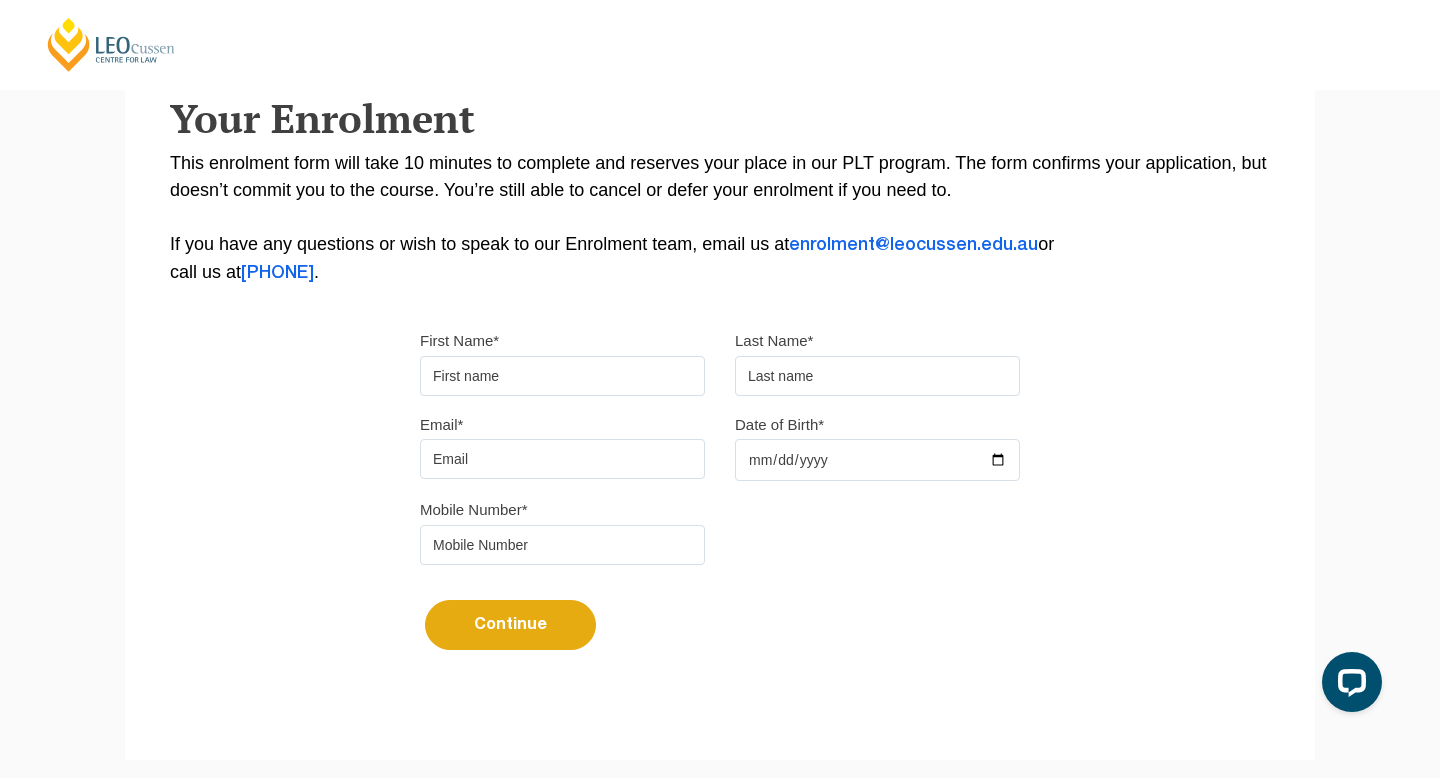 click on "This enrolment form will take 10 minutes to complete and reserves your place in our PLT program. The form confirms your application, but doesn’t commit you to the course. You’re still able to cancel or defer your enrolment if you need to.   If you have any questions or wish to speak to our Enrolment team, email us at  enrolment@leocussen.edu.au  or  call us at  03 8667 5667 ." at bounding box center [720, 218] 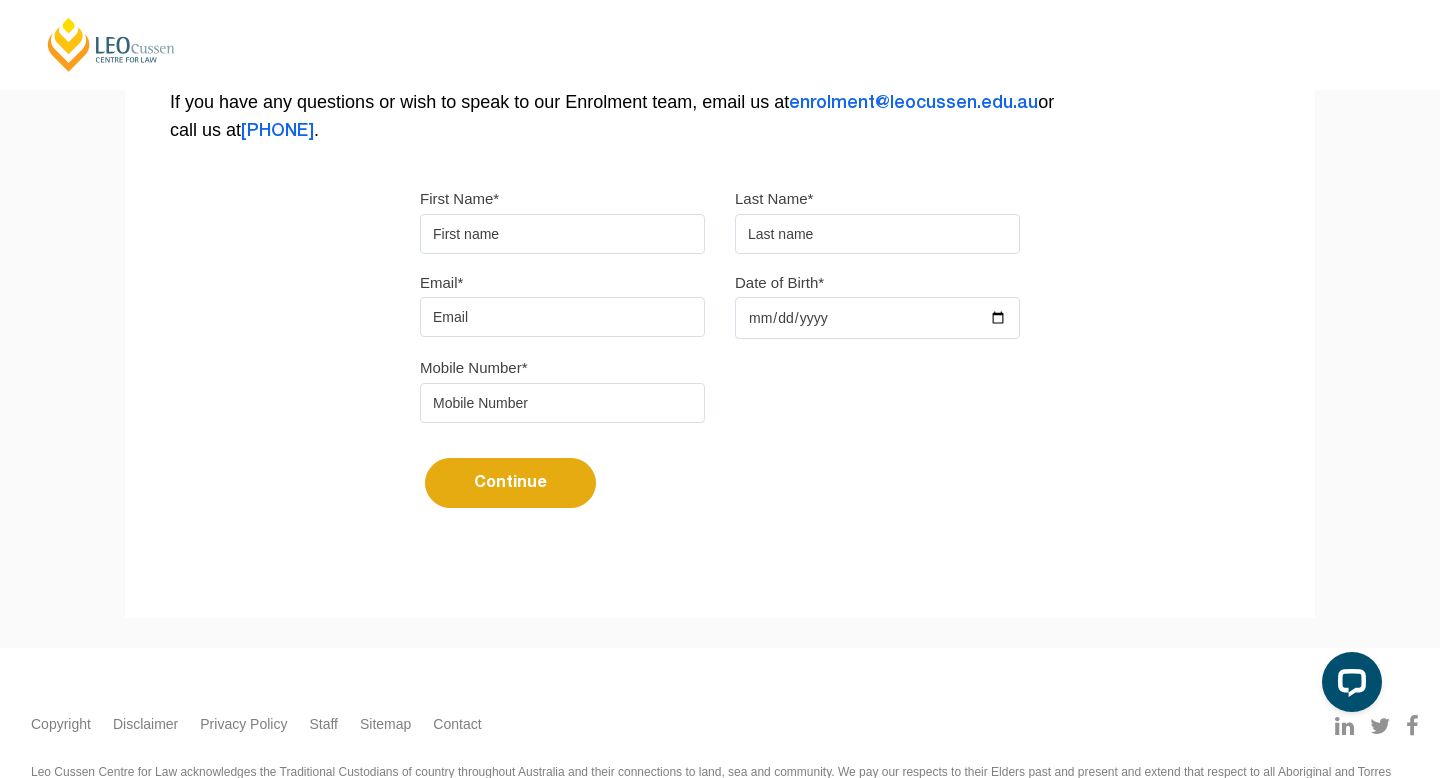 scroll, scrollTop: 465, scrollLeft: 0, axis: vertical 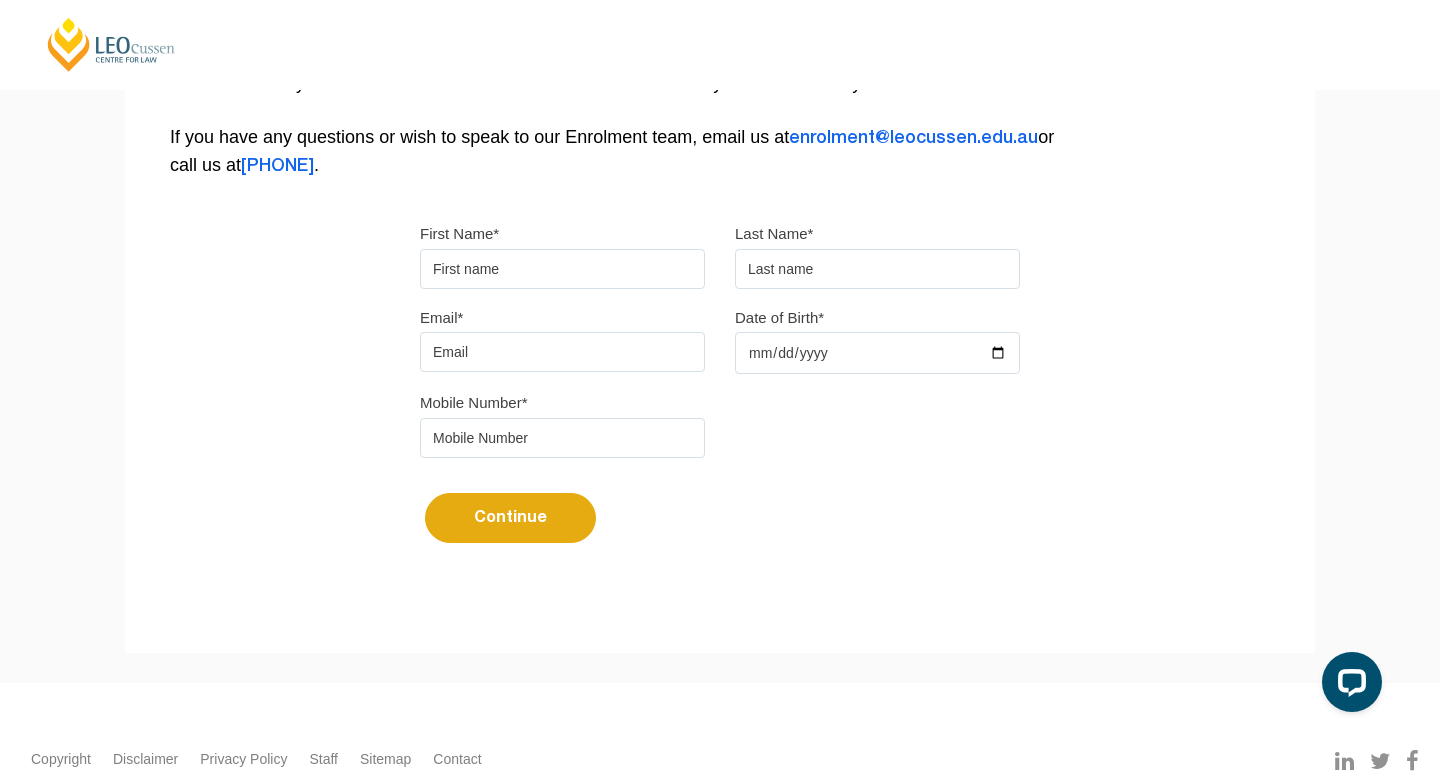 click on "First Name*" at bounding box center [562, 269] 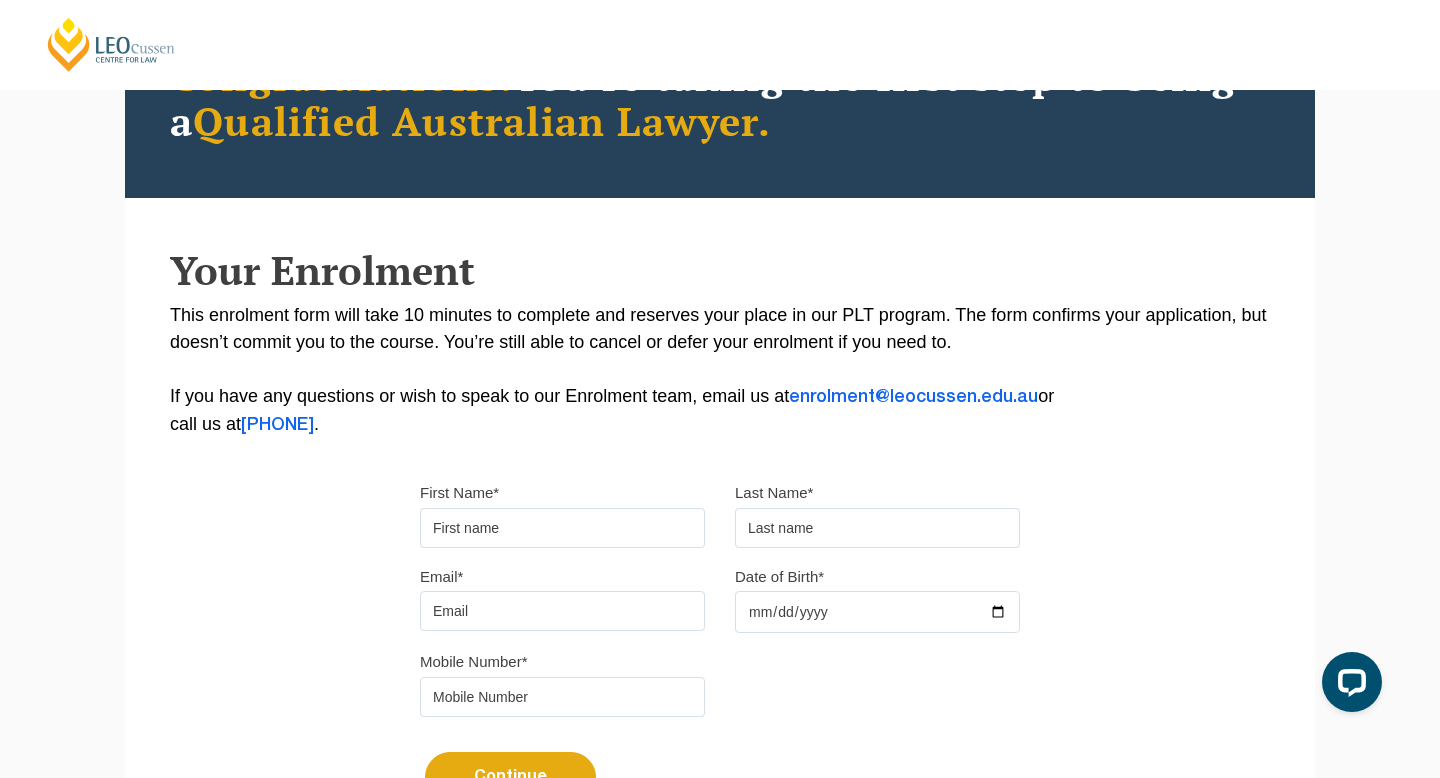 scroll, scrollTop: 204, scrollLeft: 0, axis: vertical 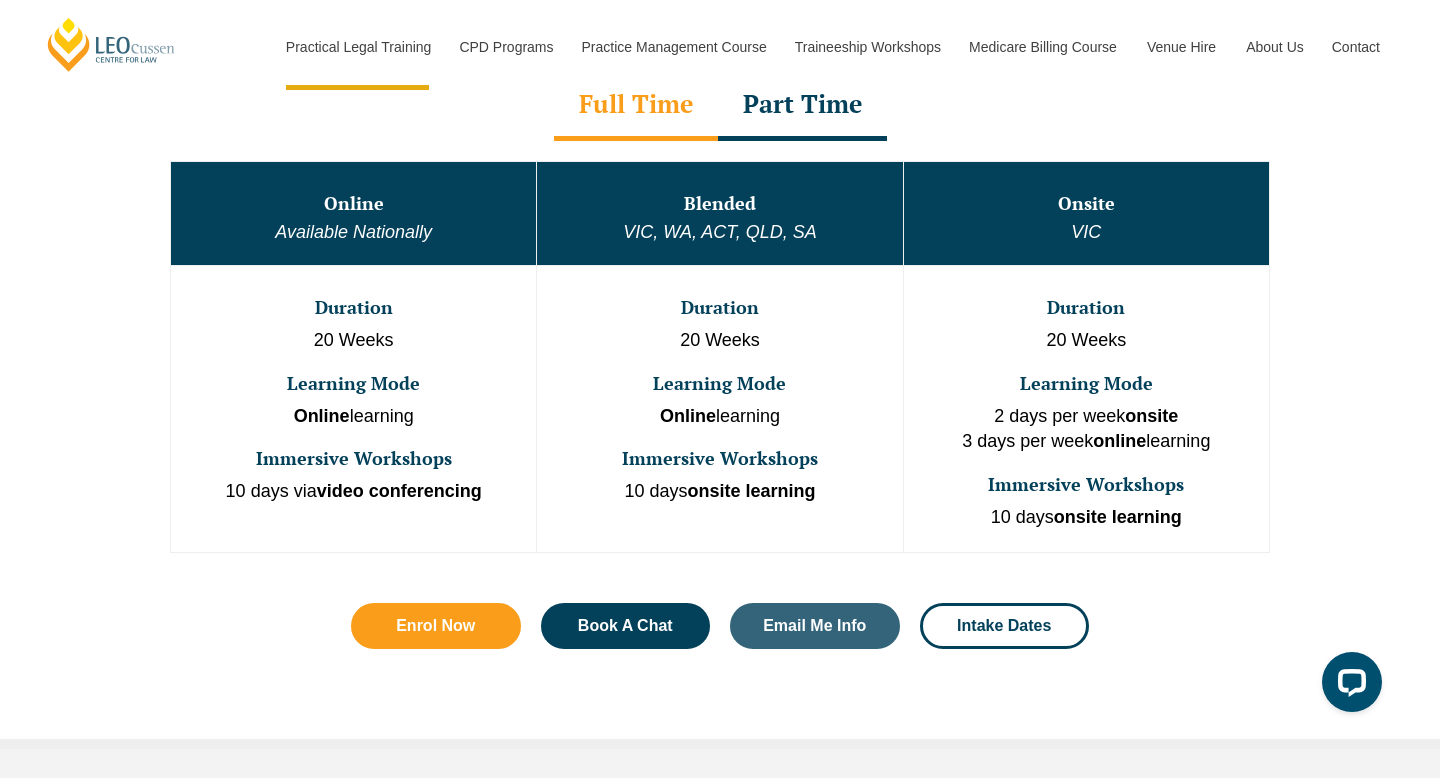 drag, startPoint x: 662, startPoint y: 421, endPoint x: 817, endPoint y: 418, distance: 155.02902 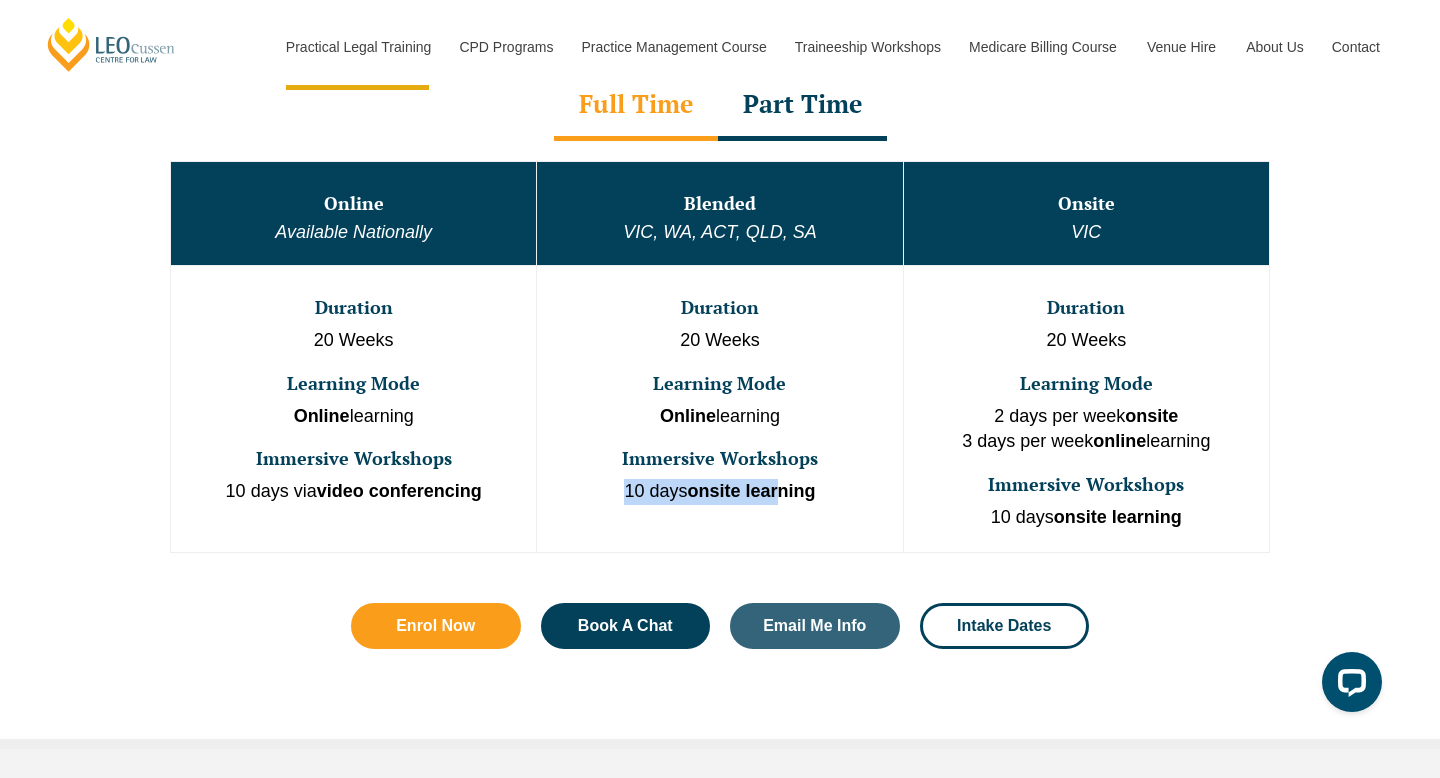 drag, startPoint x: 606, startPoint y: 484, endPoint x: 792, endPoint y: 484, distance: 186 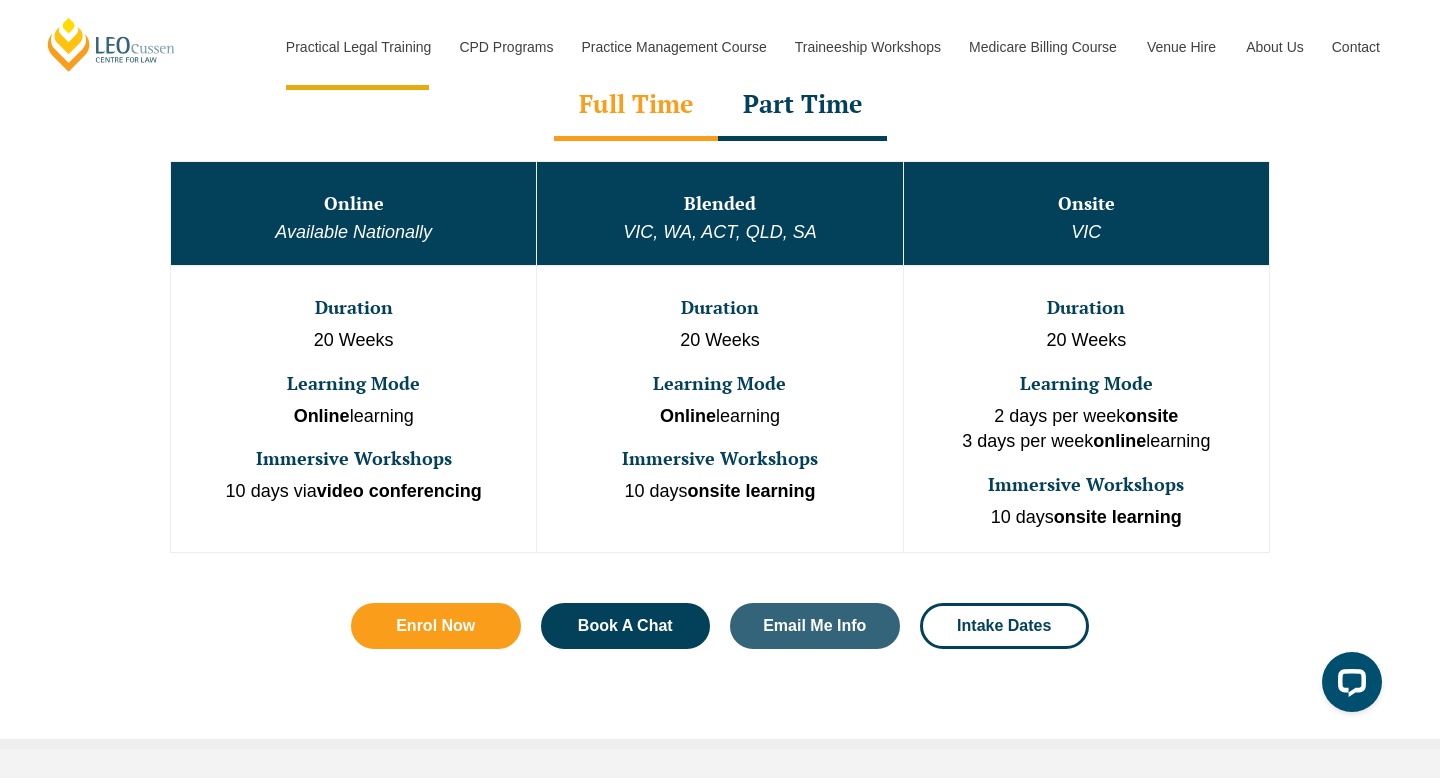click on "10 days  onsite learning" at bounding box center (719, 492) 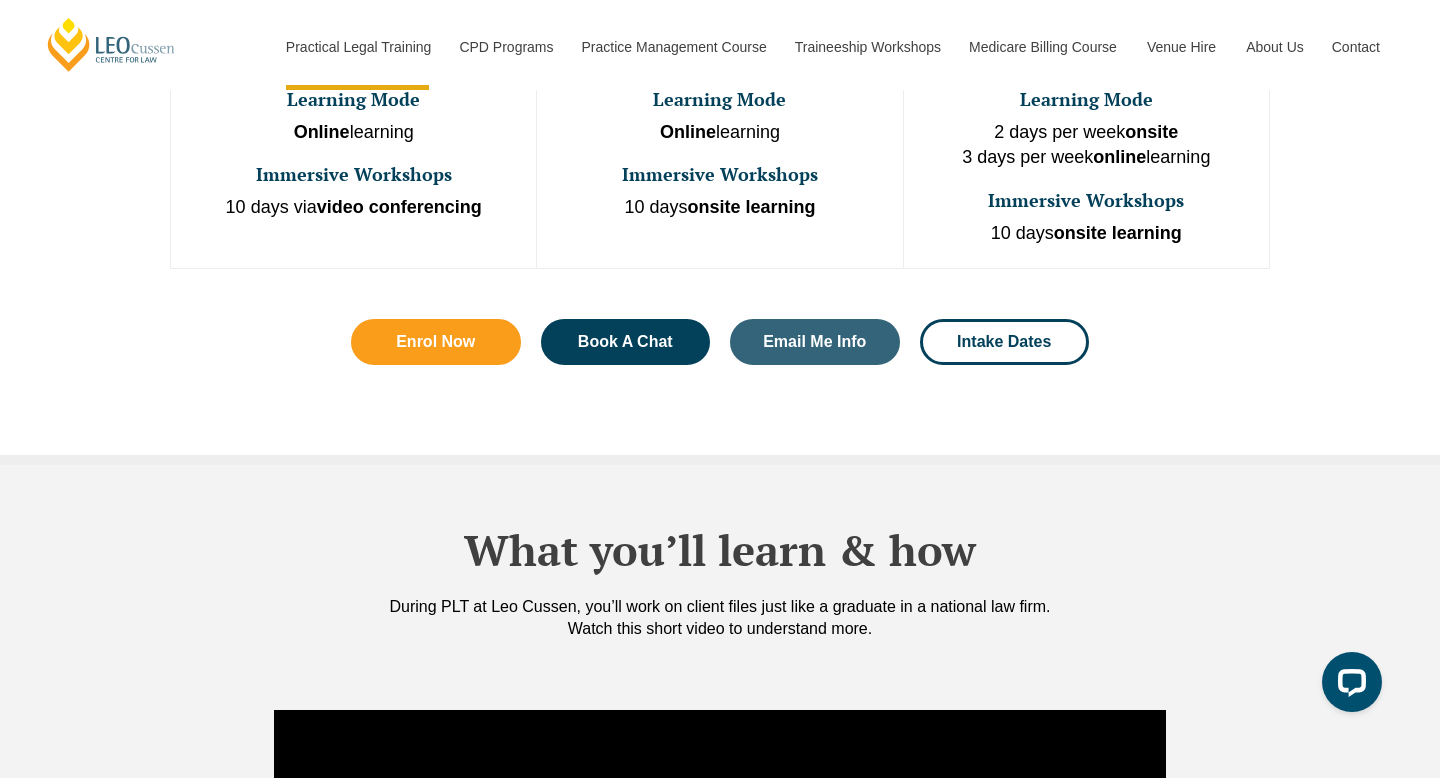 scroll, scrollTop: 895, scrollLeft: 0, axis: vertical 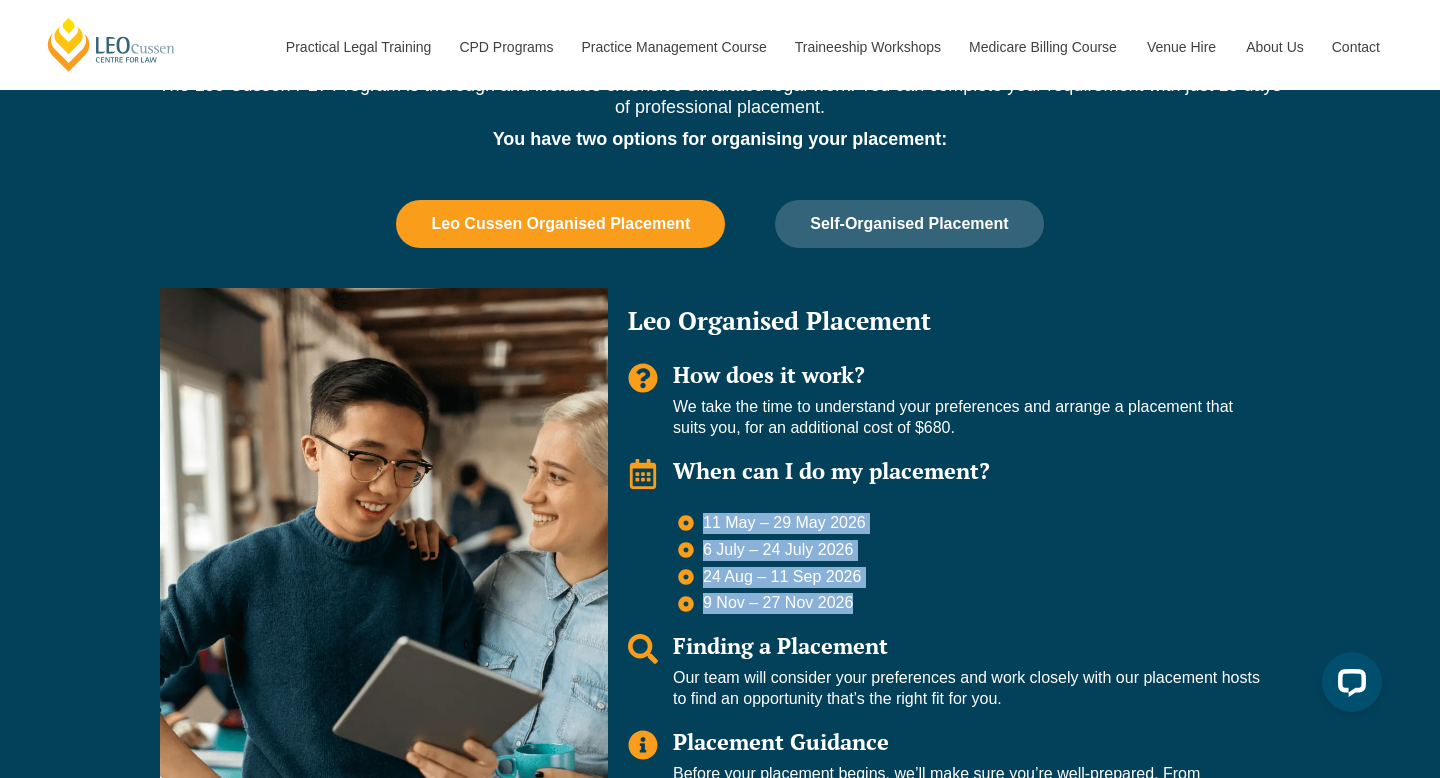drag, startPoint x: 707, startPoint y: 527, endPoint x: 870, endPoint y: 599, distance: 178.19371 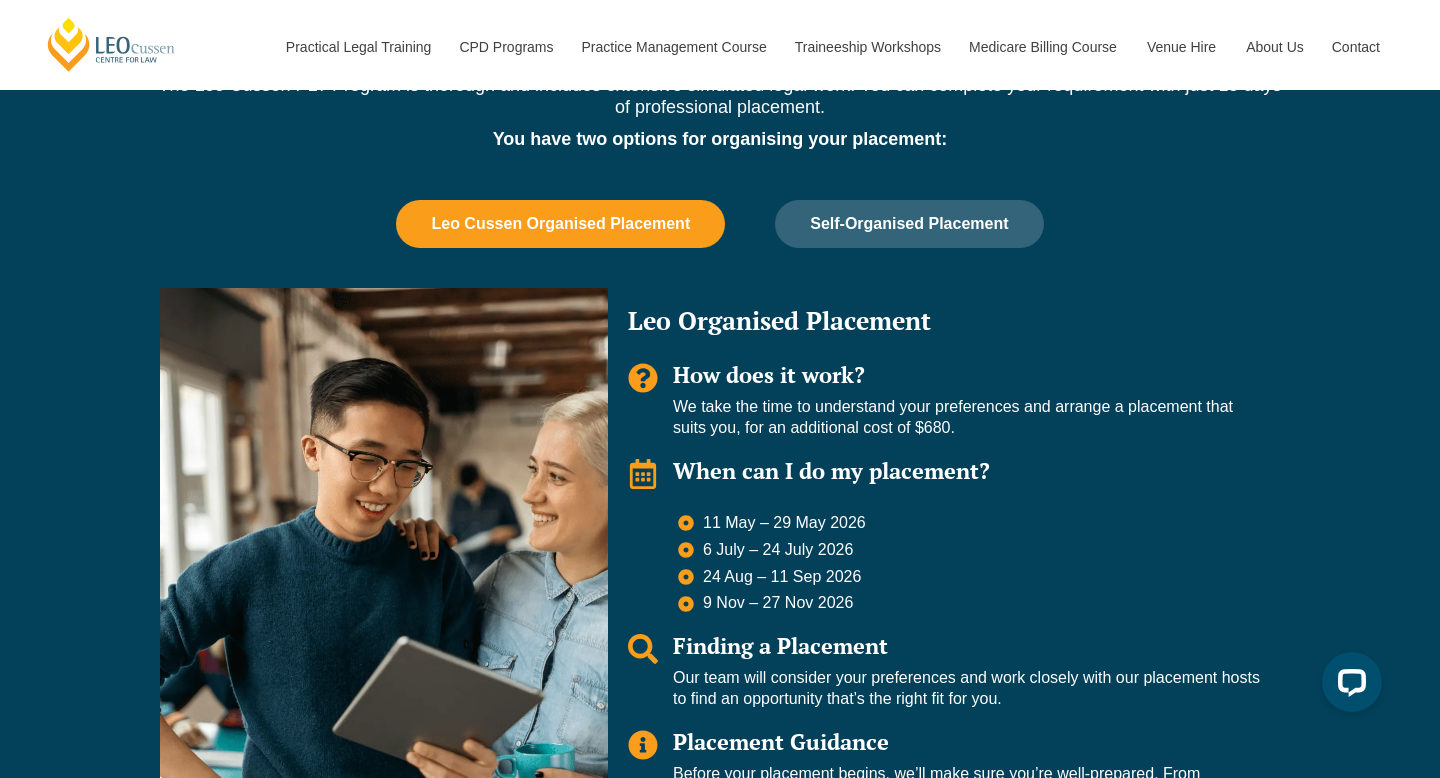 click on "24 Aug – 11 Sep 2026" at bounding box center (969, 579) 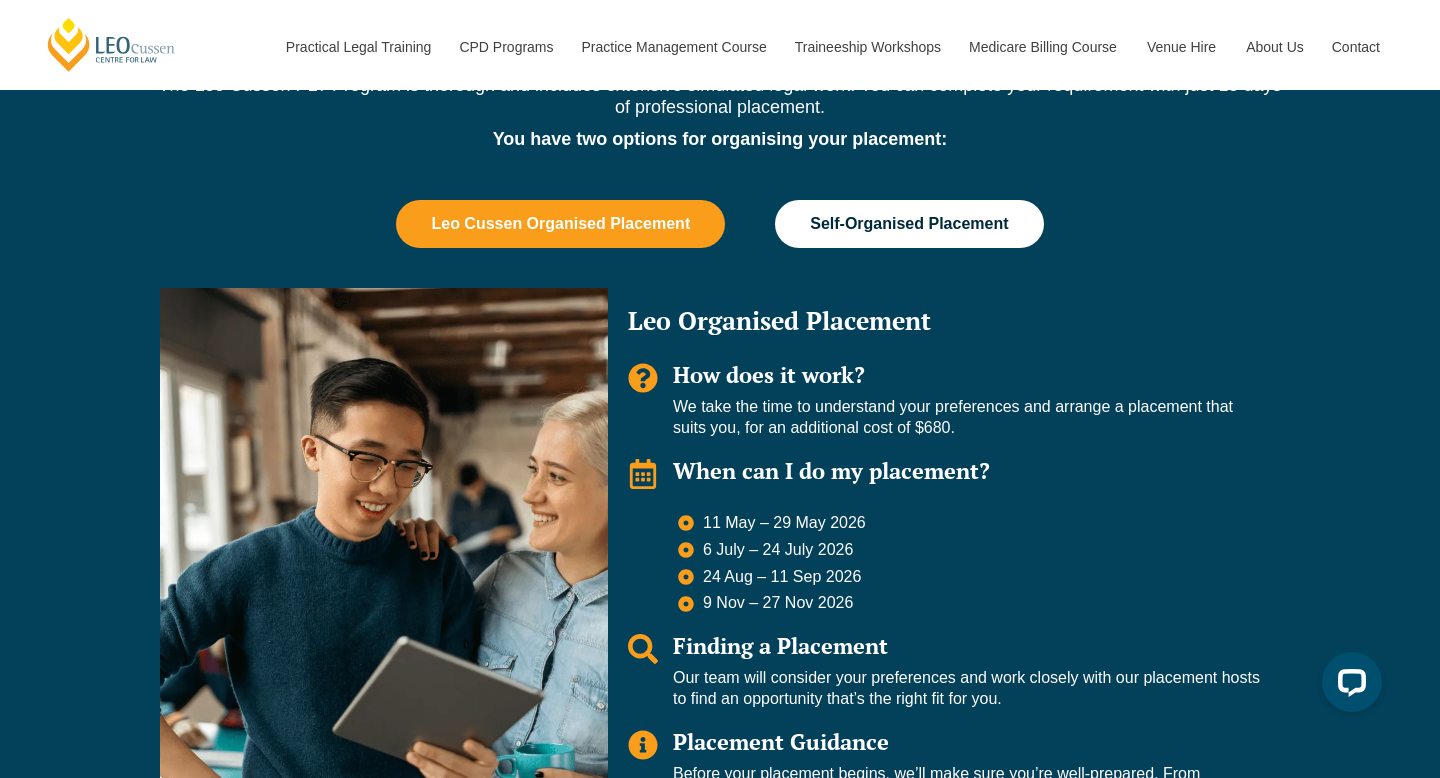 click on "Self-Organised Placement" at bounding box center [909, 224] 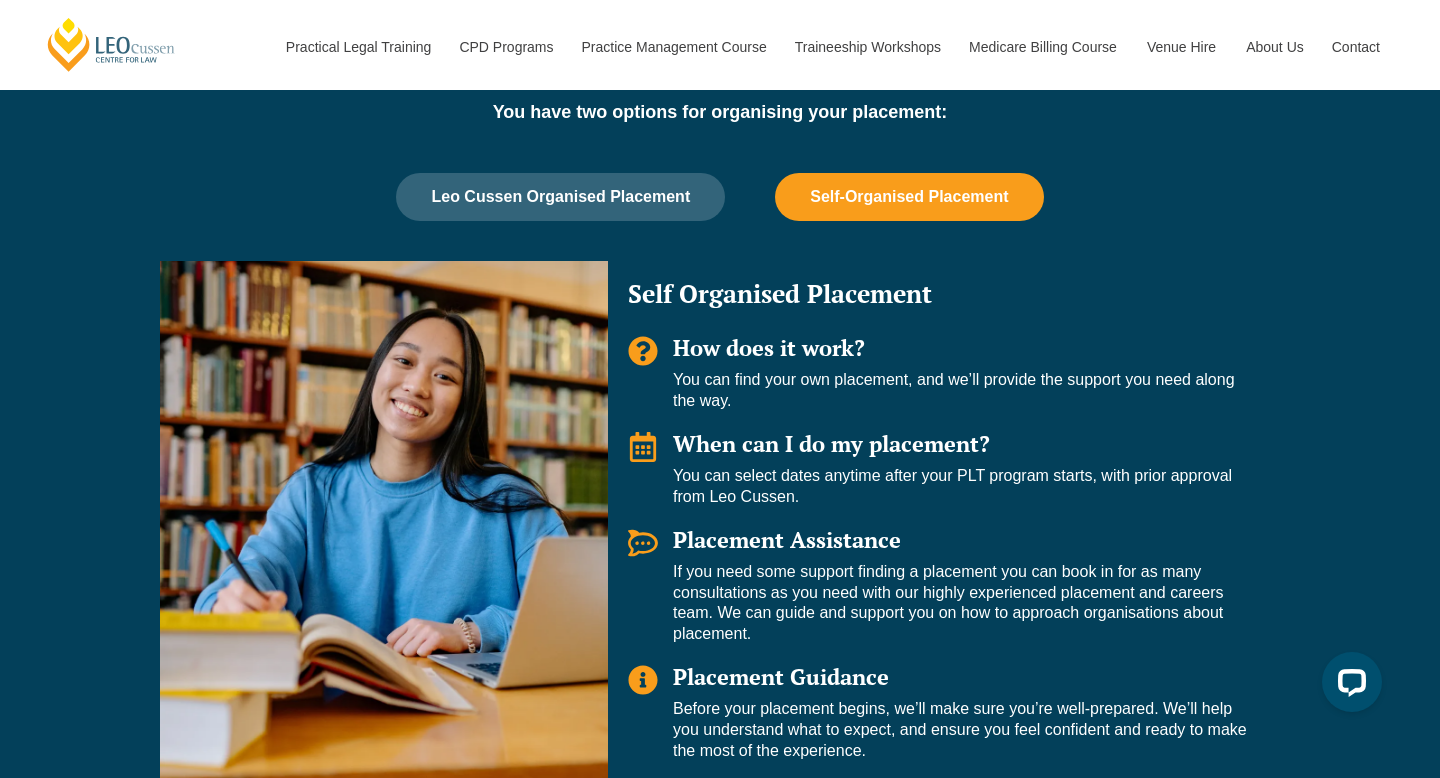 scroll, scrollTop: 1313, scrollLeft: 0, axis: vertical 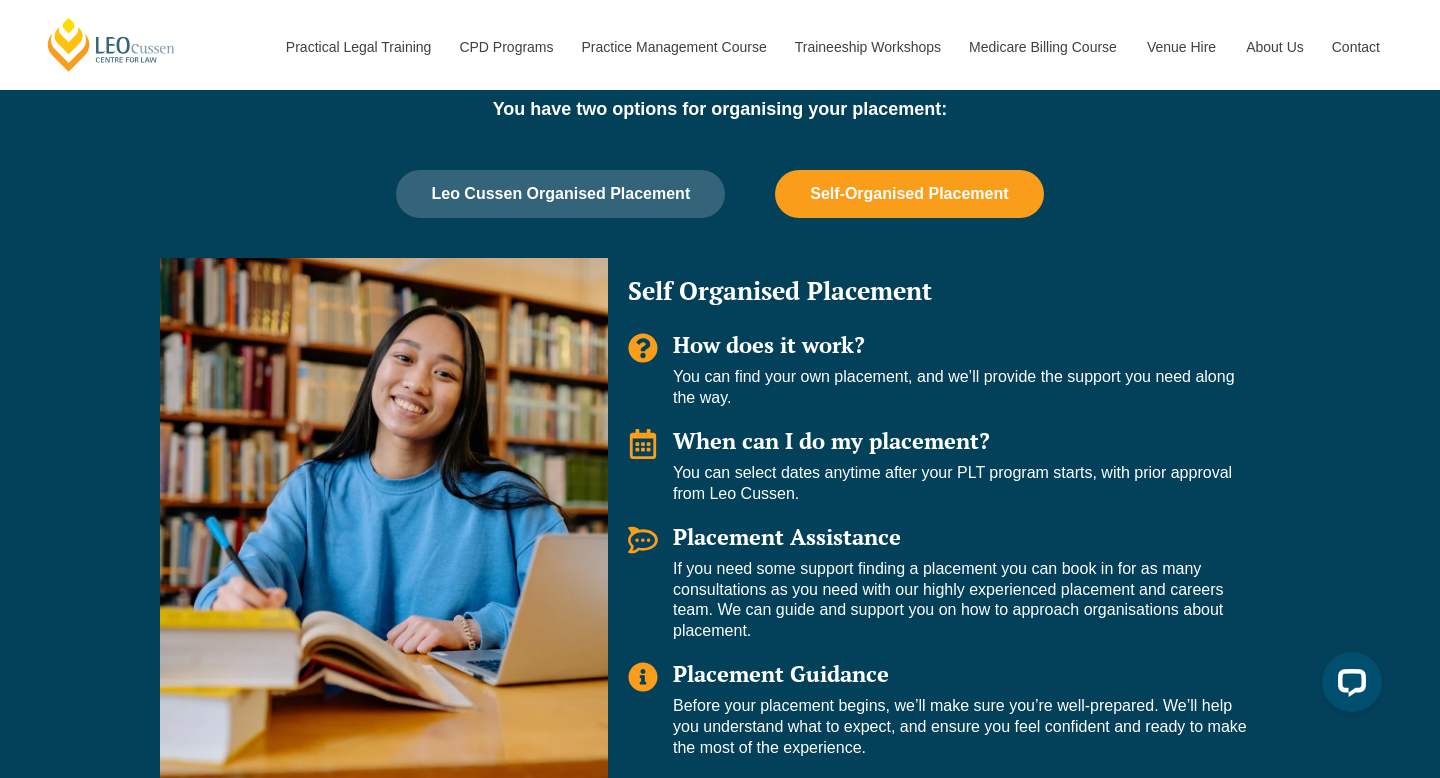 click on "Leo Cussen Organised Placement         Self-Organised Placement                        Leo Organised Placement                            How does it work?       We take the time to understand your preferences and arrange a placement that suits you, for an additional cost of $680.                                 When can I do my placement?                            11 May – 29 May 2026             6 July – 24 July 2026              24 Aug – 11 Sep 2026              9 Nov – 27 Nov 2026                                 Finding a Placement       Our team will consider your preferences and work closely with our placement hosts to find an opportunity that’s the right fit for you.                                 Placement Guidance       Before your placement begins, we’ll make sure you’re well-prepared. From answering your questions about your host organisation to helping you understand what to expect, we’ll ensure you feel confident and ready to make the most of the experience." at bounding box center [720, 479] 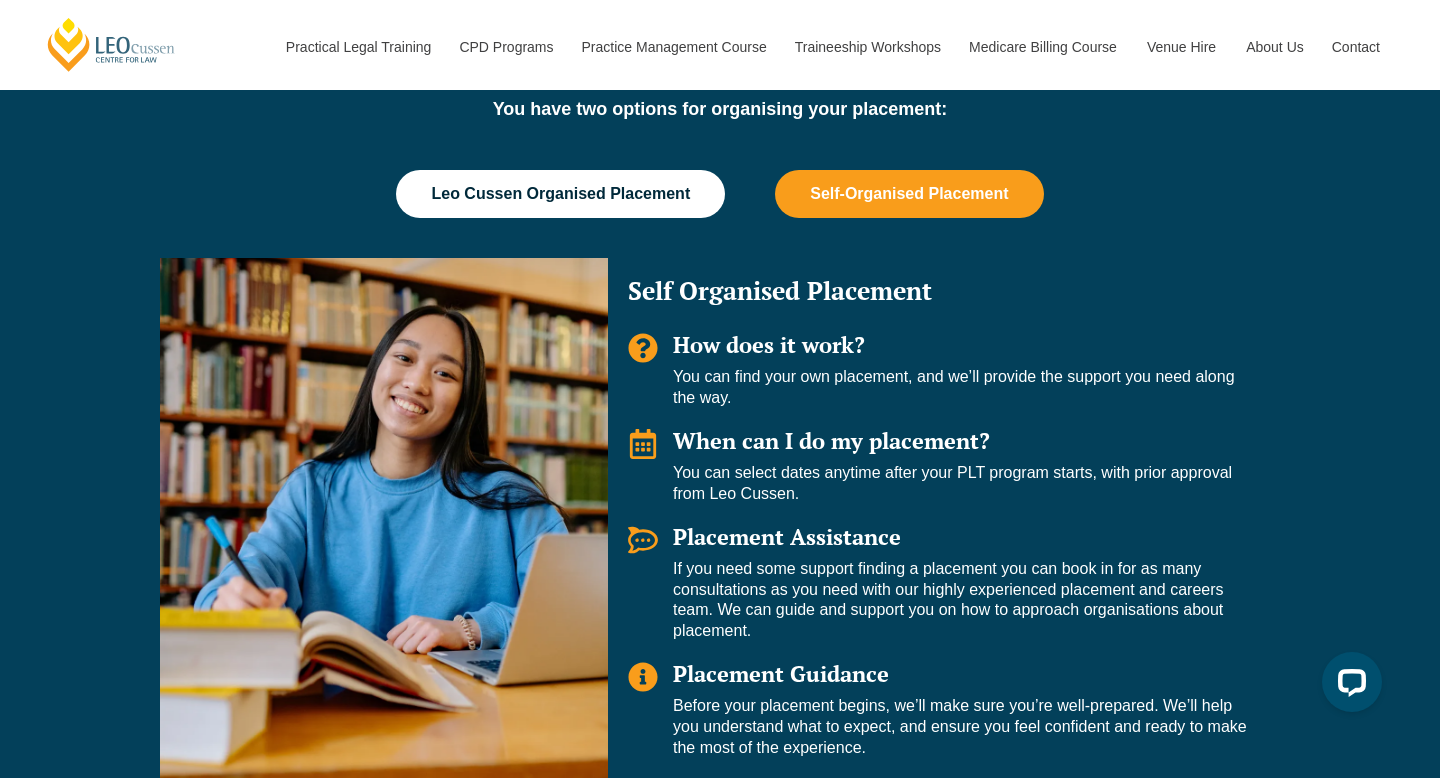 click on "Leo Cussen Organised Placement" at bounding box center [560, 194] 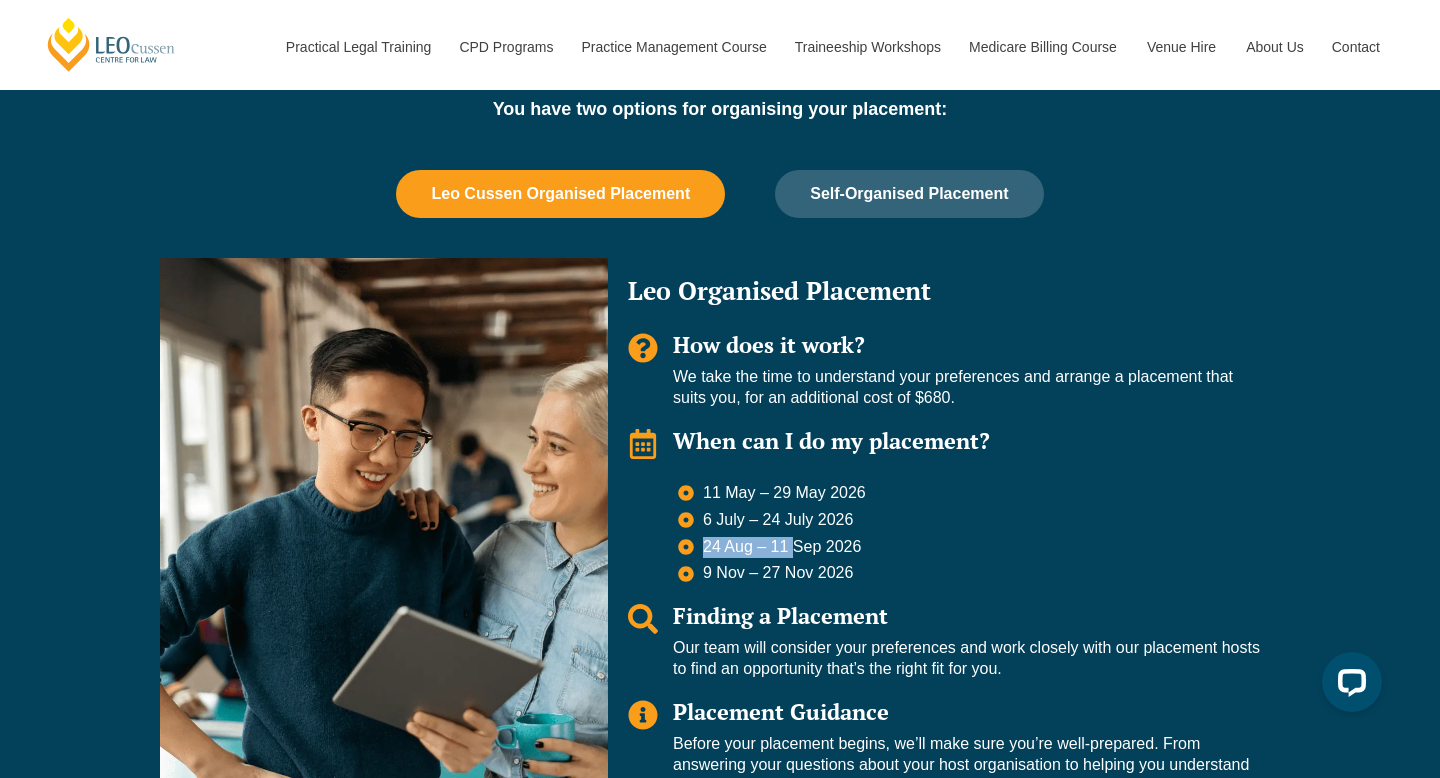 drag, startPoint x: 696, startPoint y: 543, endPoint x: 800, endPoint y: 543, distance: 104 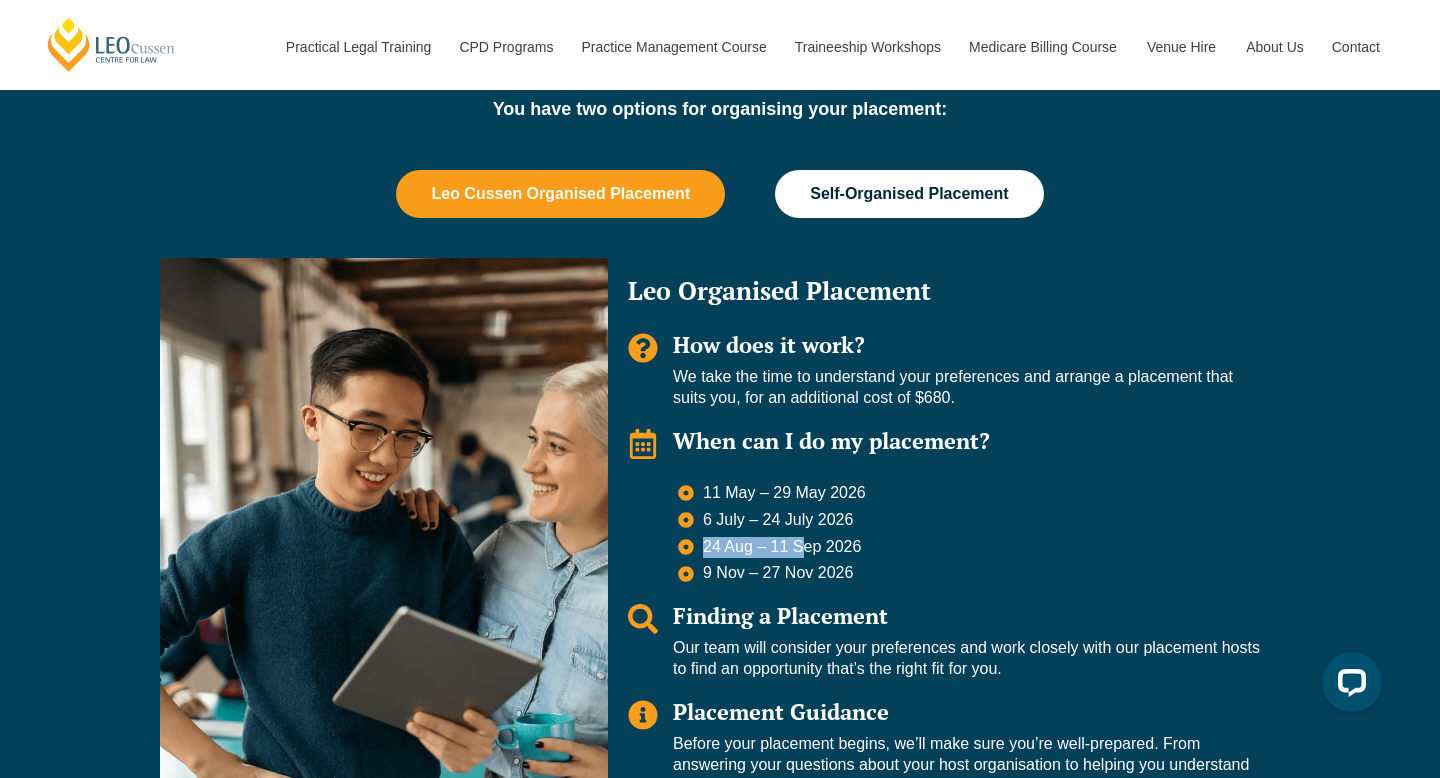 click on "Self-Organised Placement" at bounding box center [909, 194] 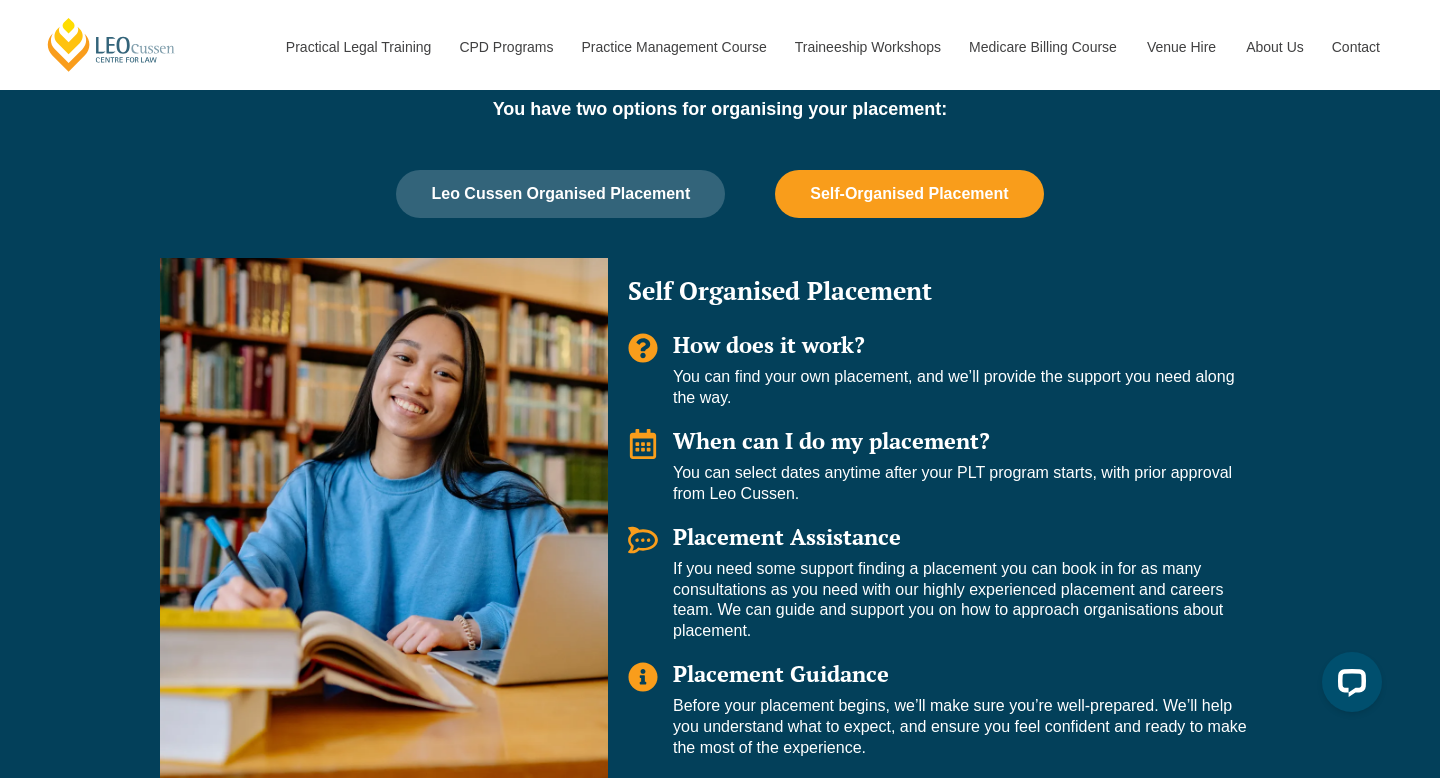 drag, startPoint x: 678, startPoint y: 380, endPoint x: 743, endPoint y: 393, distance: 66.287254 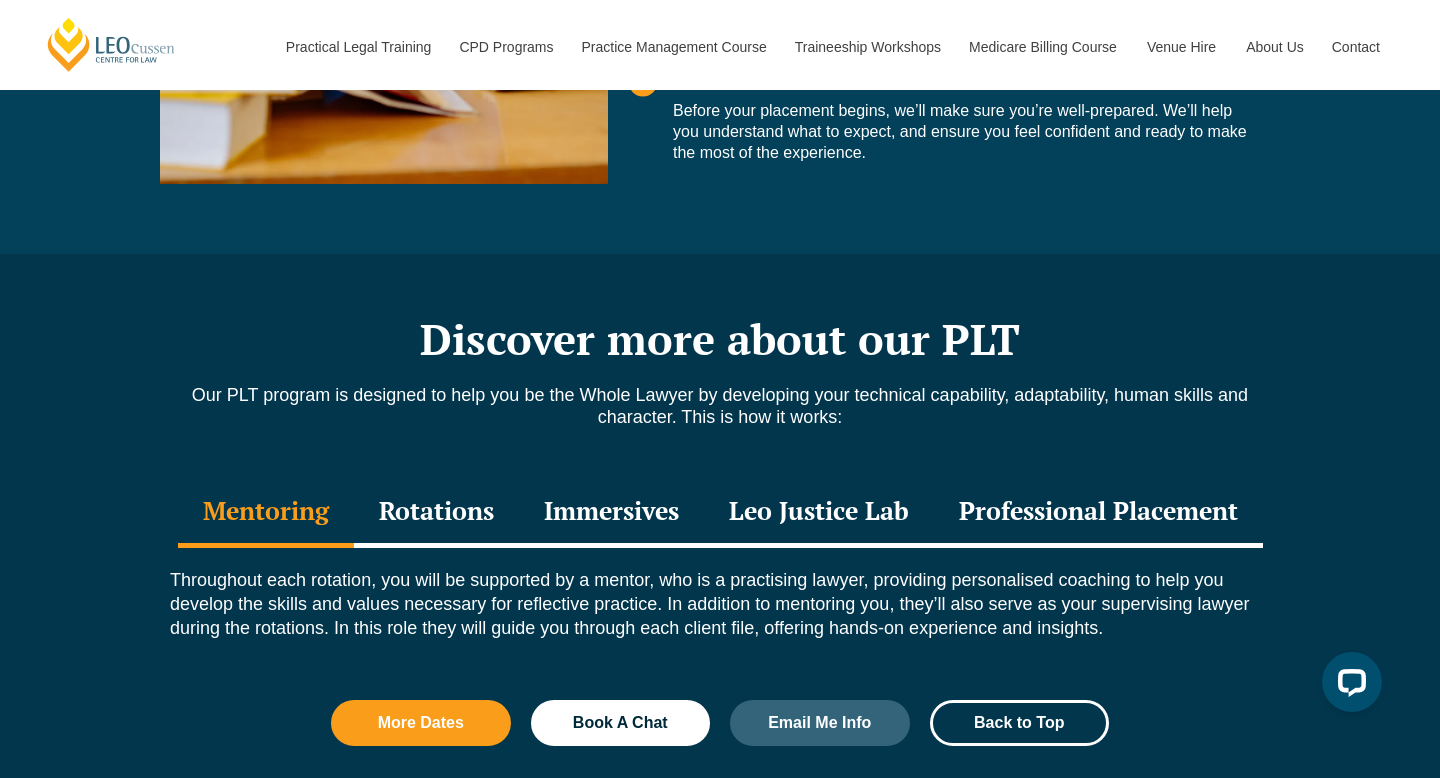 scroll, scrollTop: 1917, scrollLeft: 0, axis: vertical 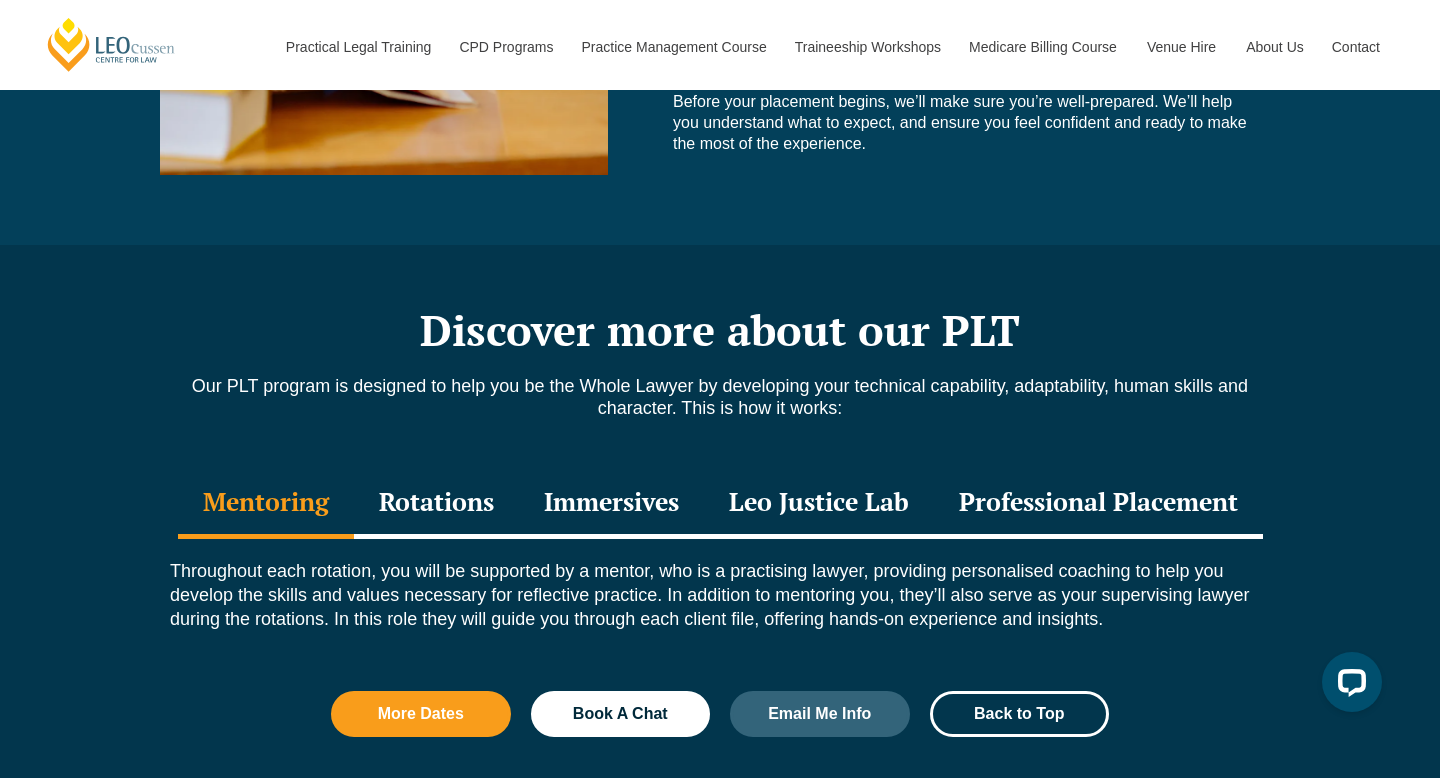 click on "Professional Placement" at bounding box center (1098, 504) 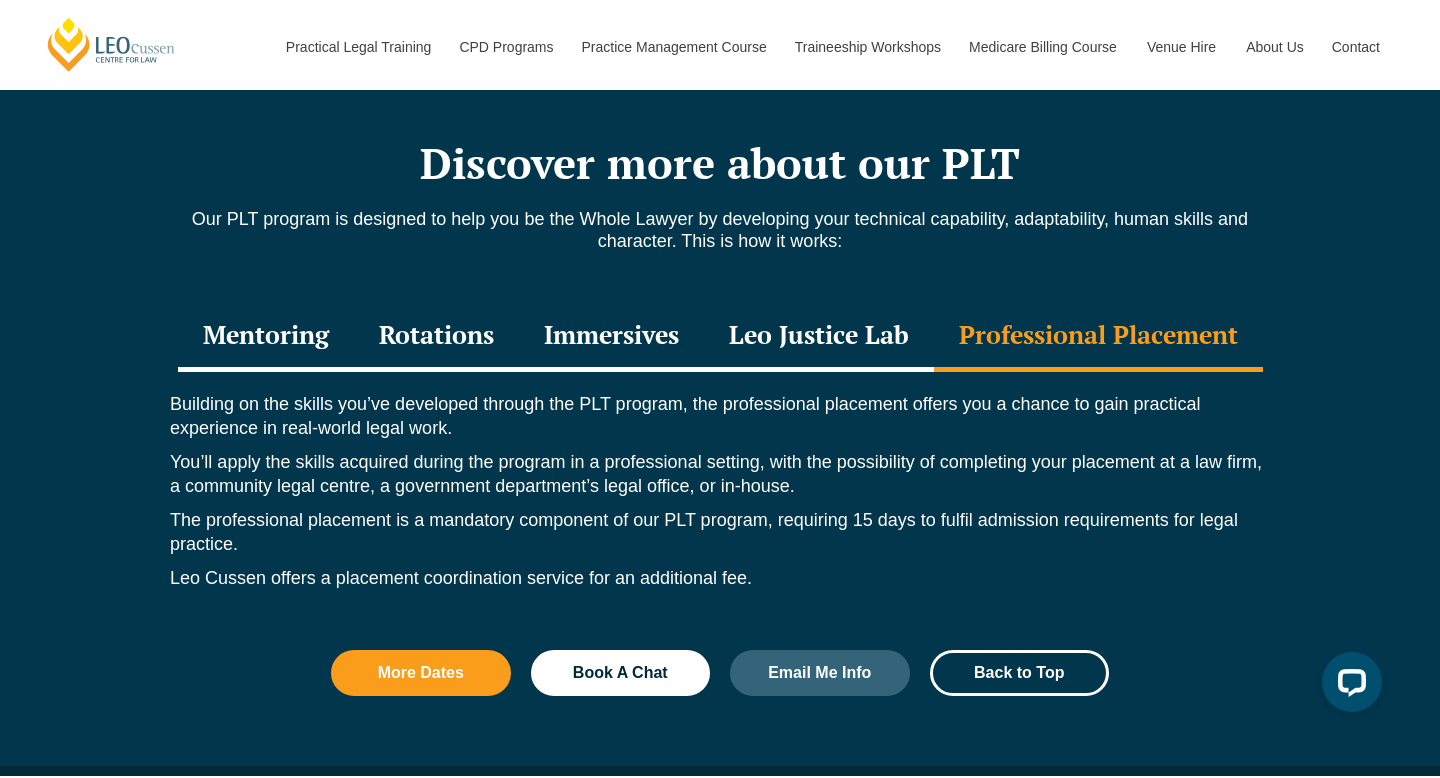 scroll, scrollTop: 2090, scrollLeft: 0, axis: vertical 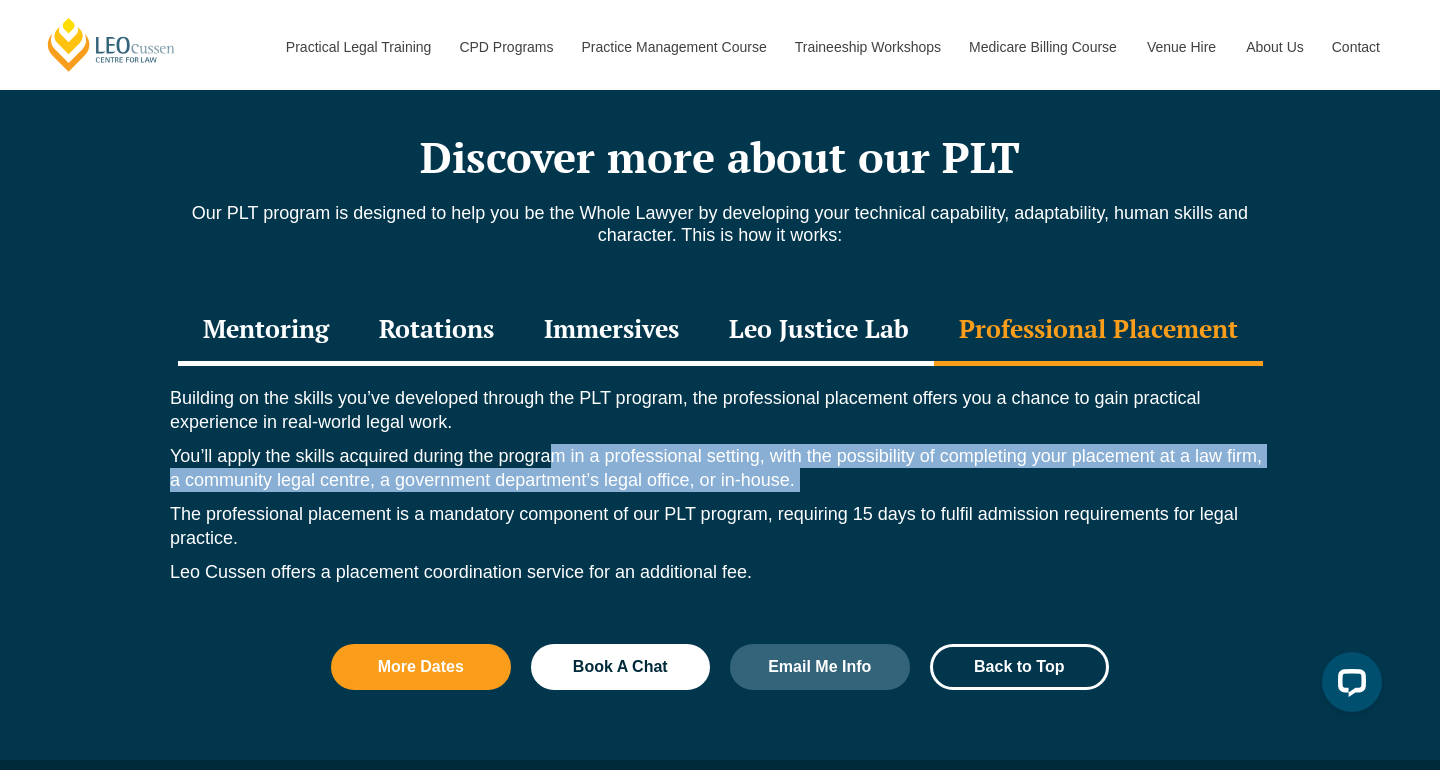 drag, startPoint x: 551, startPoint y: 466, endPoint x: 643, endPoint y: 496, distance: 96.76776 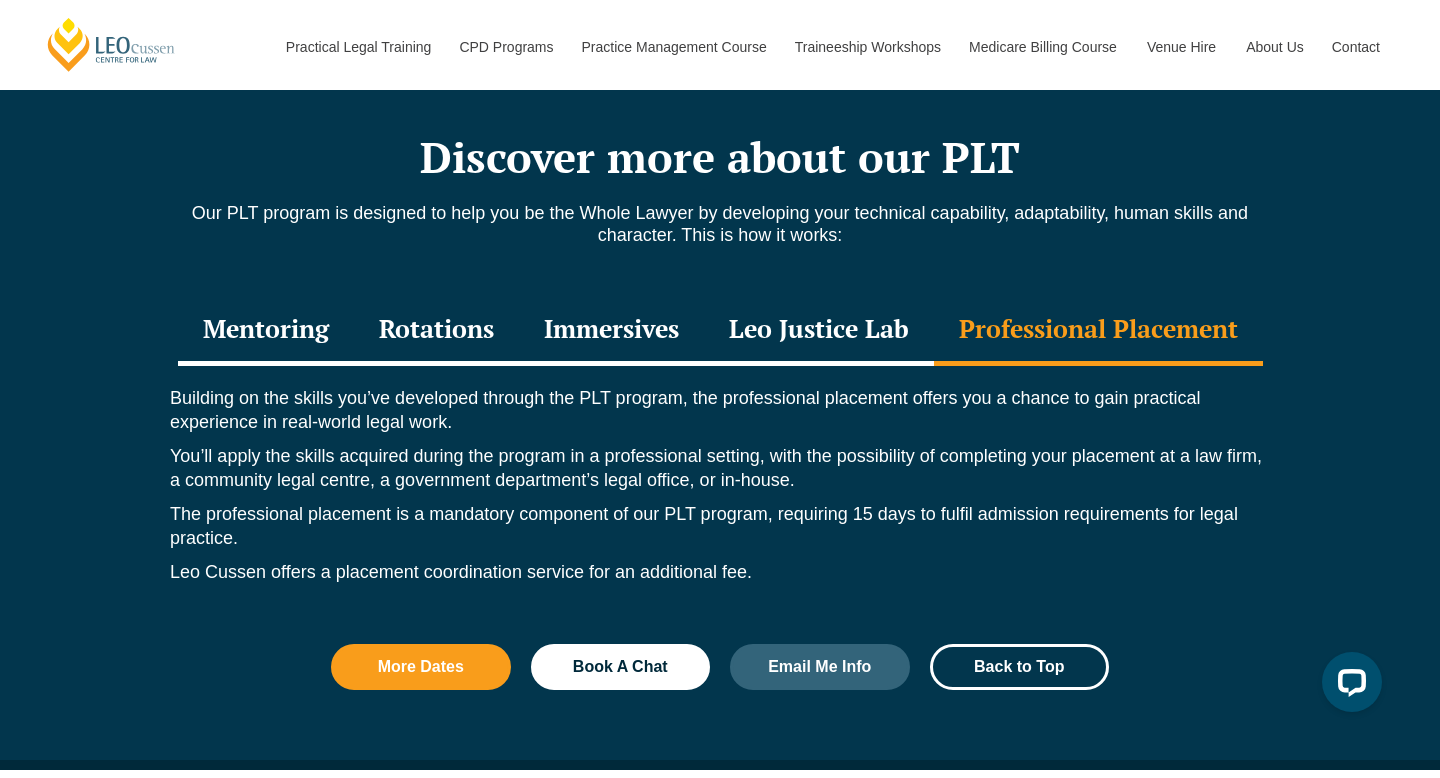click on "You’ll apply the skills acquired during the program in a professional setting, with the possibility of completing your placement at a law firm, a community legal centre, a government department’s legal office, or in-house." at bounding box center (720, 468) 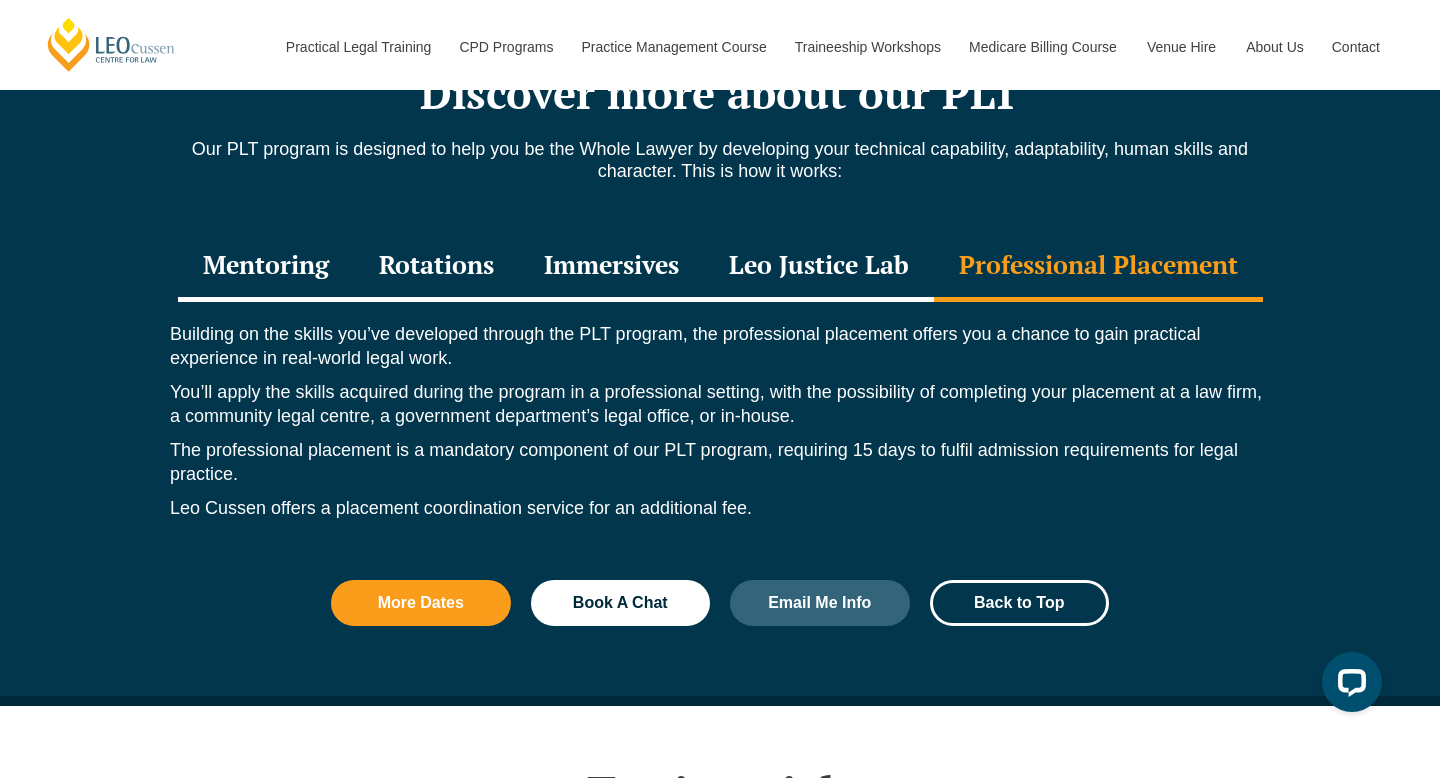 scroll, scrollTop: 2155, scrollLeft: 0, axis: vertical 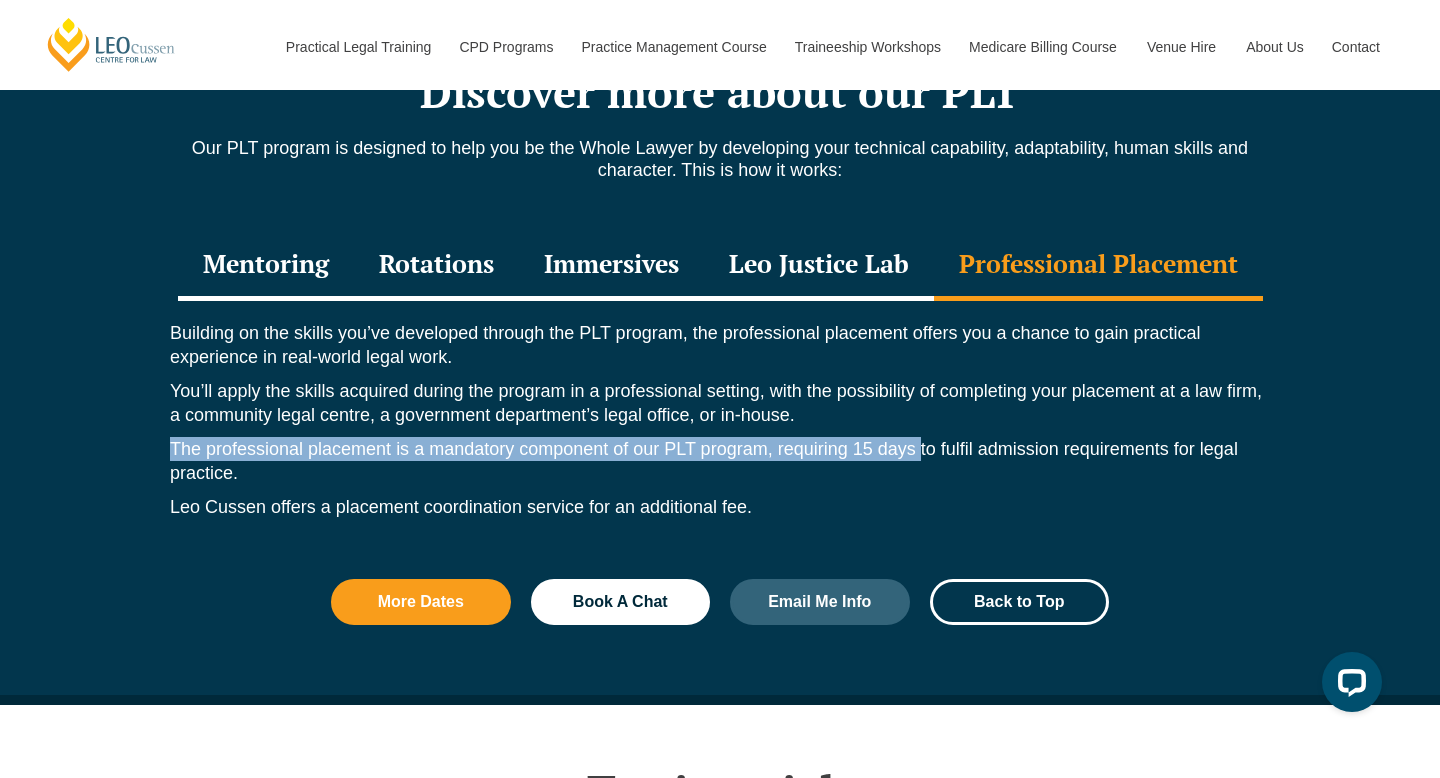 drag, startPoint x: 781, startPoint y: 434, endPoint x: 921, endPoint y: 450, distance: 140.91132 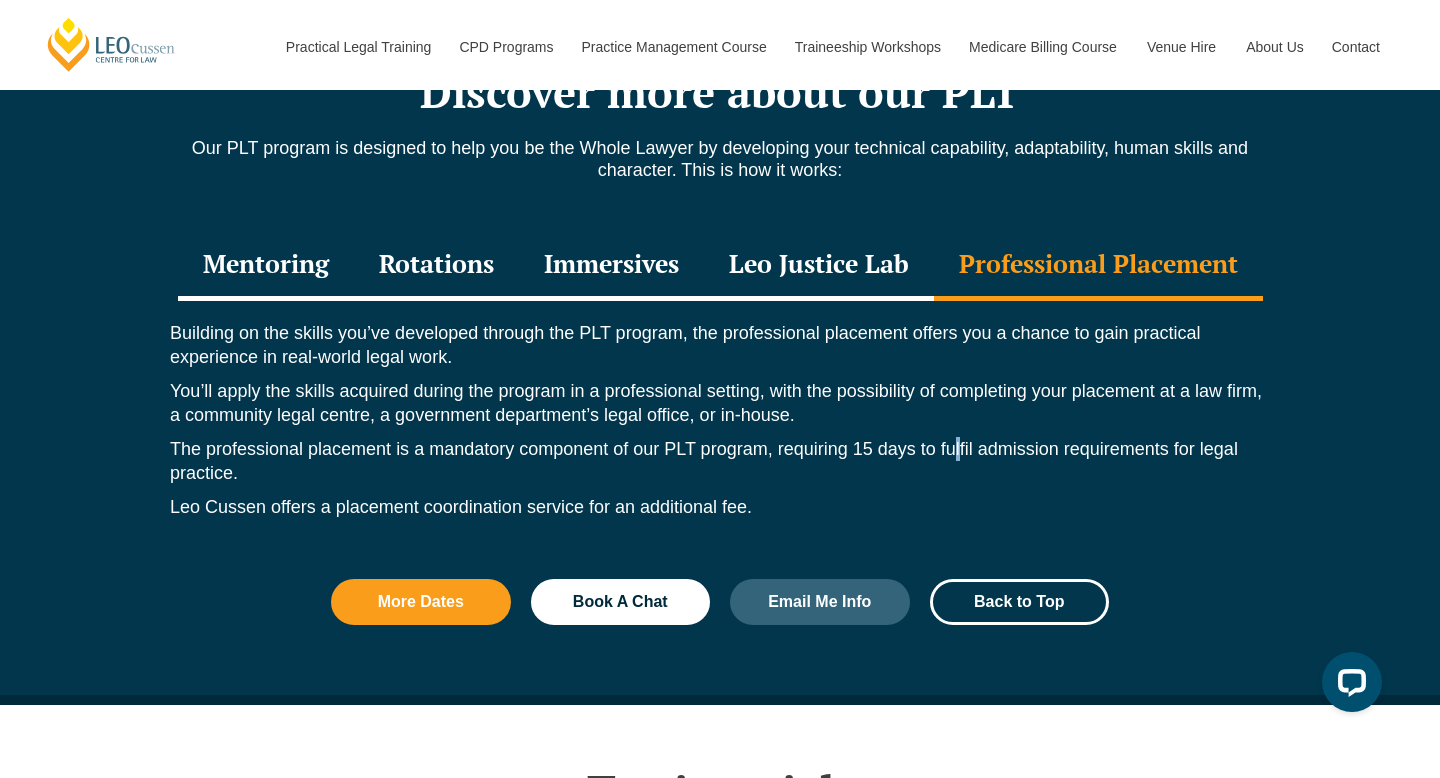 click on "The professional placement is a mandatory component of our PLT program, requiring 15 days to fulfil admission requirements for legal practice." at bounding box center (720, 461) 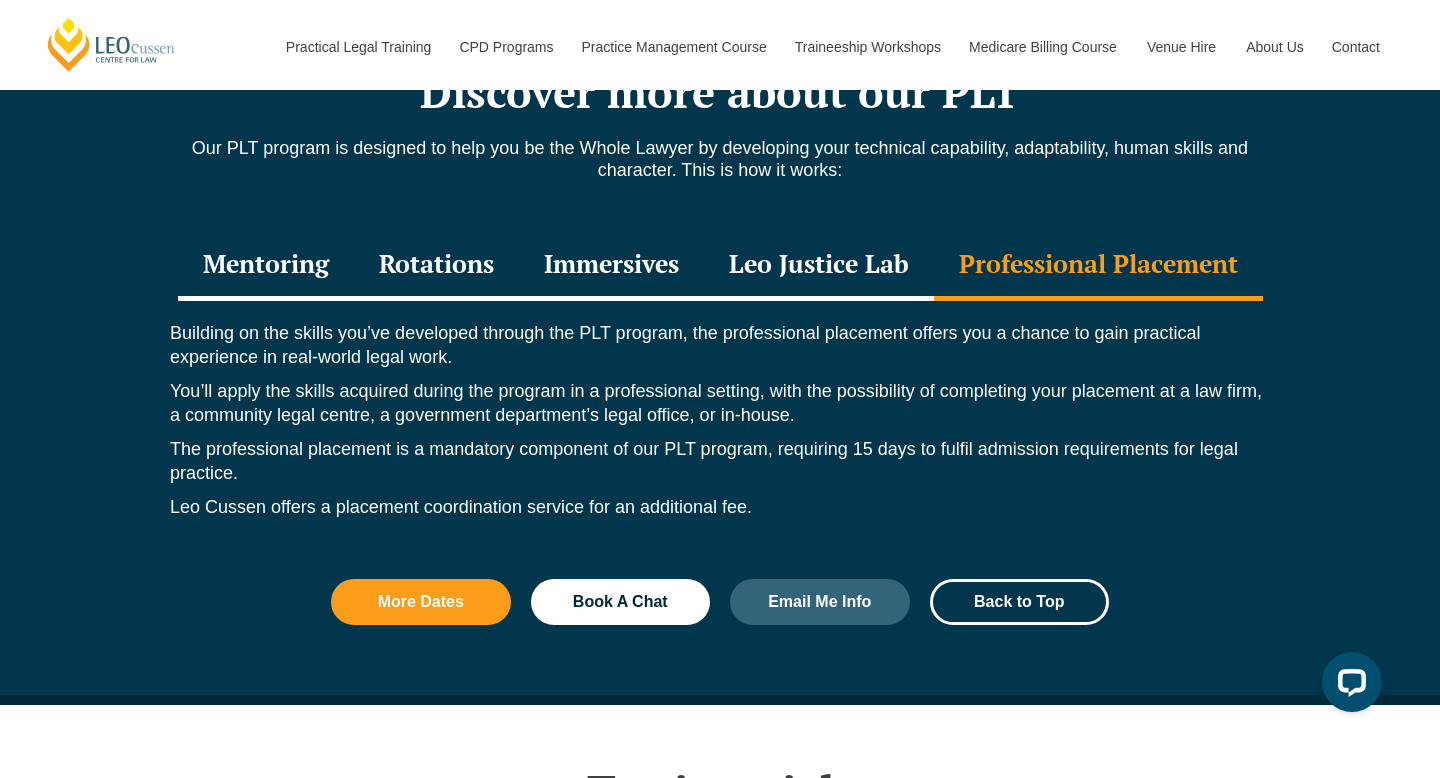 click on "The professional placement is a mandatory component of our PLT program, requiring 15 days to fulfil admission requirements for legal practice." at bounding box center [720, 461] 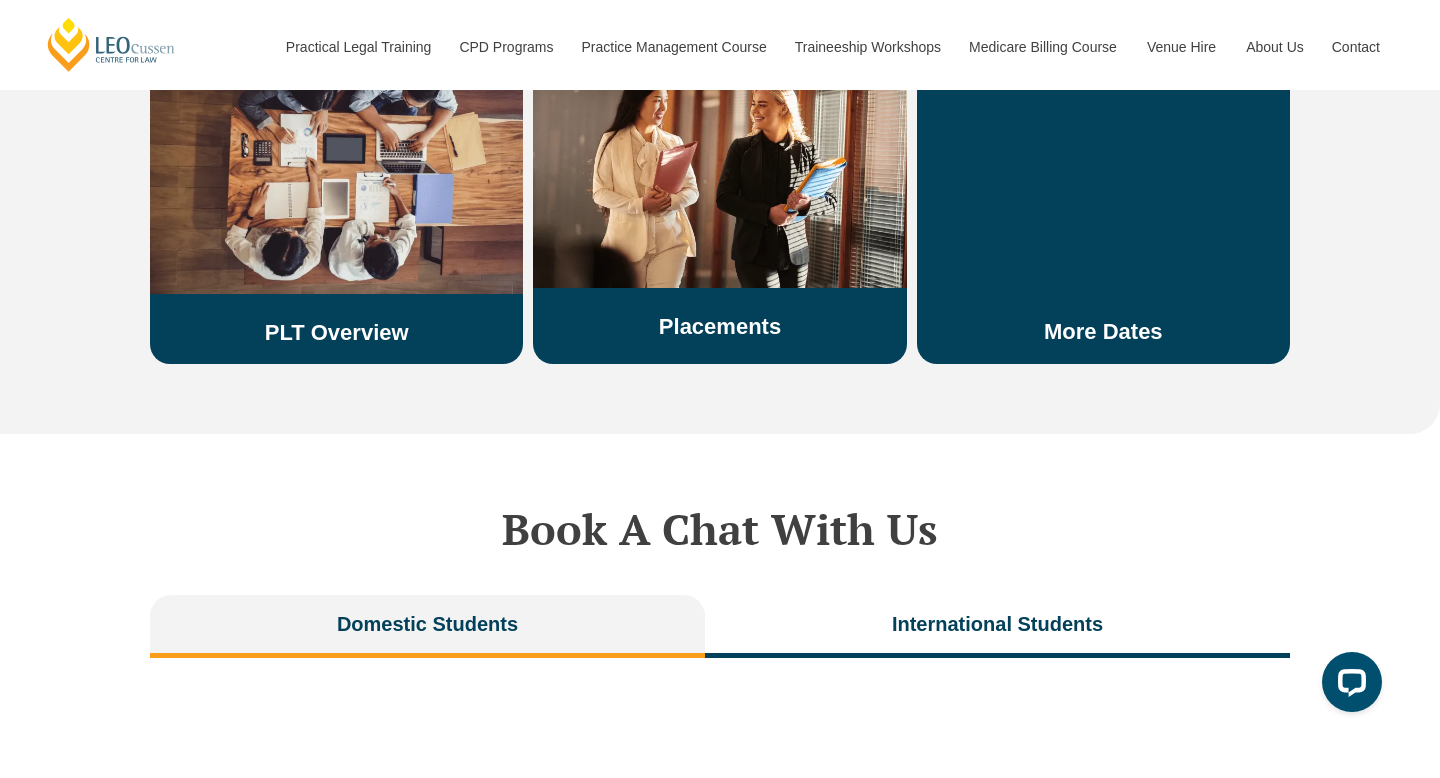 scroll, scrollTop: 3612, scrollLeft: 0, axis: vertical 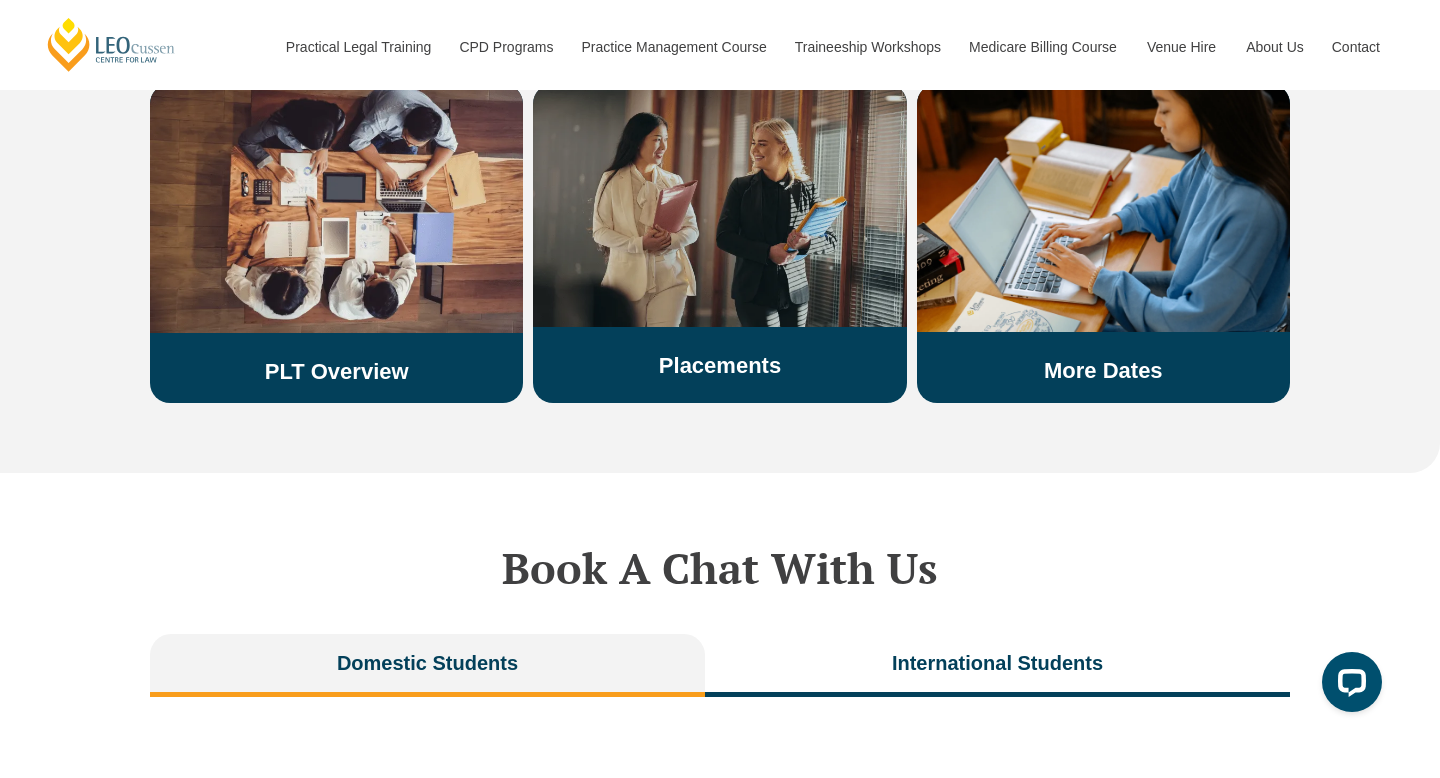 click at bounding box center [719, 205] 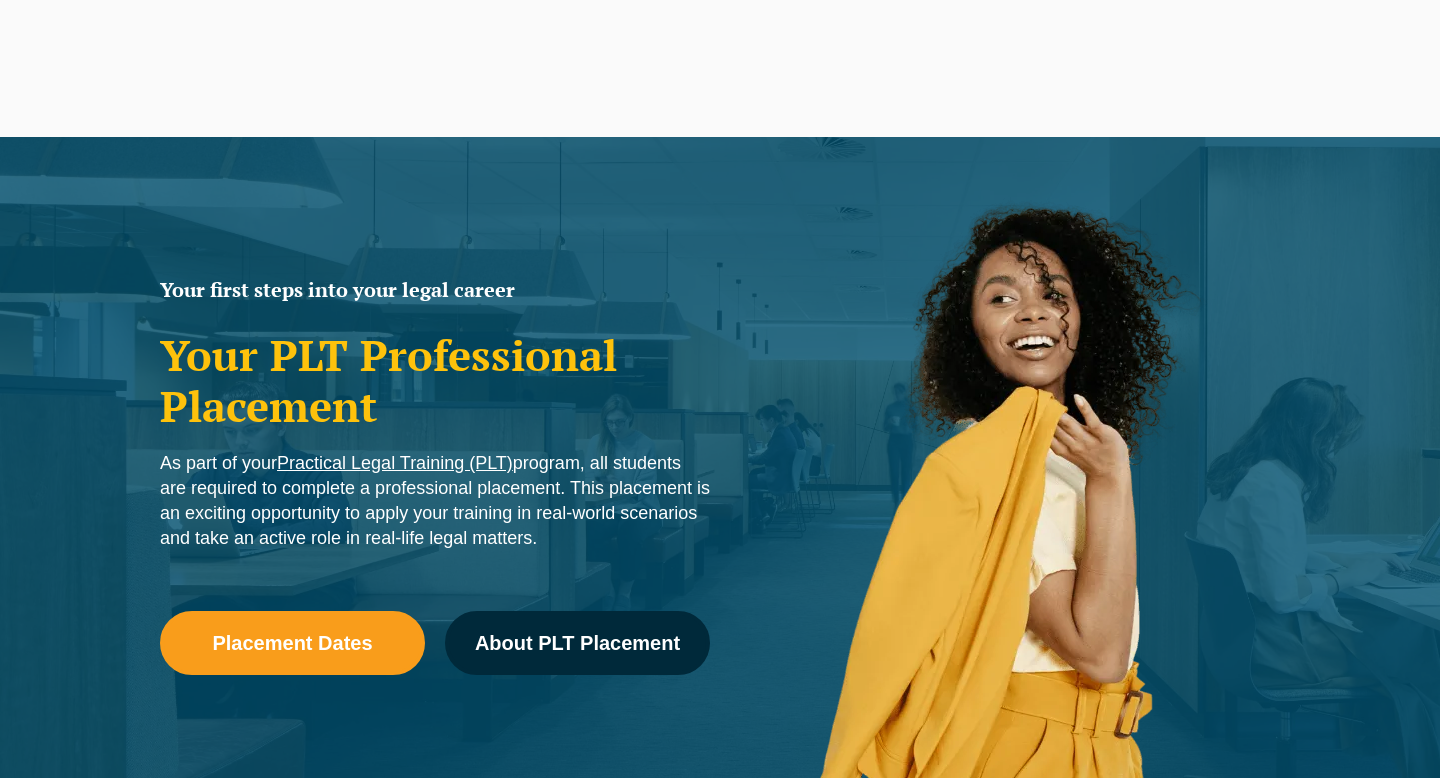 scroll, scrollTop: 225, scrollLeft: 0, axis: vertical 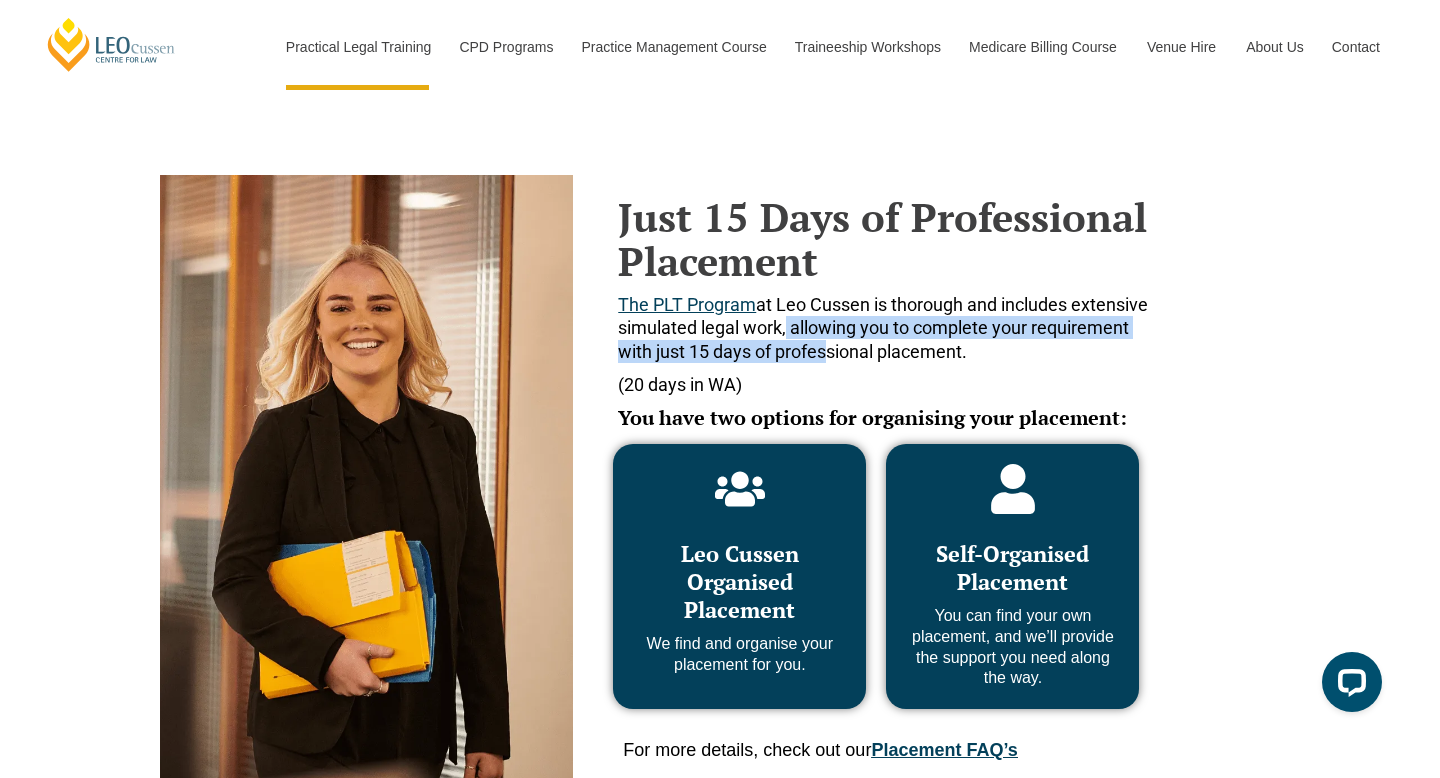 drag, startPoint x: 784, startPoint y: 317, endPoint x: 818, endPoint y: 360, distance: 54.81788 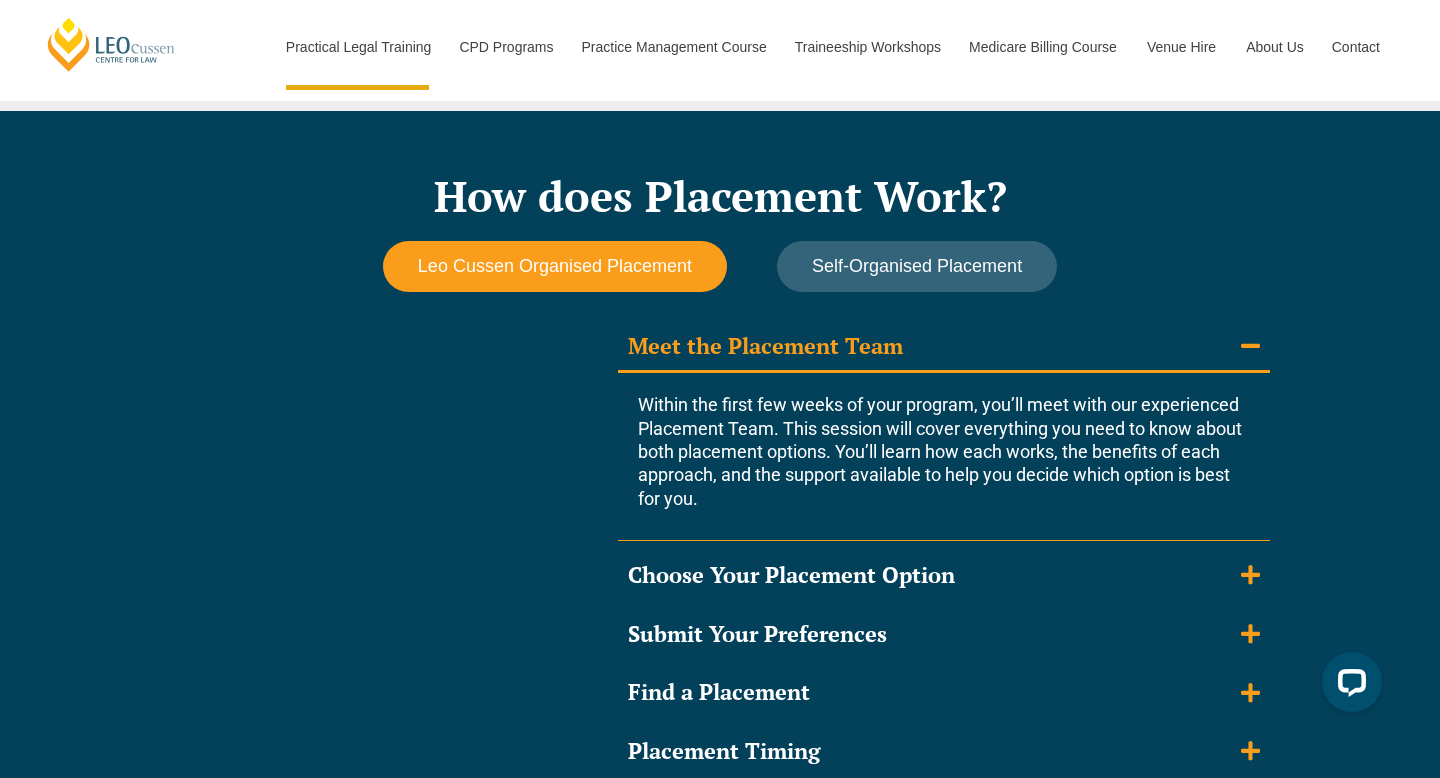 scroll, scrollTop: 1651, scrollLeft: 0, axis: vertical 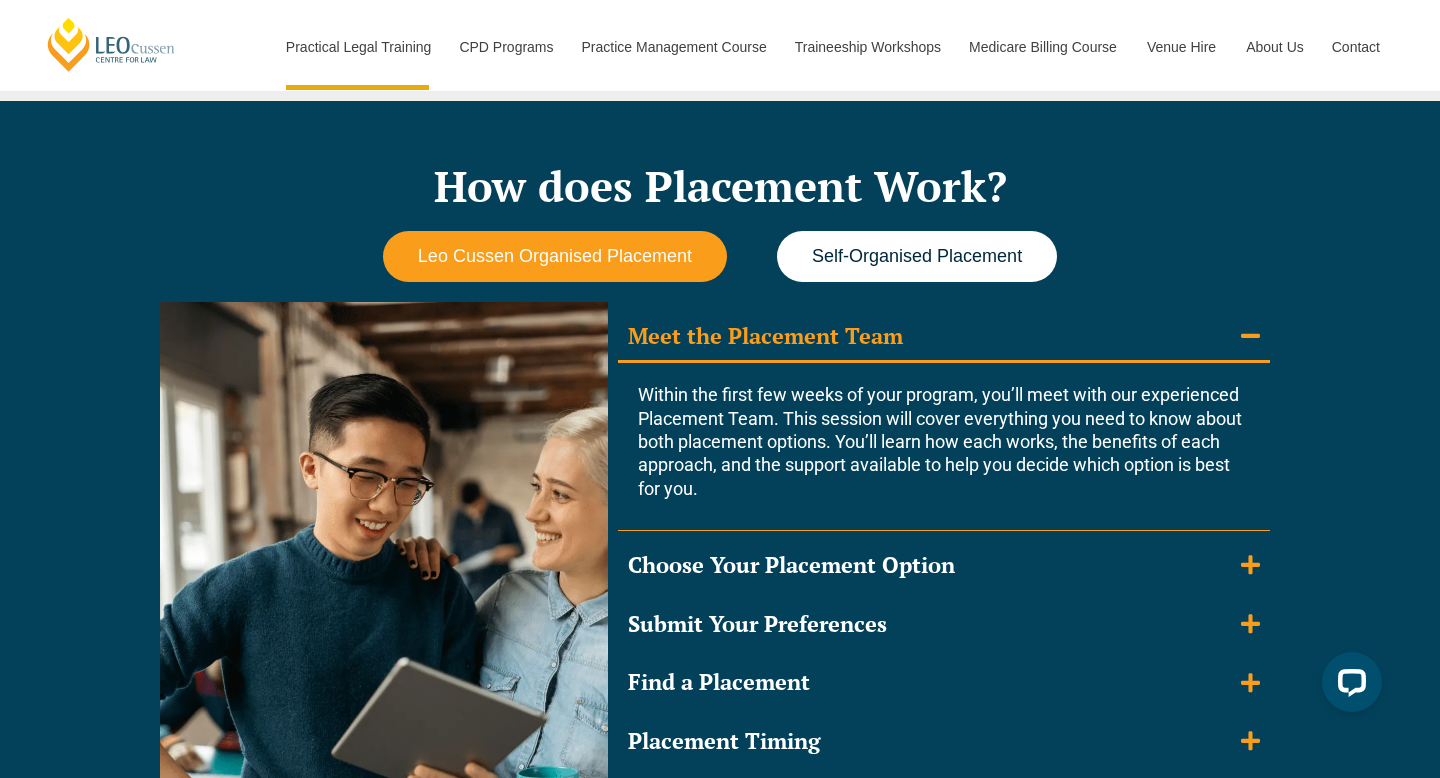 click on "Self-Organised Placement" at bounding box center (917, 256) 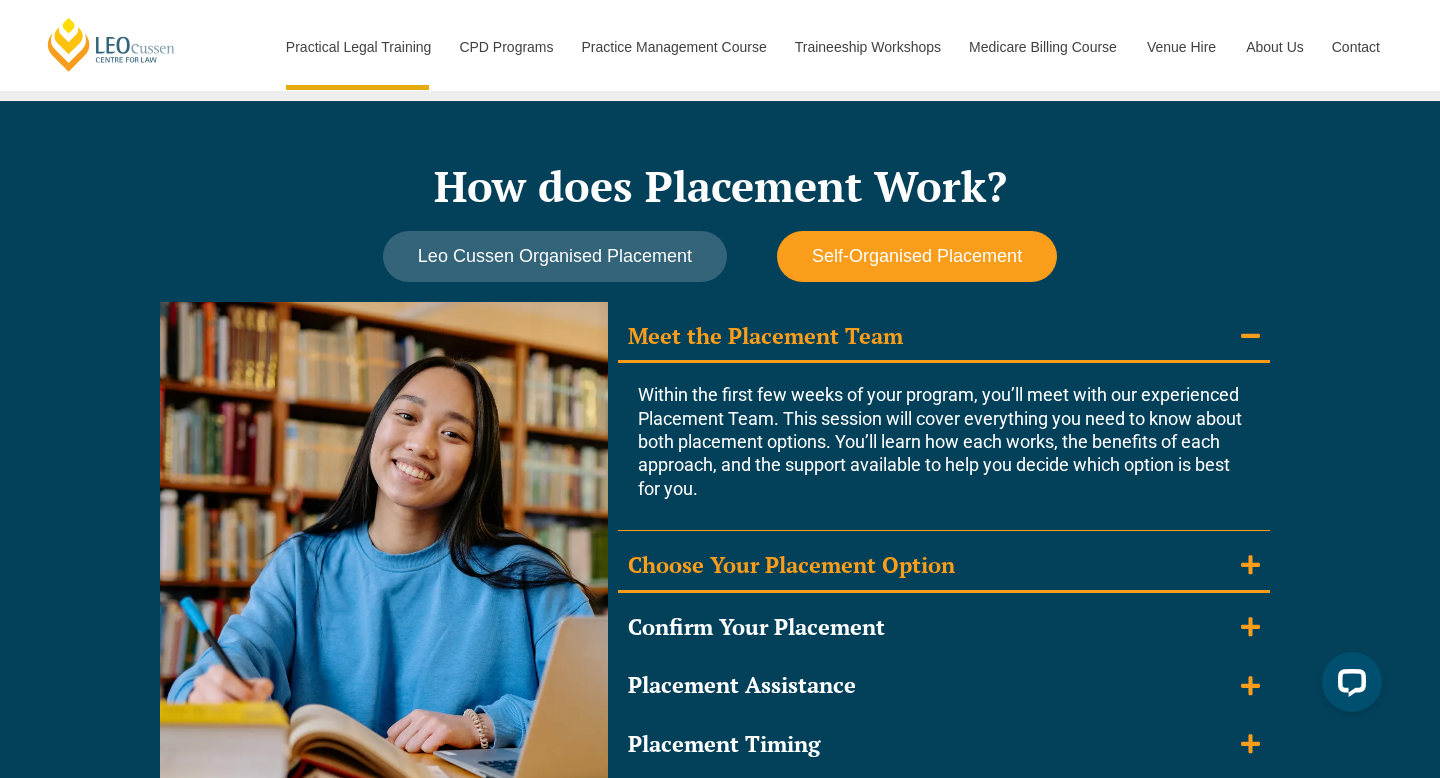 click on "Choose Your Placement Option" at bounding box center [791, 565] 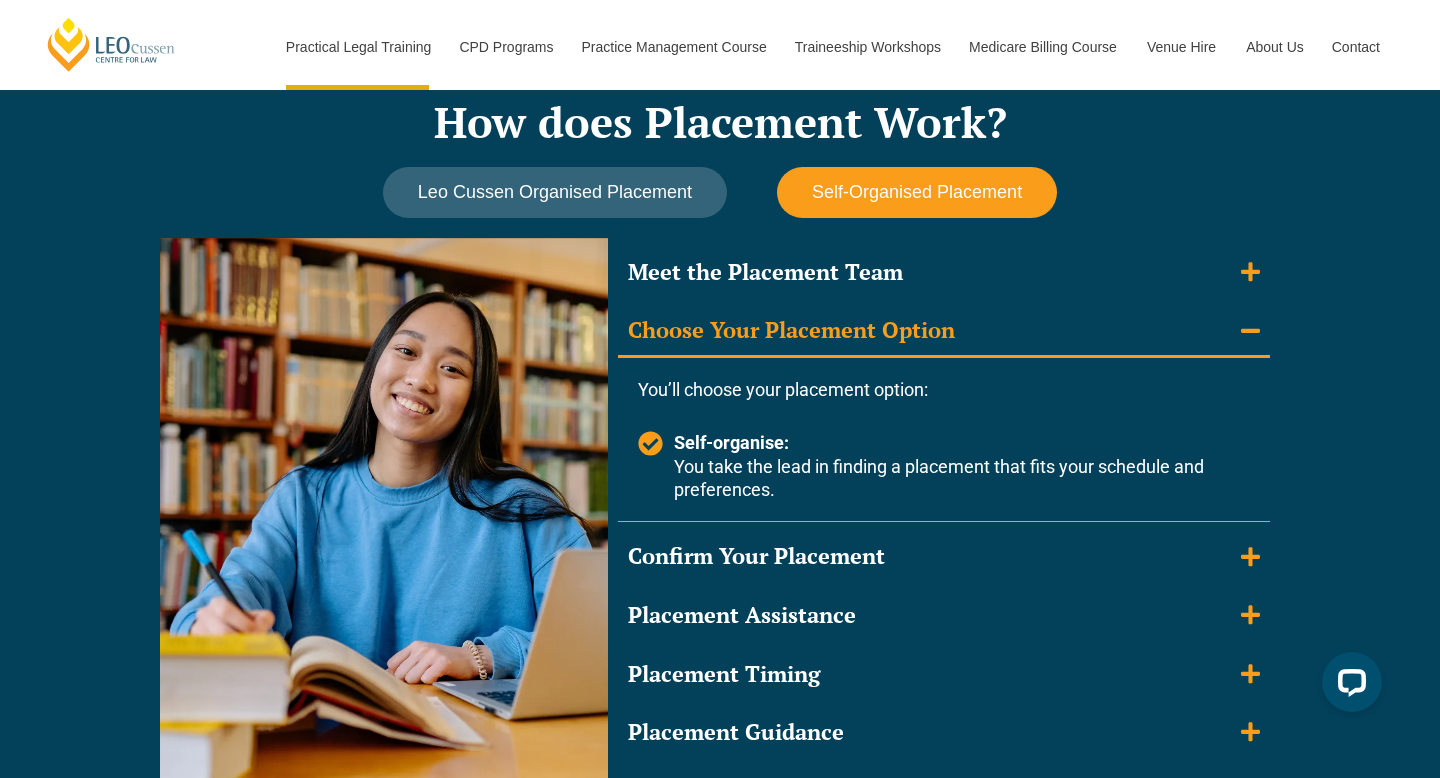 scroll, scrollTop: 1716, scrollLeft: 0, axis: vertical 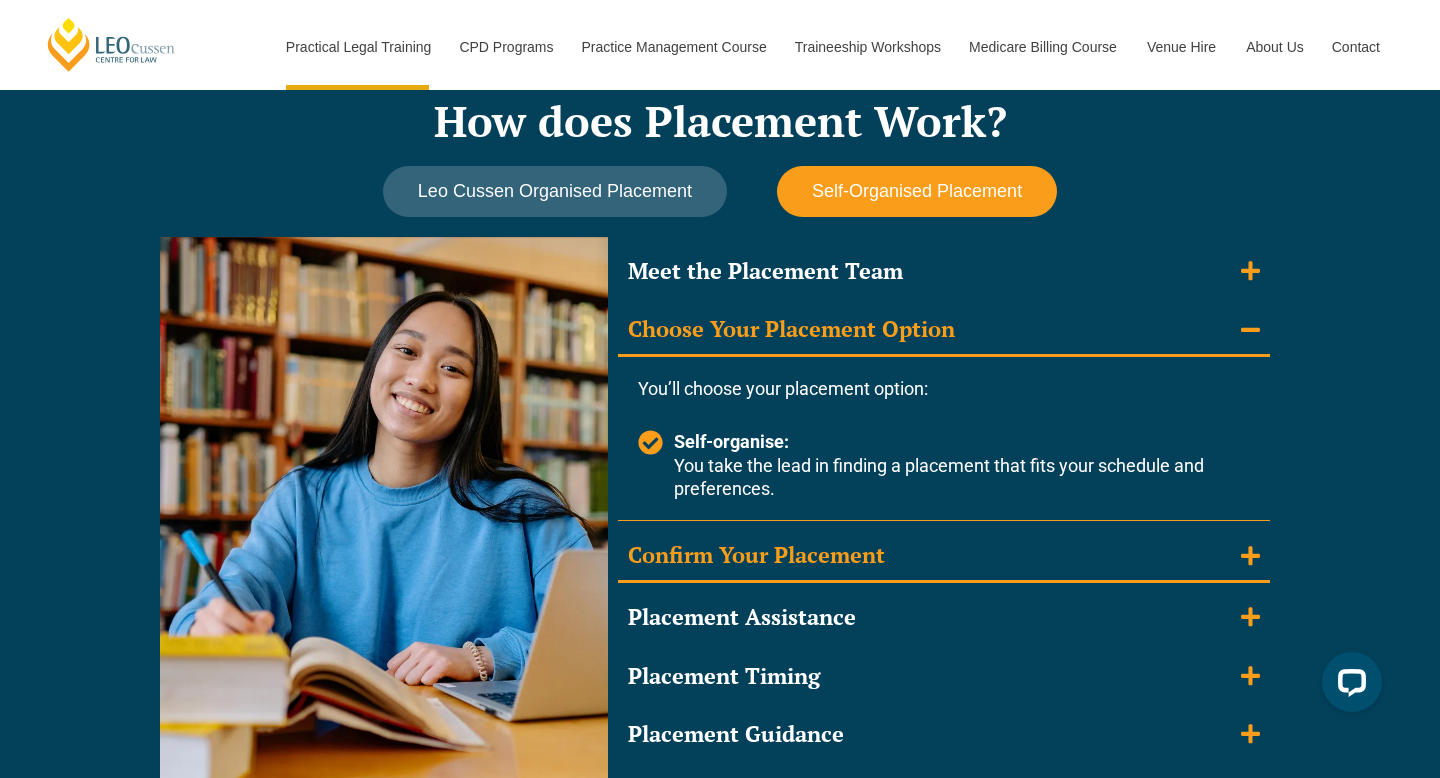 click on "Confirm Your Placement" at bounding box center [756, 555] 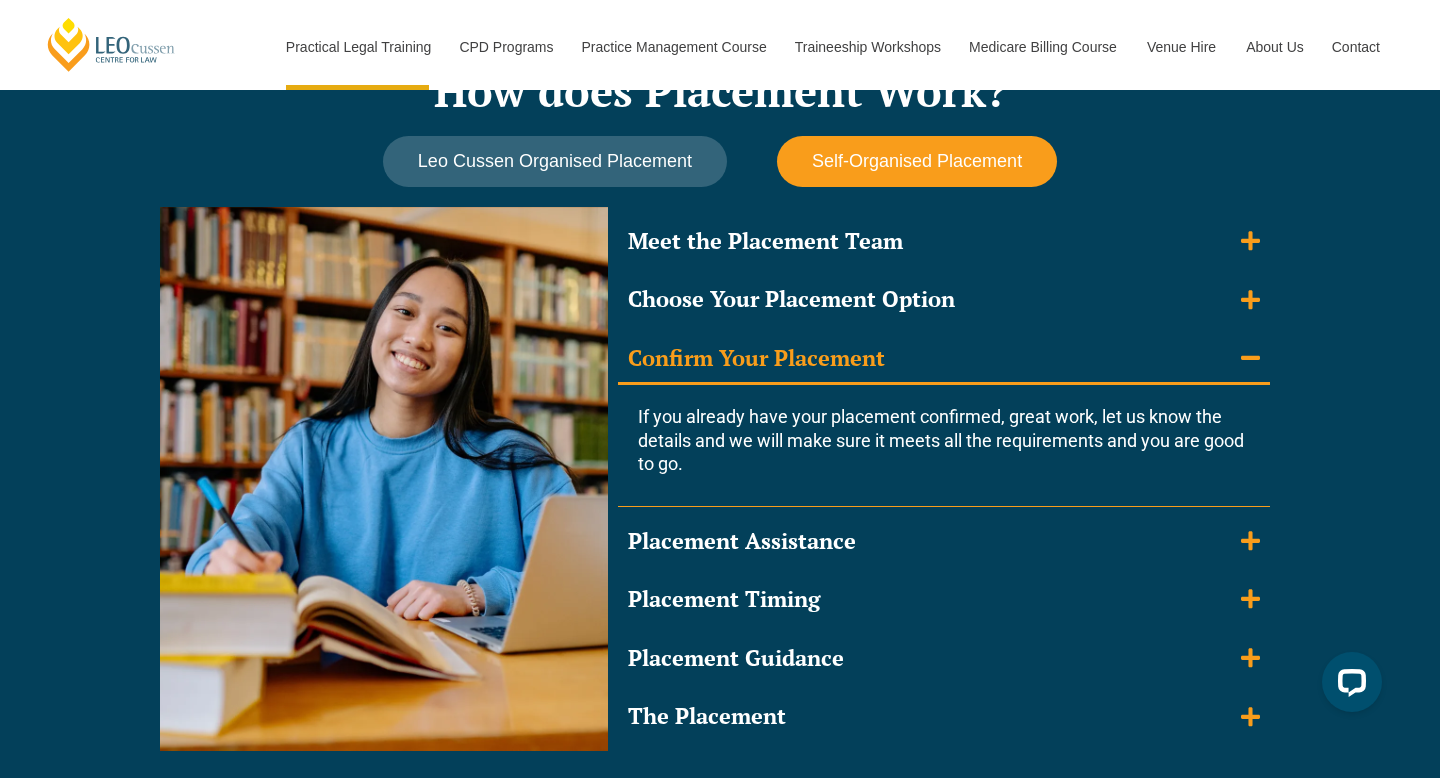 scroll, scrollTop: 1748, scrollLeft: 0, axis: vertical 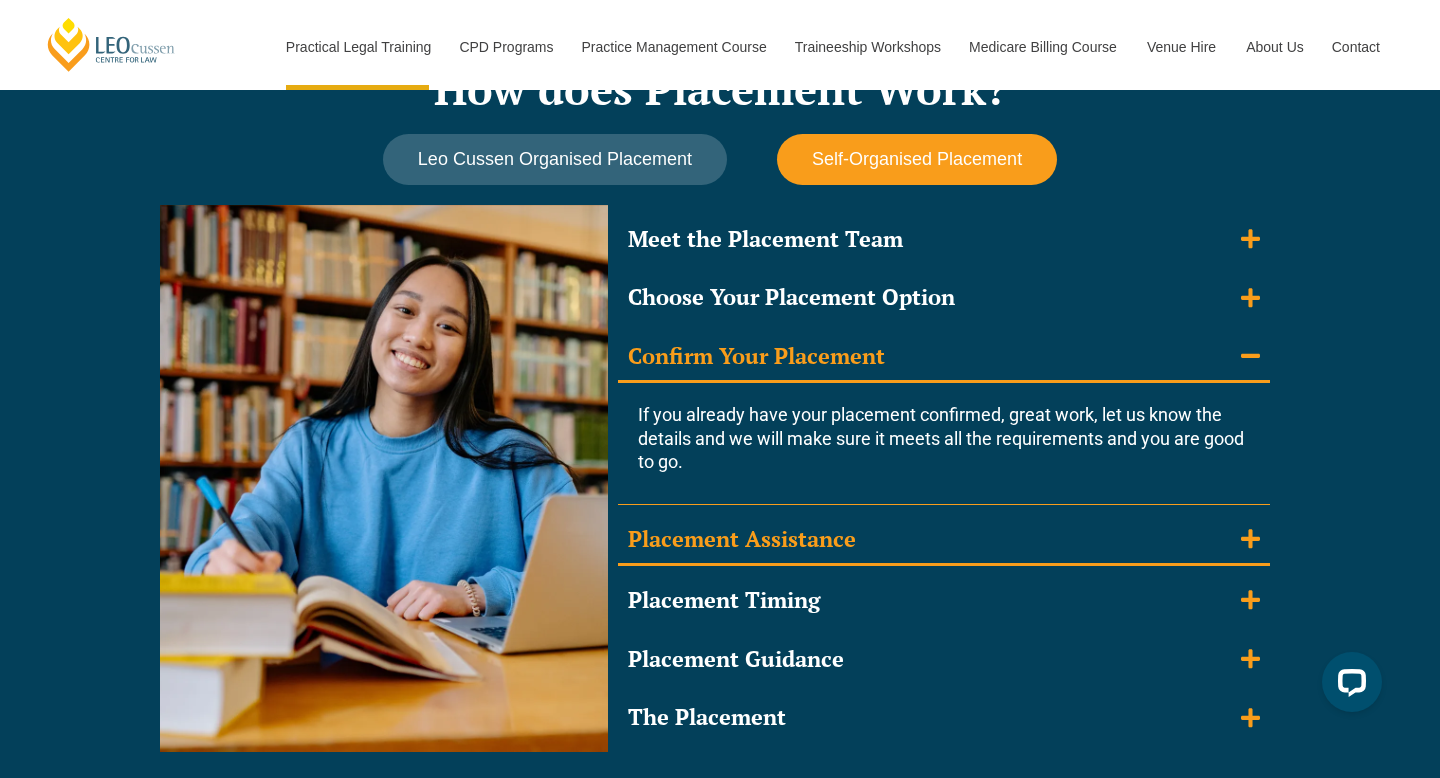 click on "Placement Assistance" at bounding box center (742, 539) 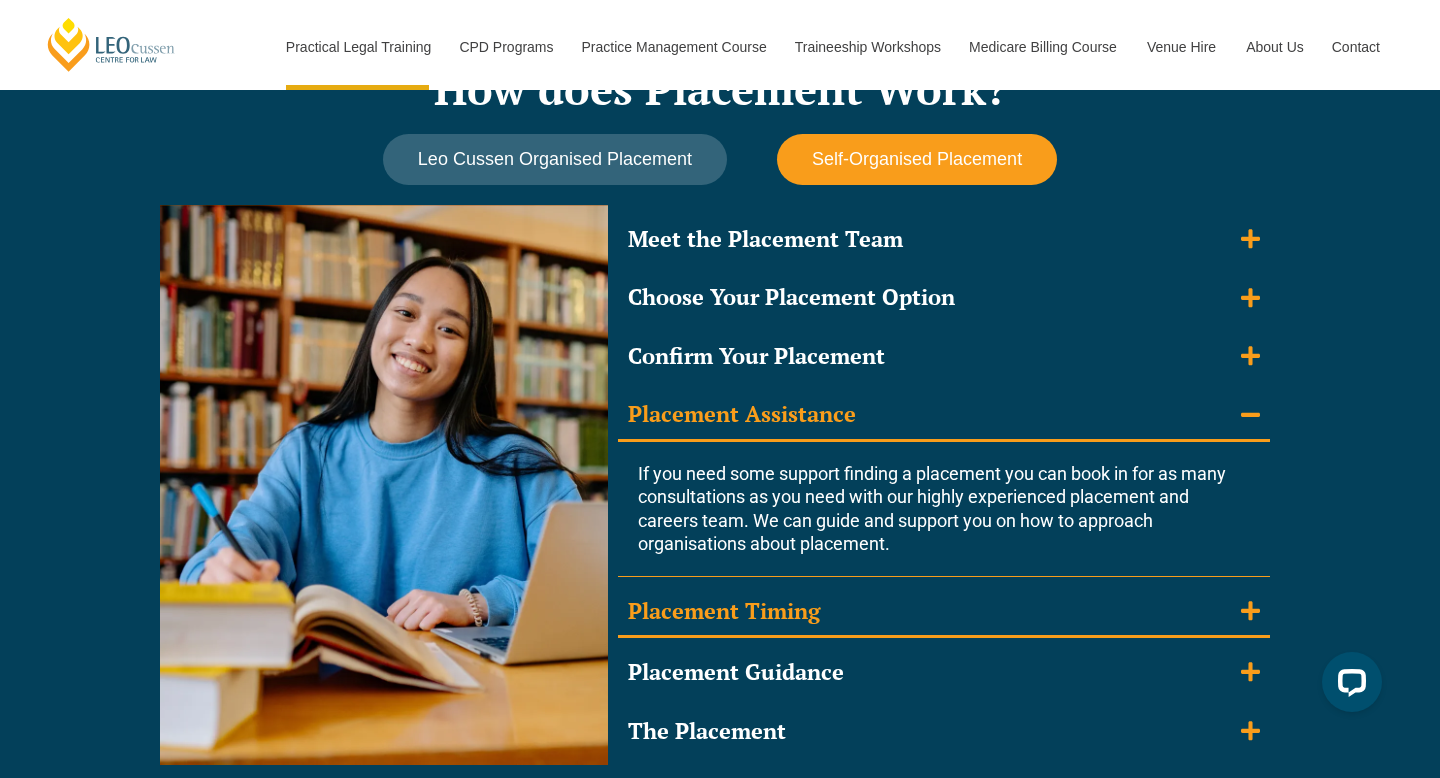 click on "Placement Timing" at bounding box center (724, 611) 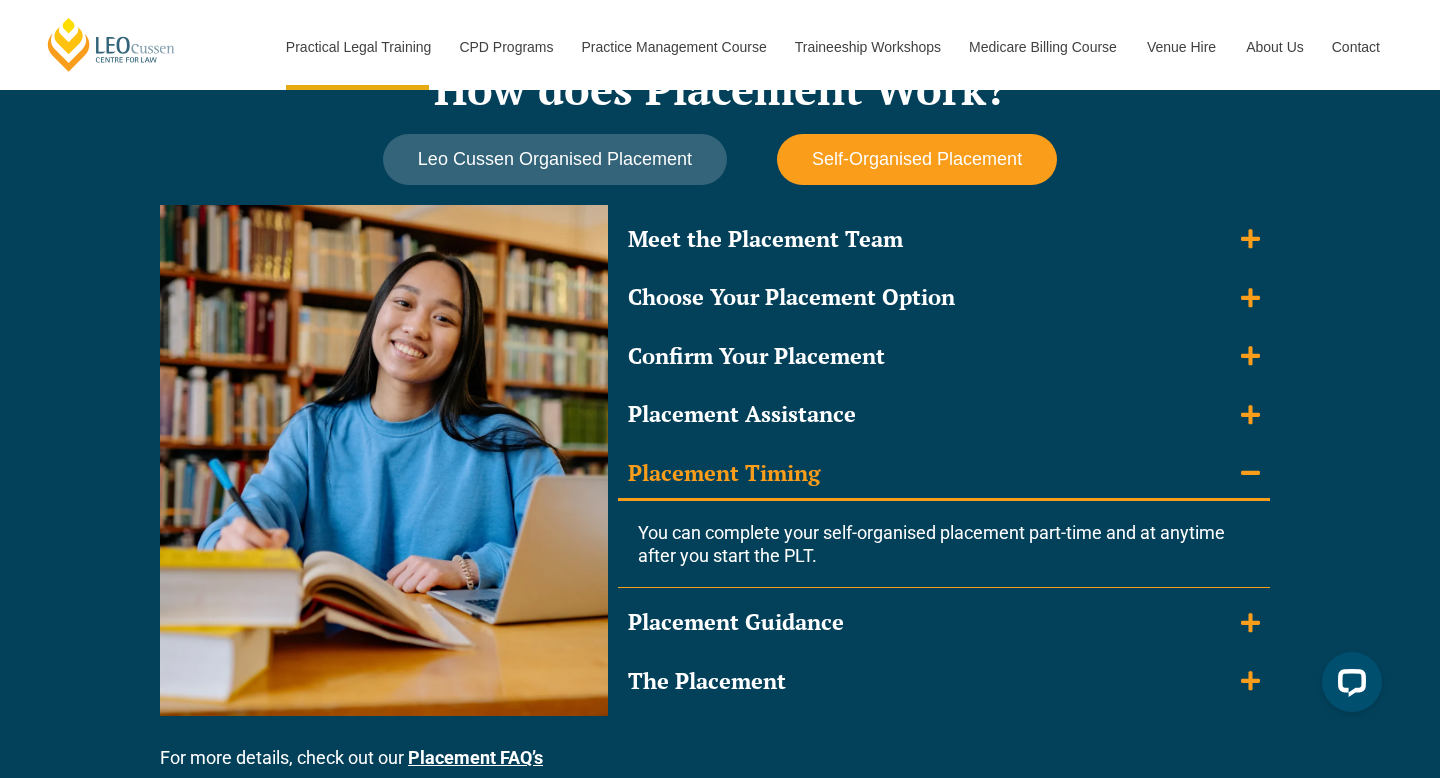 scroll, scrollTop: 1778, scrollLeft: 0, axis: vertical 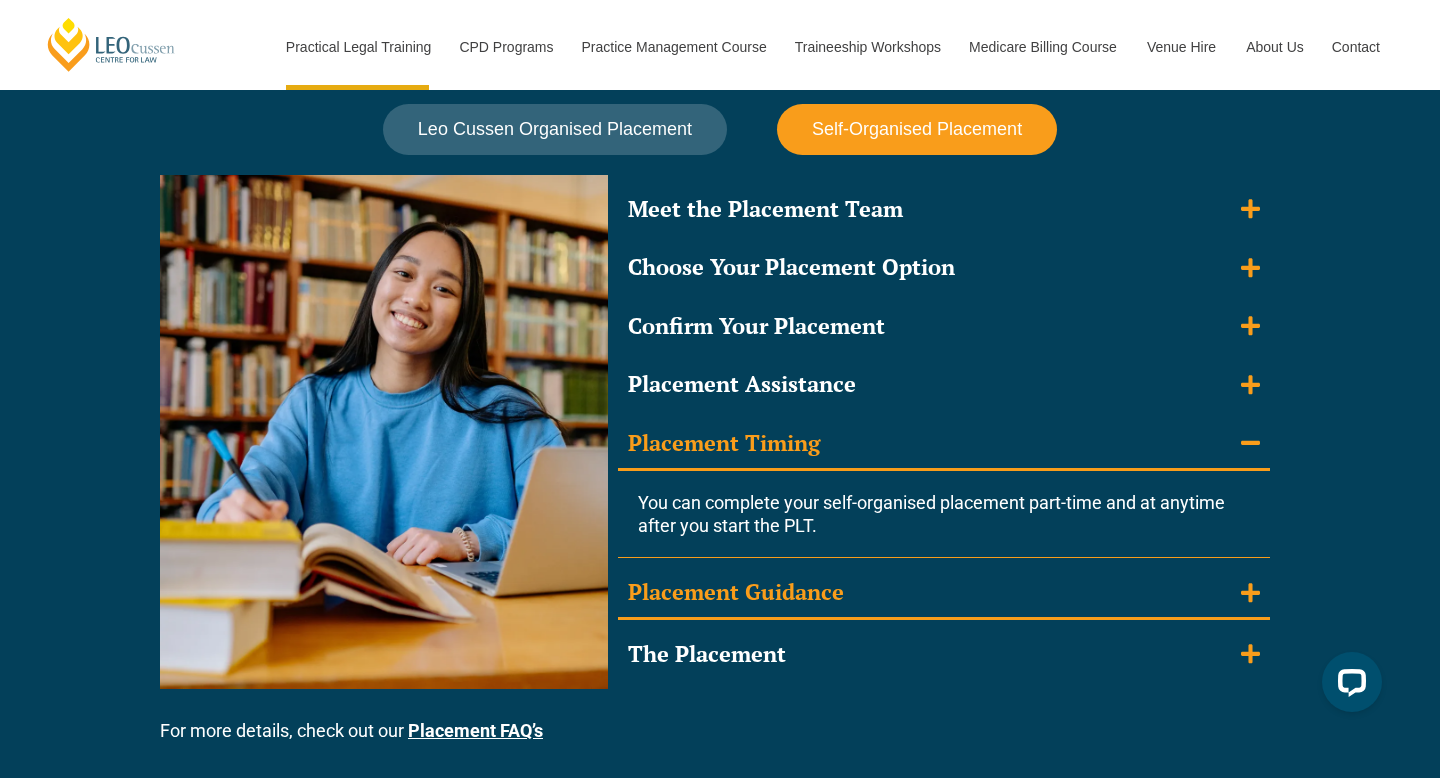 click on "Placement Guidance" at bounding box center (736, 592) 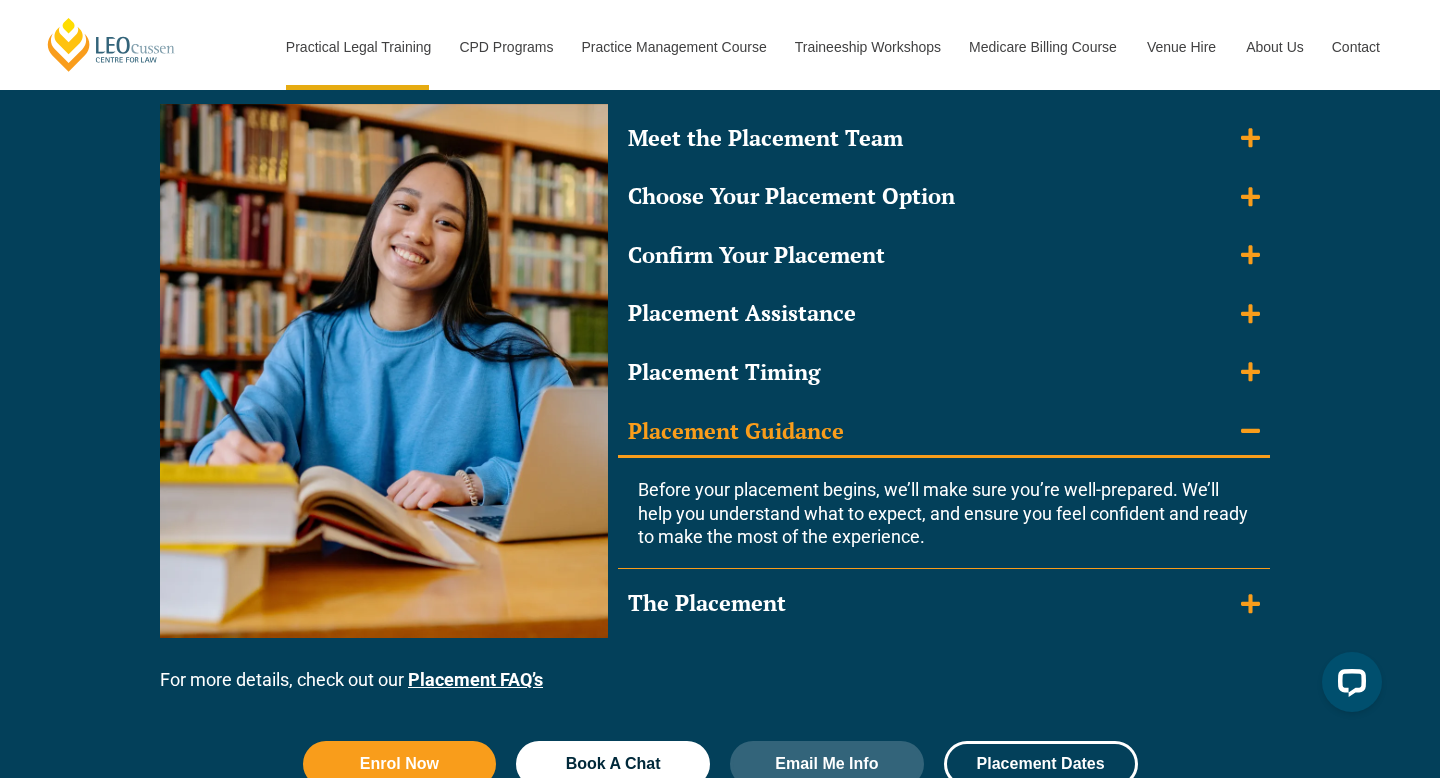 scroll, scrollTop: 1859, scrollLeft: 0, axis: vertical 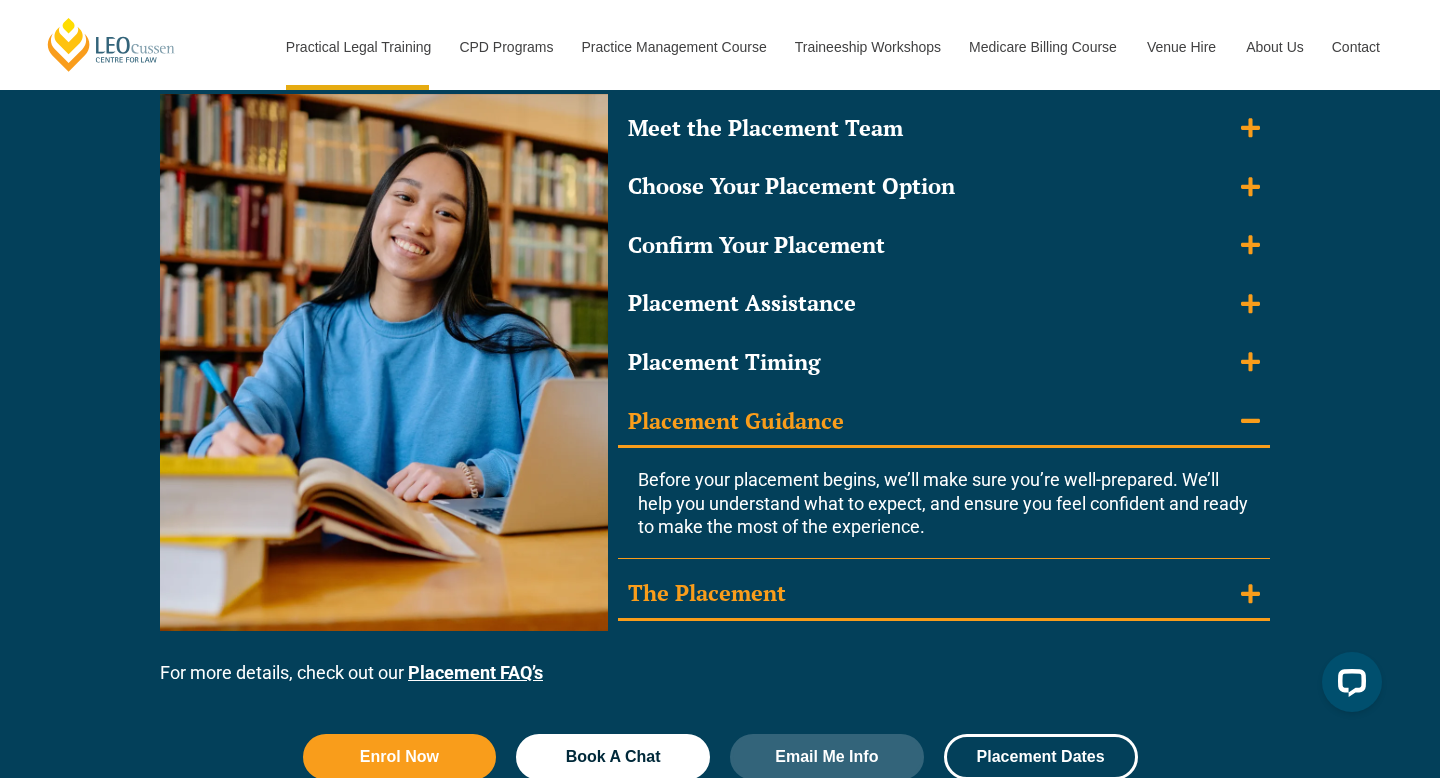click on "The Placement" at bounding box center (707, 593) 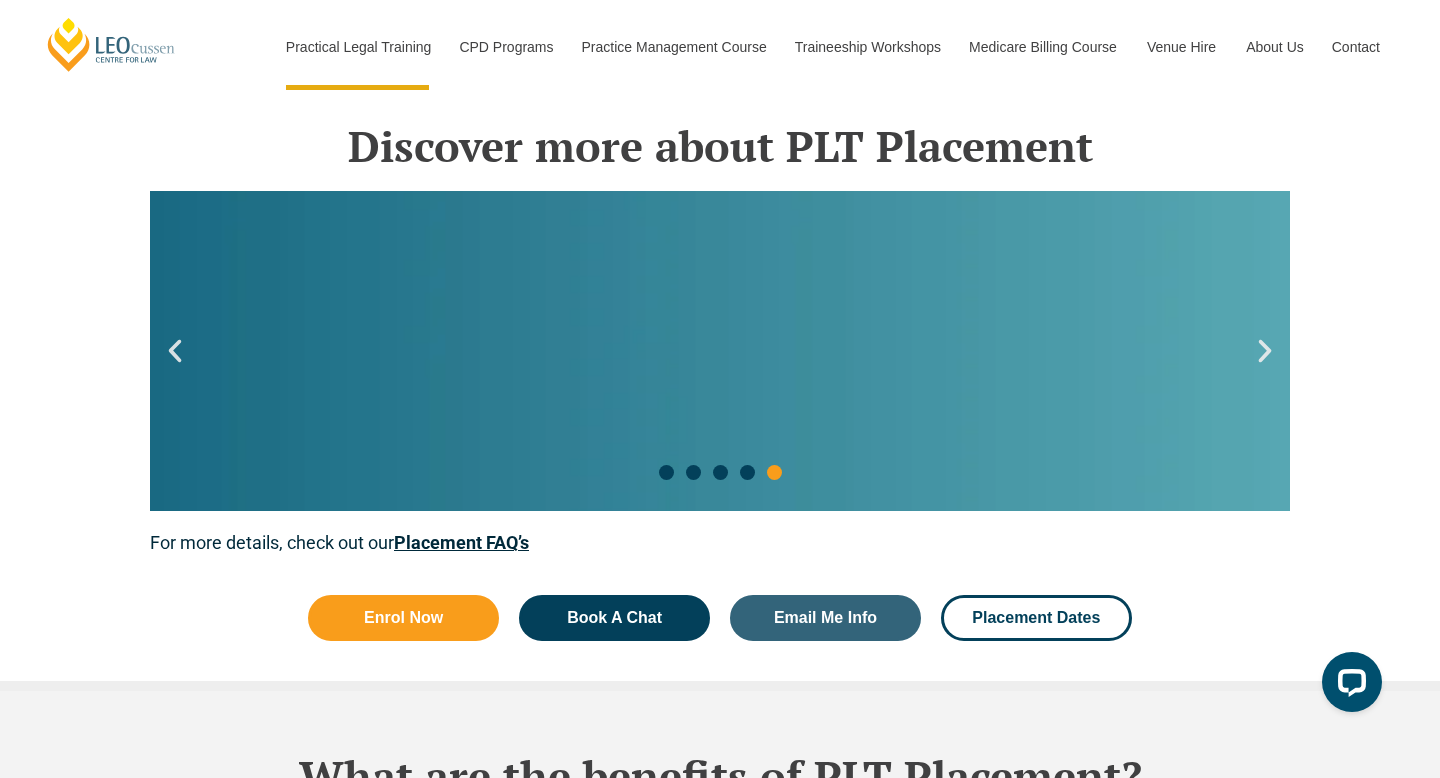 scroll, scrollTop: 2939, scrollLeft: 0, axis: vertical 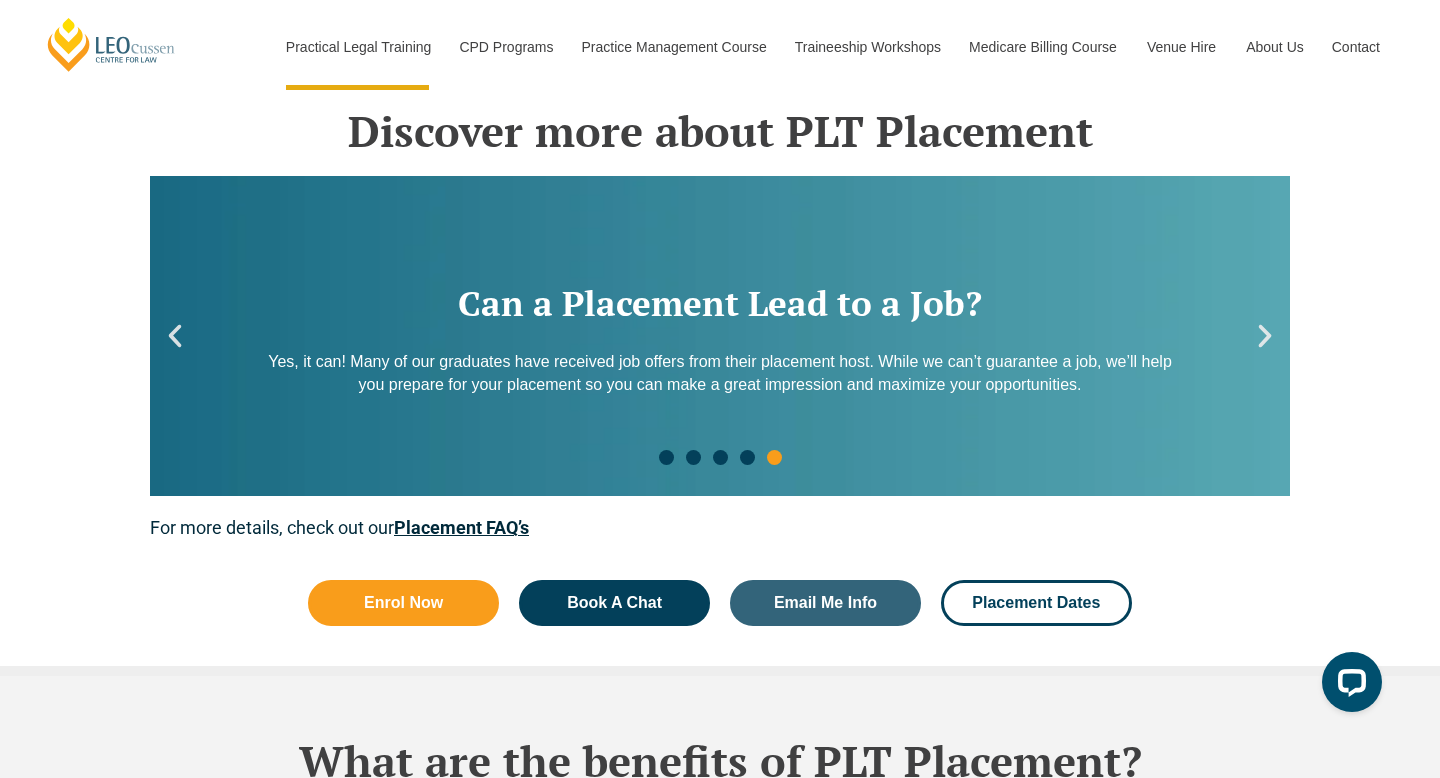 click 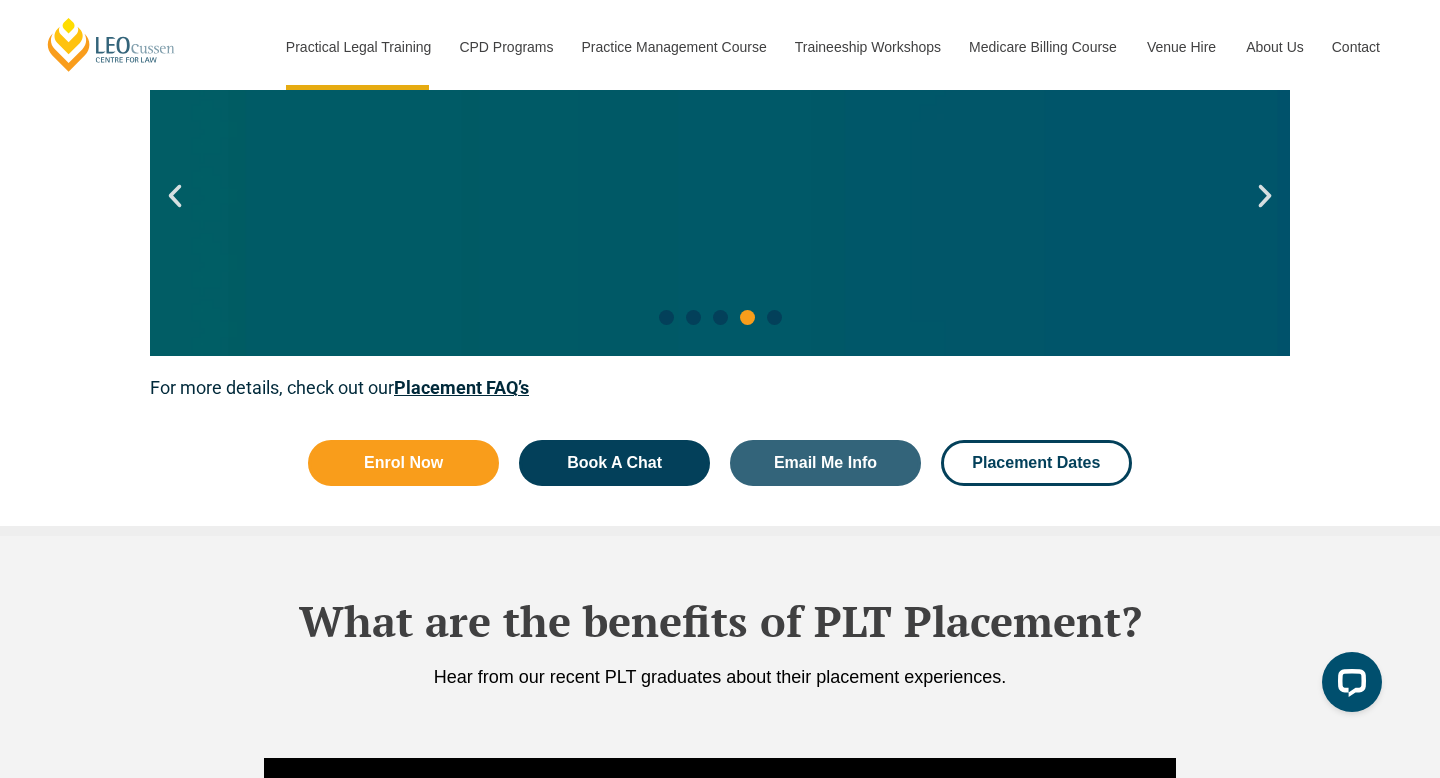 scroll, scrollTop: 2490, scrollLeft: 0, axis: vertical 